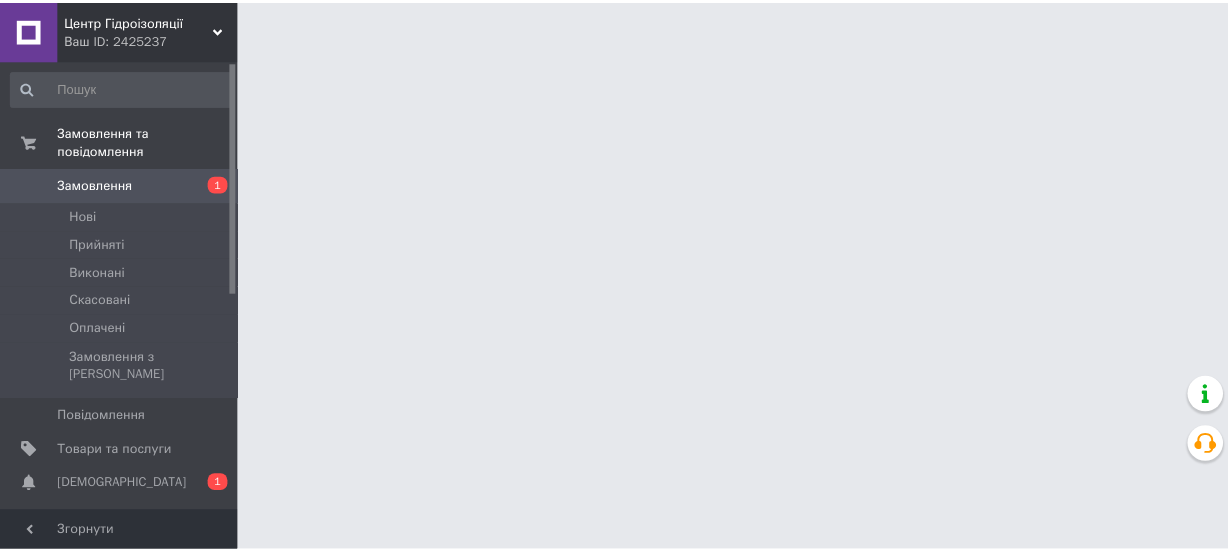 scroll, scrollTop: 0, scrollLeft: 0, axis: both 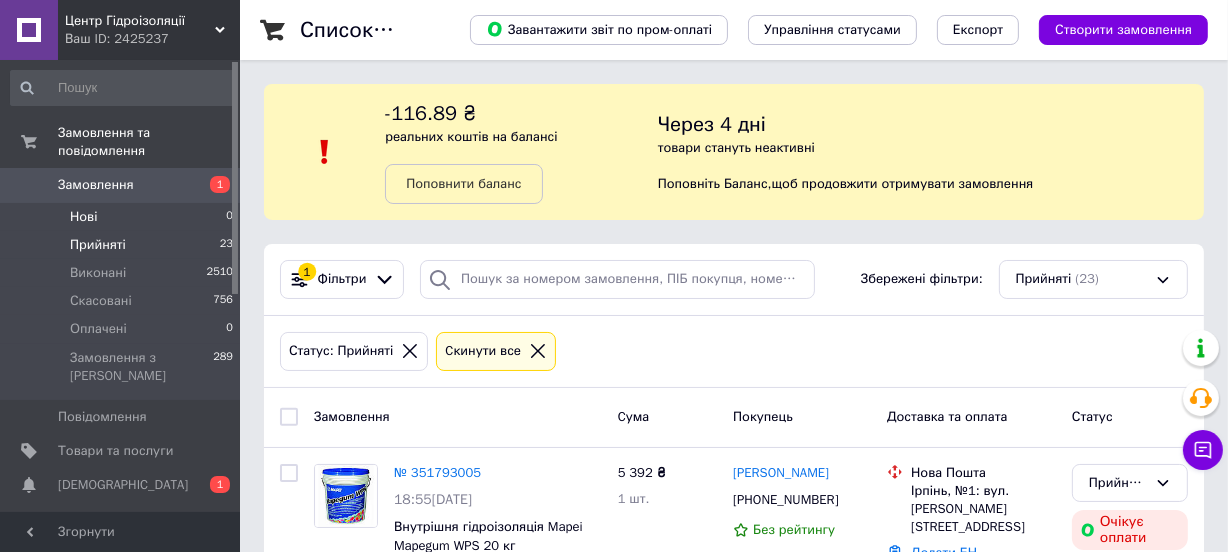 click on "Нові 0" at bounding box center (122, 217) 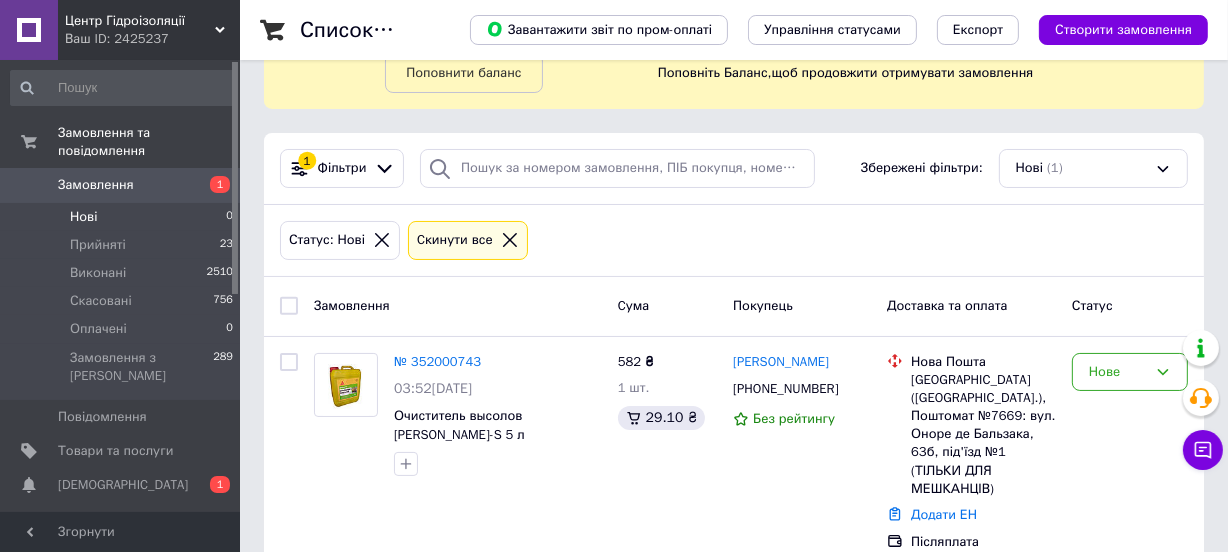 scroll, scrollTop: 112, scrollLeft: 0, axis: vertical 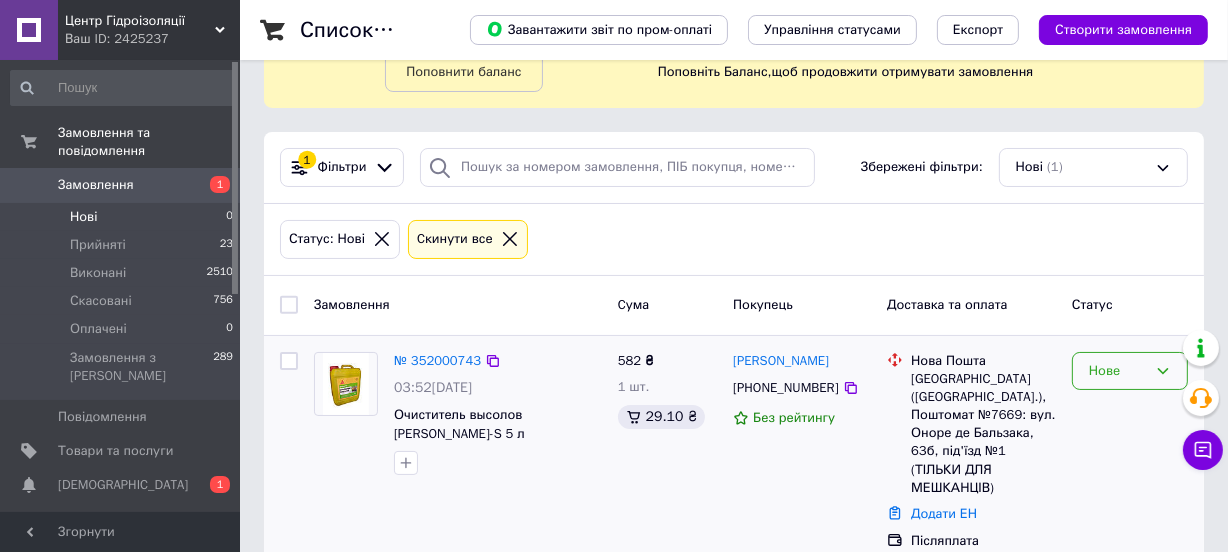 click on "Нове" at bounding box center [1118, 371] 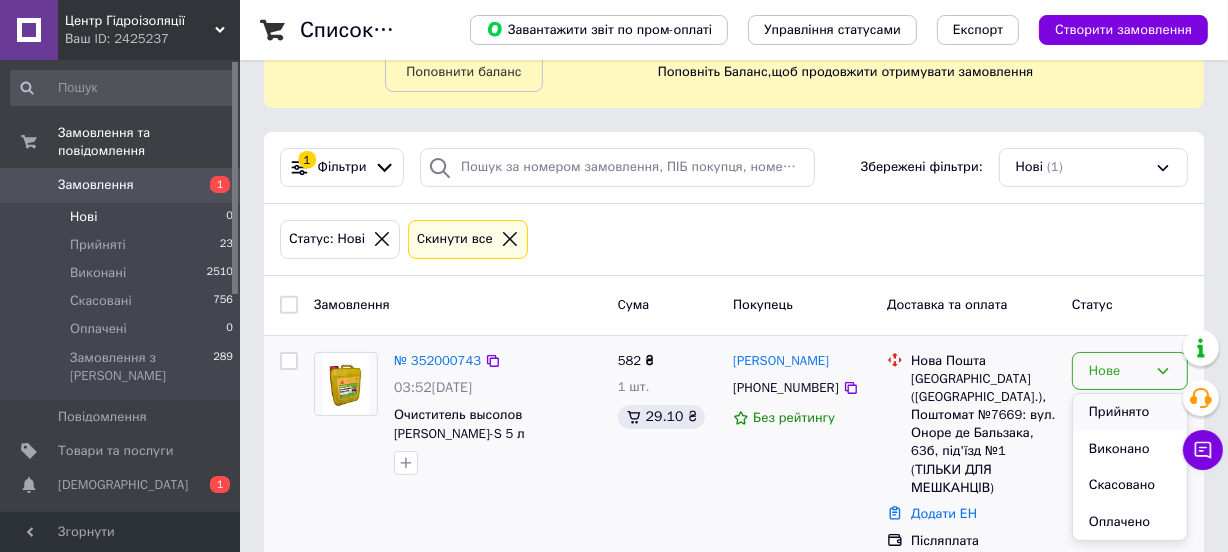 click on "Прийнято" at bounding box center (1130, 412) 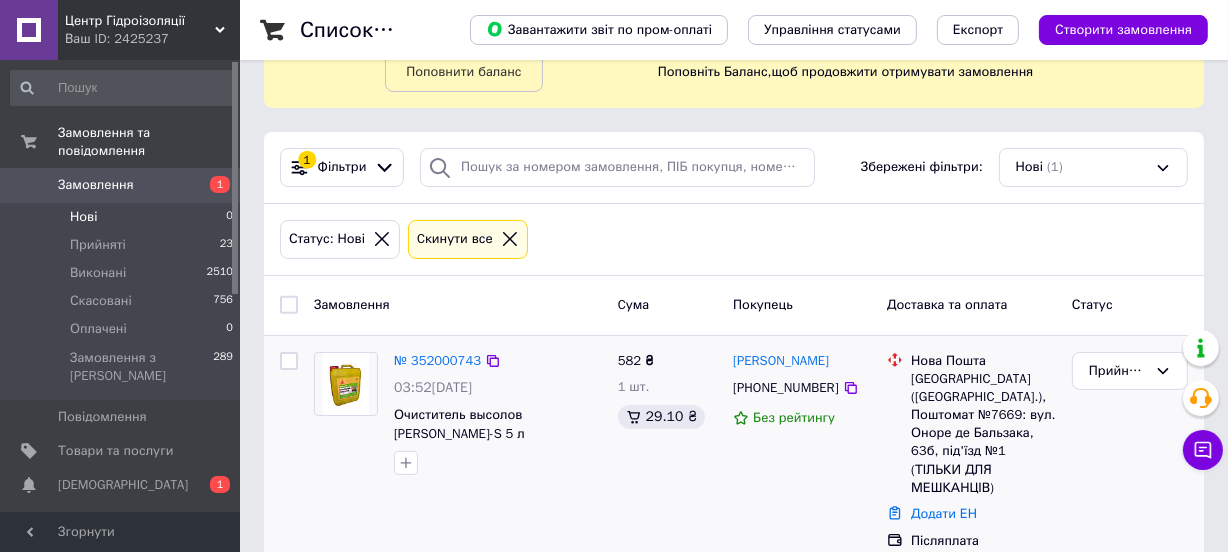 click on "Нові 0" at bounding box center (122, 217) 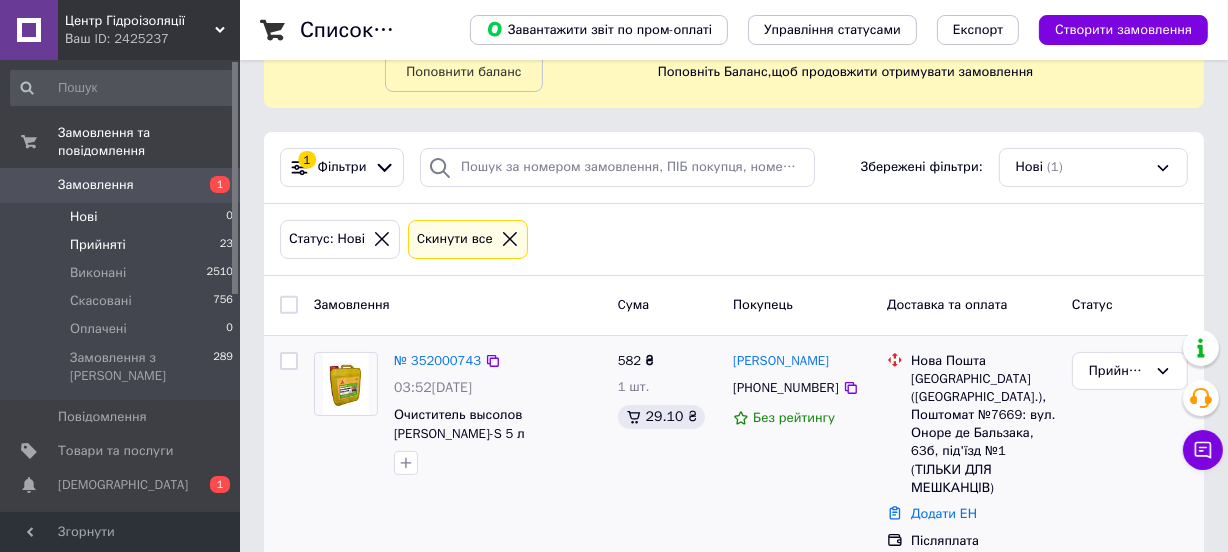 click on "Прийняті 23" at bounding box center (122, 245) 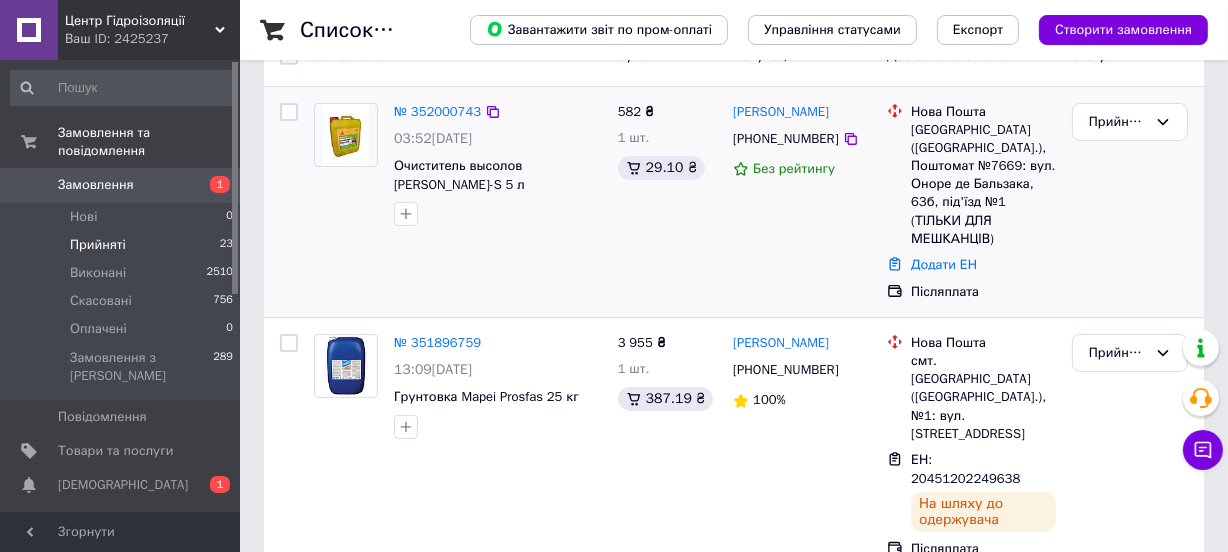 scroll, scrollTop: 363, scrollLeft: 0, axis: vertical 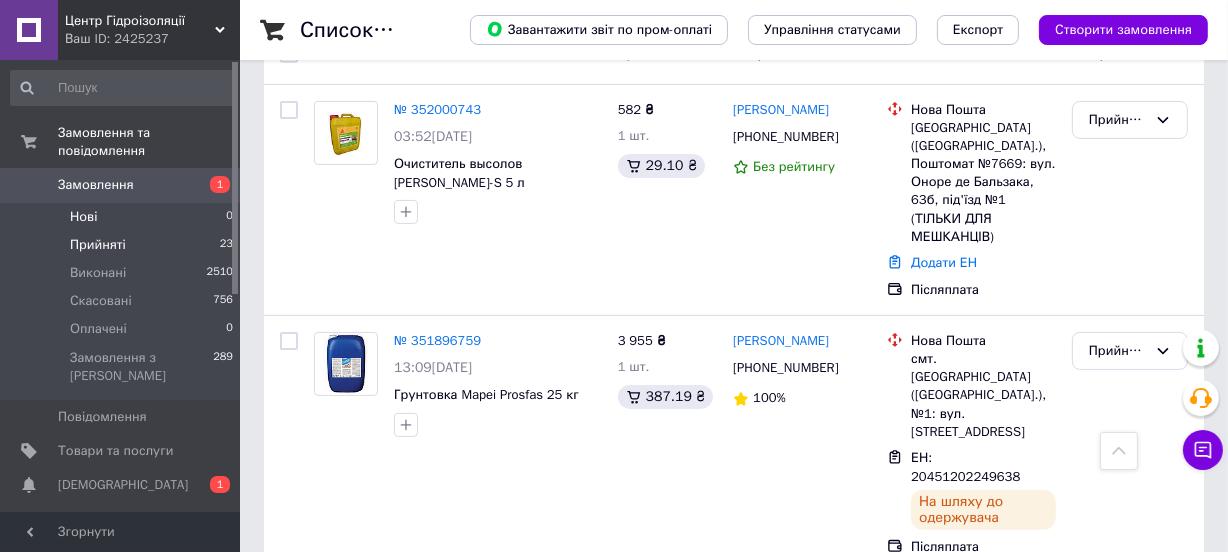click on "Нові 0" at bounding box center (122, 217) 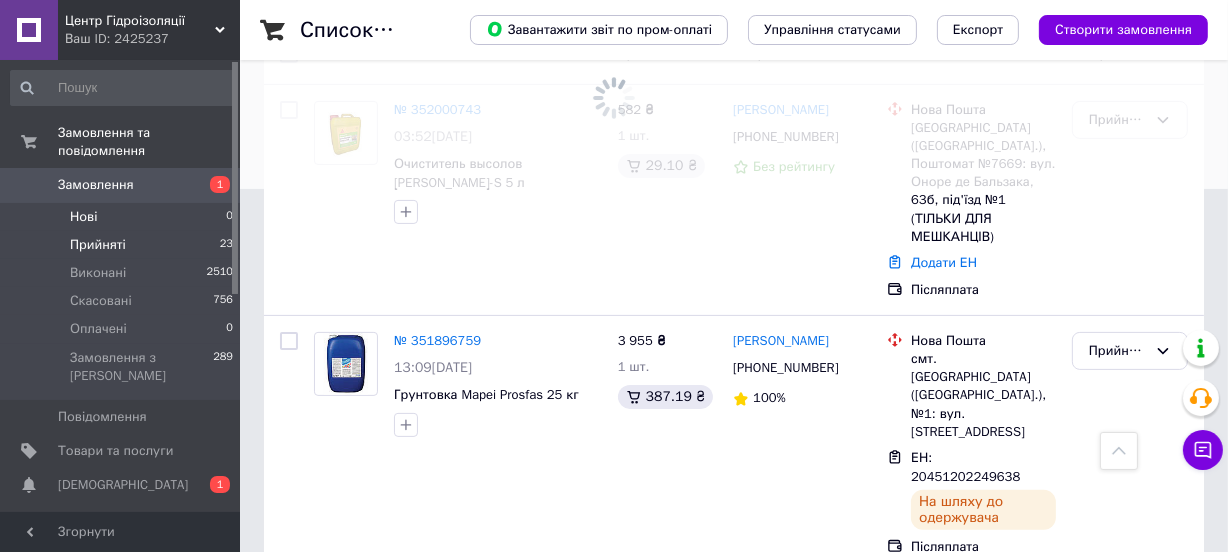 scroll, scrollTop: 0, scrollLeft: 0, axis: both 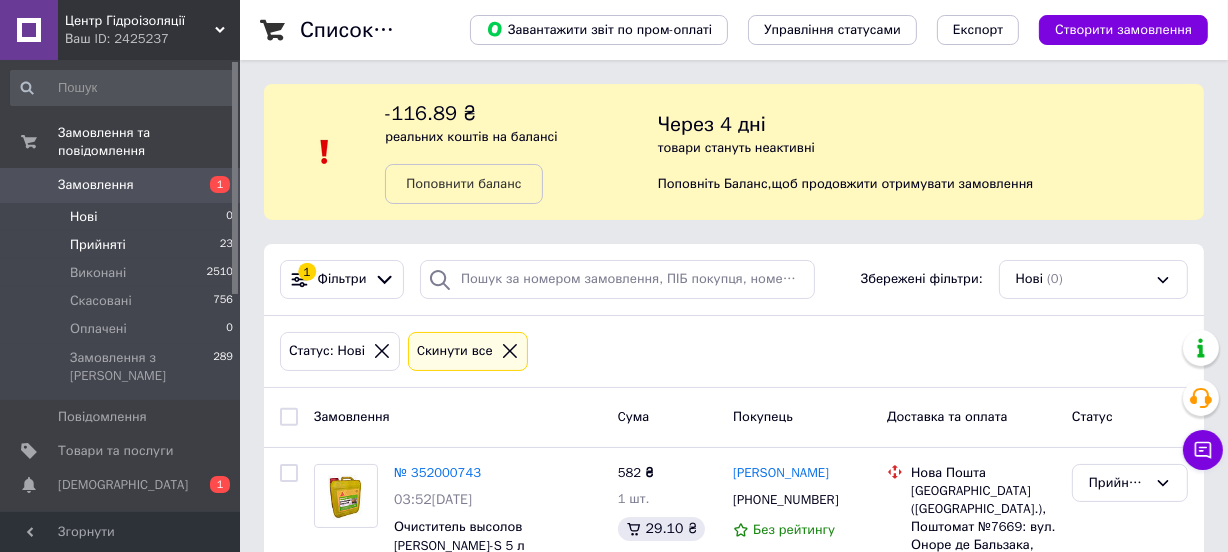 click on "Прийняті" at bounding box center [98, 245] 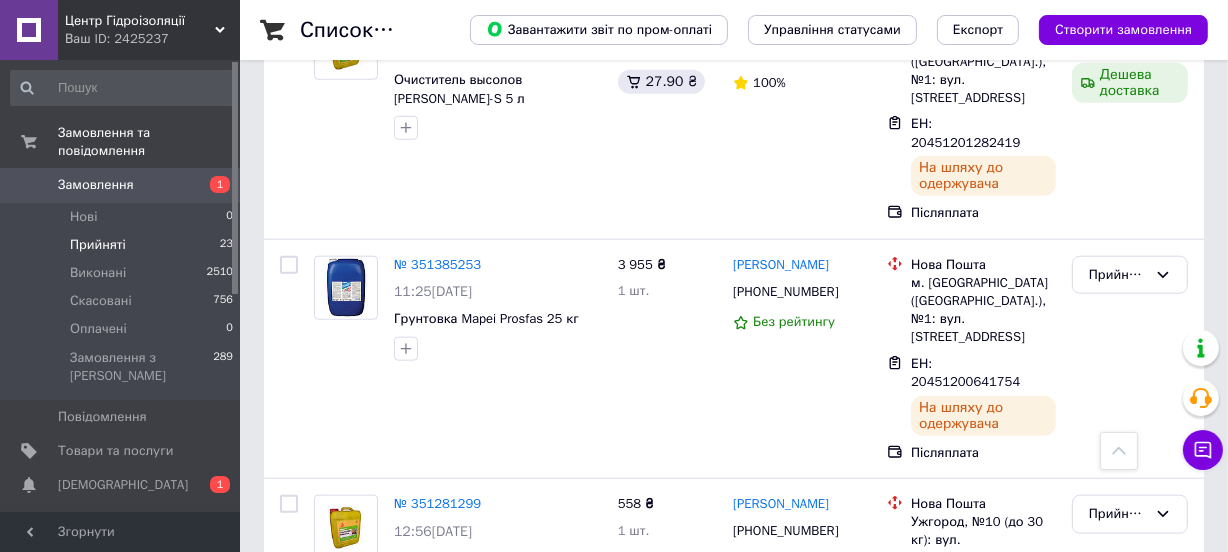 scroll, scrollTop: 1909, scrollLeft: 0, axis: vertical 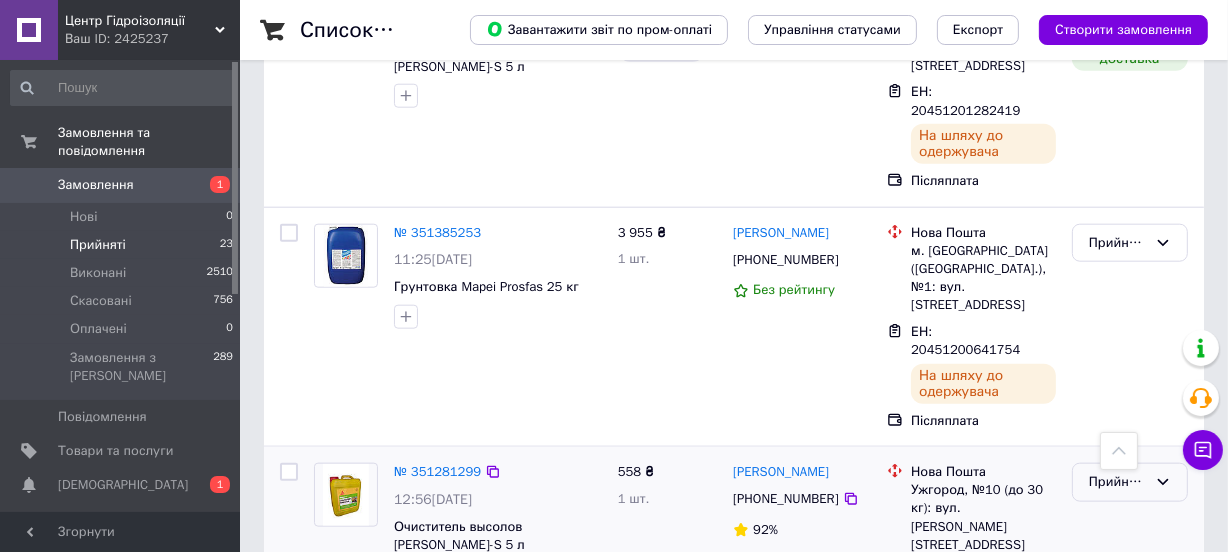 click on "Прийнято" at bounding box center (1118, 482) 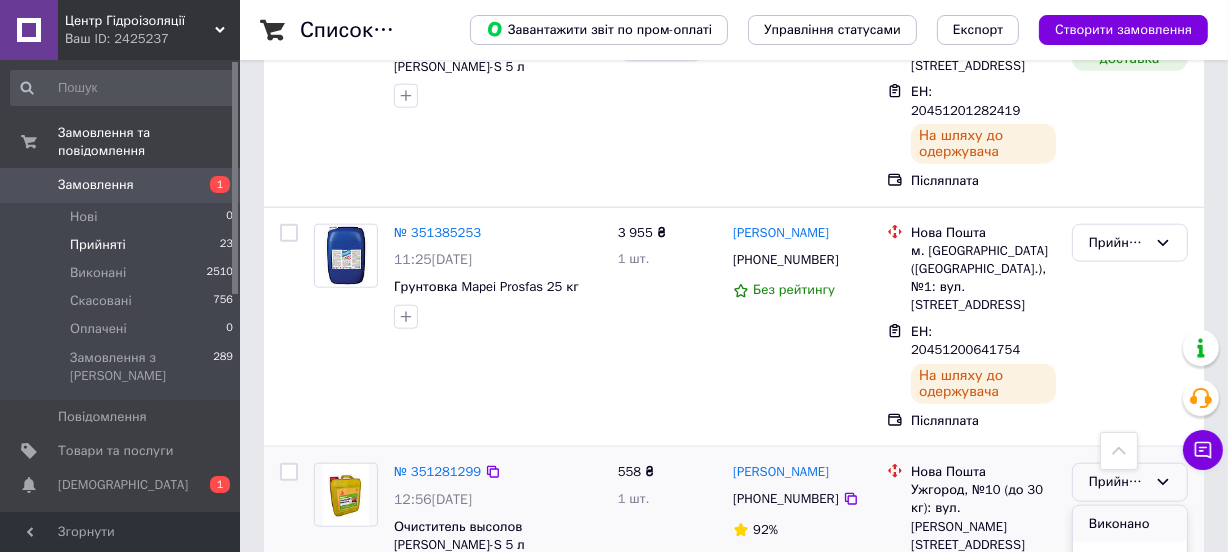 click on "Виконано" at bounding box center (1130, 524) 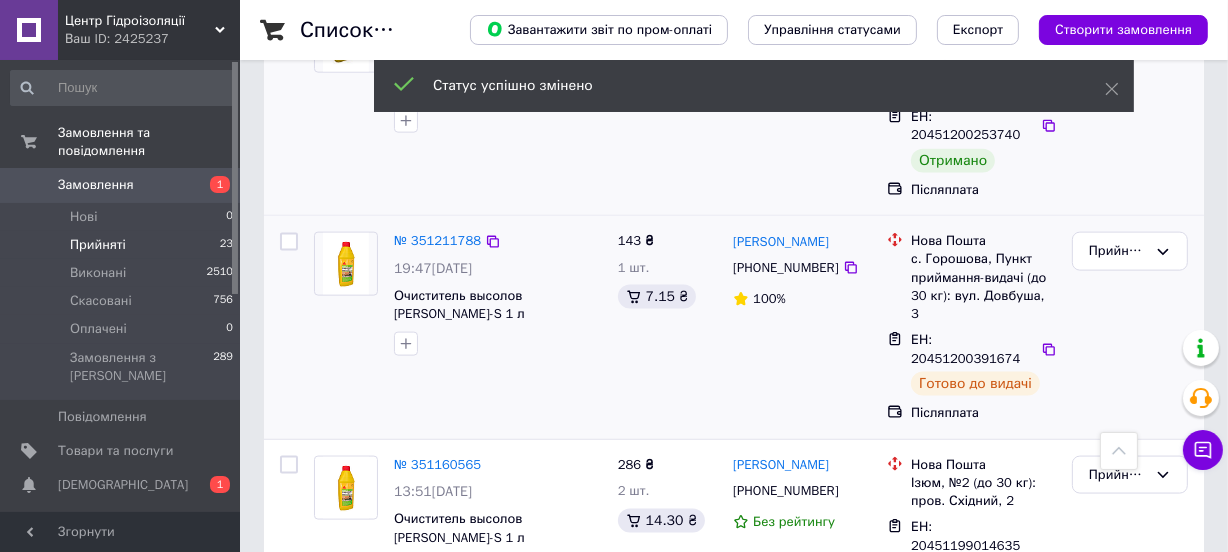 scroll, scrollTop: 2454, scrollLeft: 0, axis: vertical 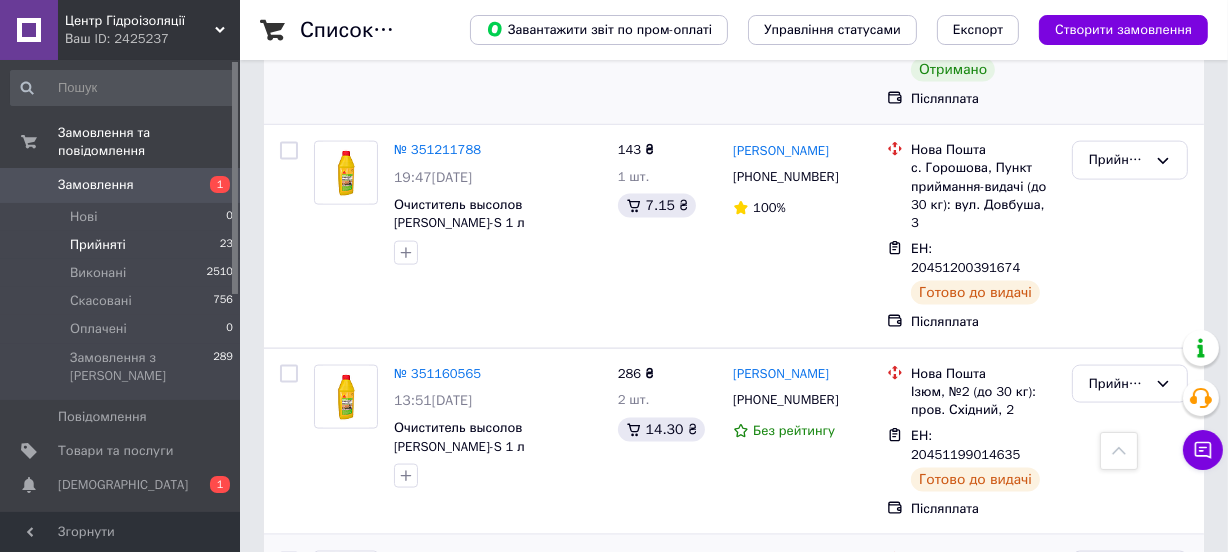 click on "Прийнято" at bounding box center [1130, 570] 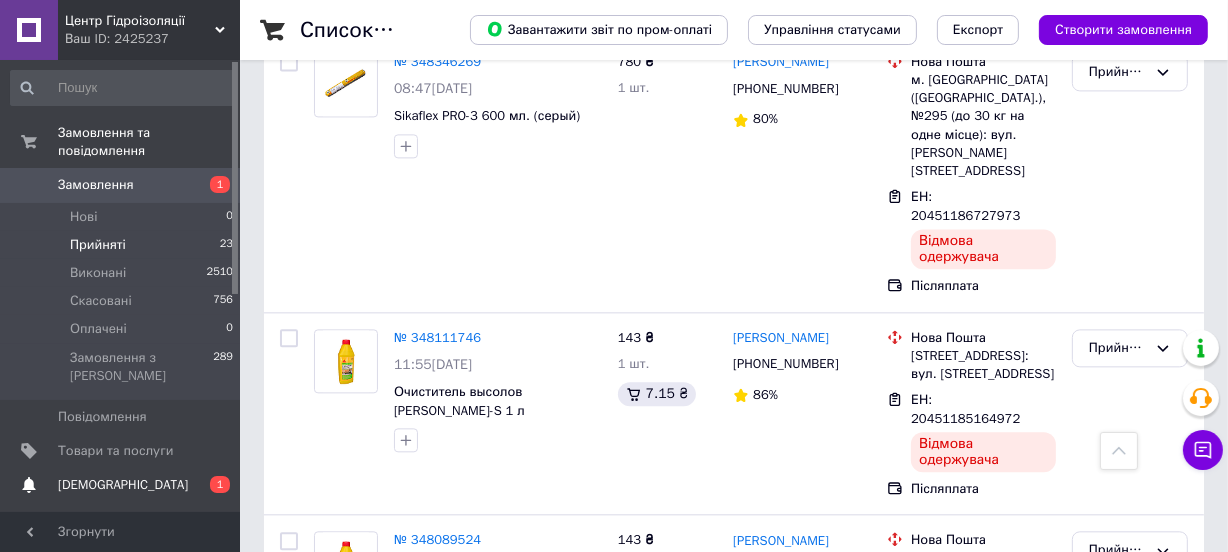 scroll, scrollTop: 4000, scrollLeft: 0, axis: vertical 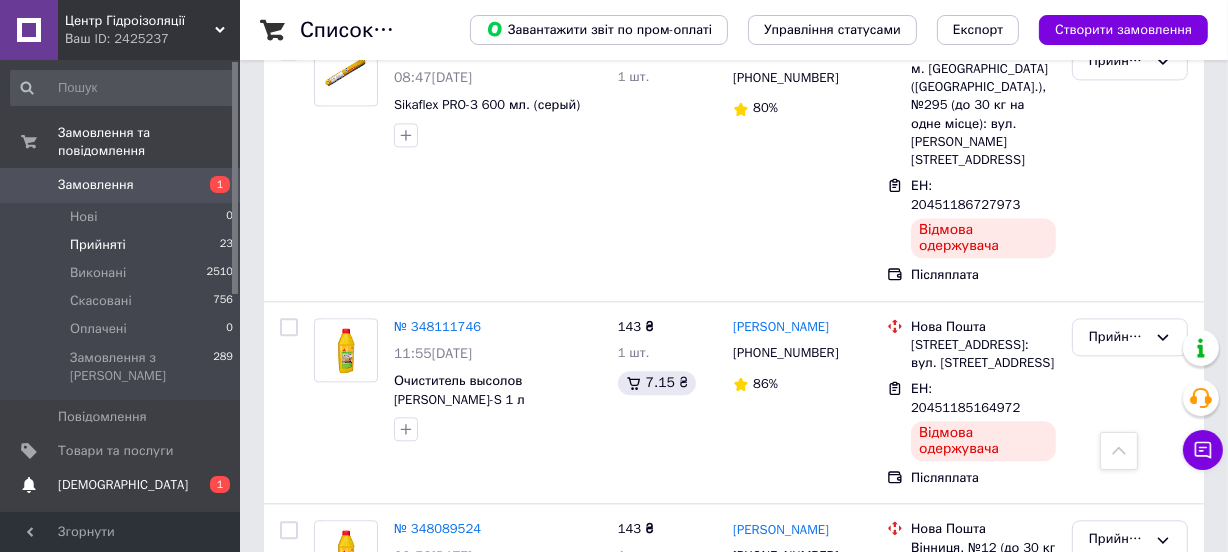 click on "Сповіщення 0 1" at bounding box center (122, 485) 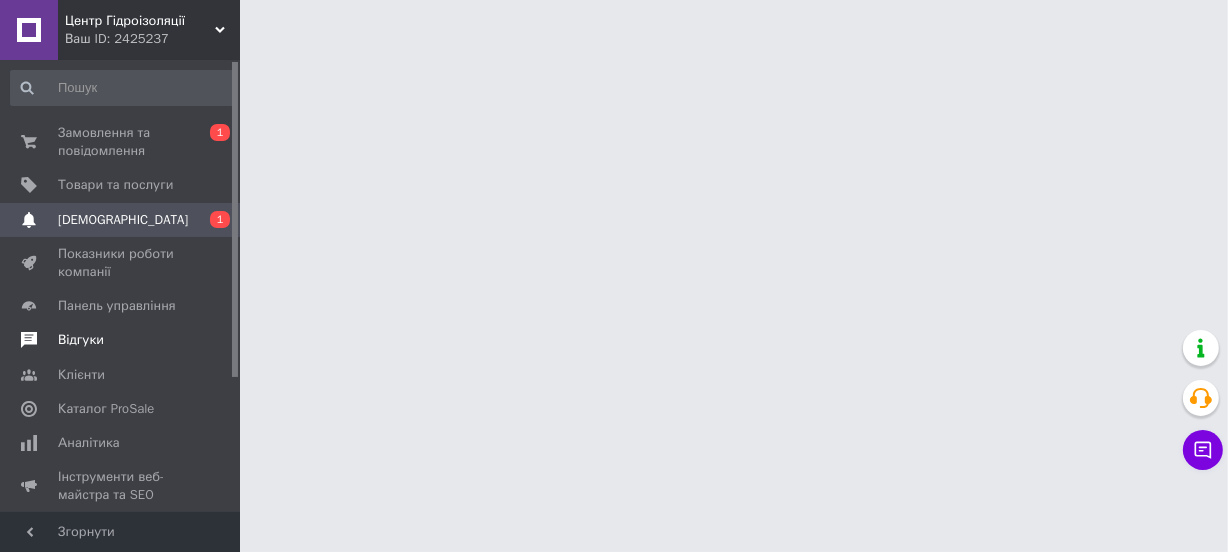 scroll, scrollTop: 0, scrollLeft: 0, axis: both 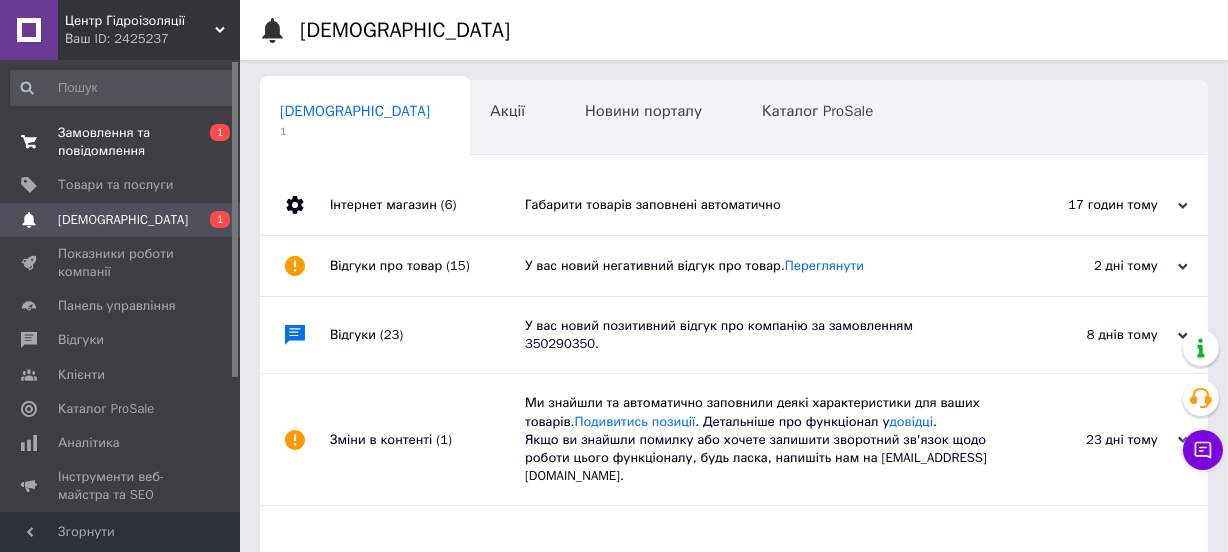click on "Замовлення та повідомлення" at bounding box center (121, 142) 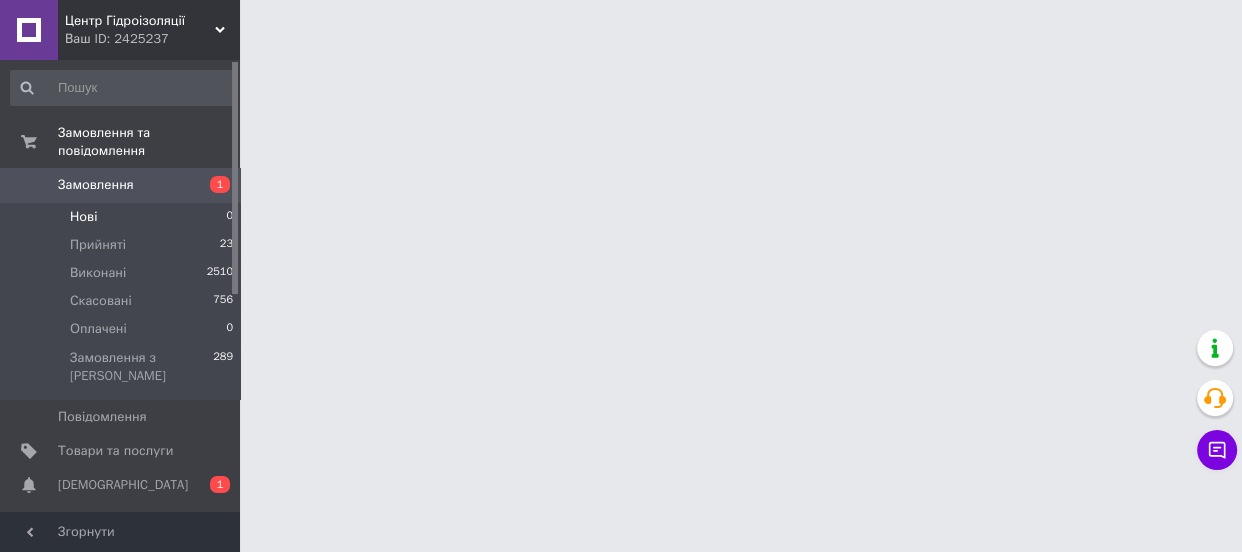 click on "Нові 0" at bounding box center (122, 217) 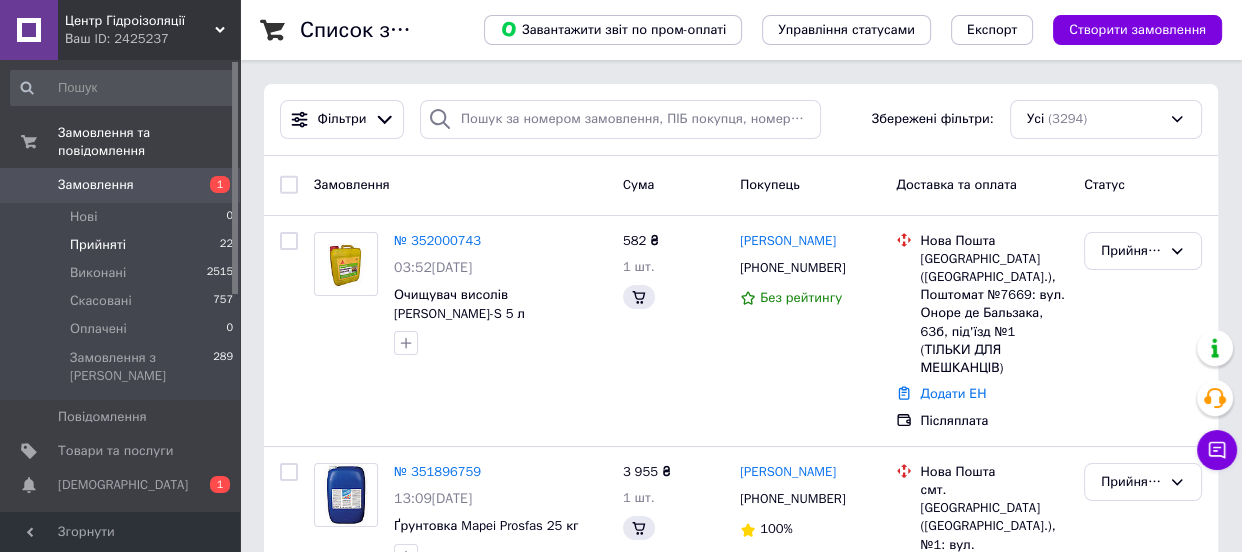 click on "Прийняті" at bounding box center (98, 245) 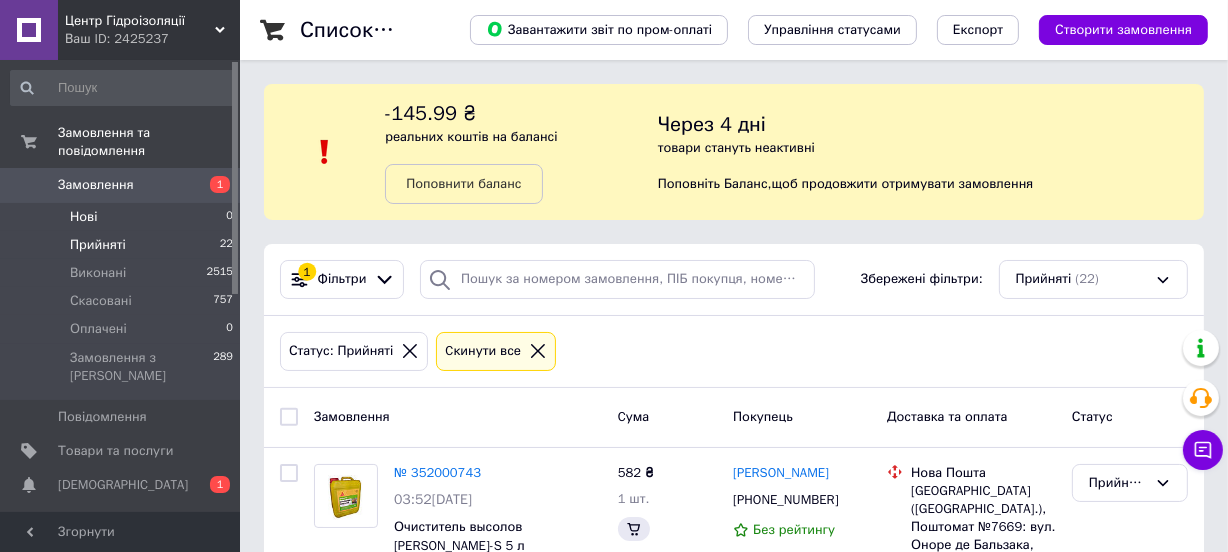 click on "Нові 0" at bounding box center (122, 217) 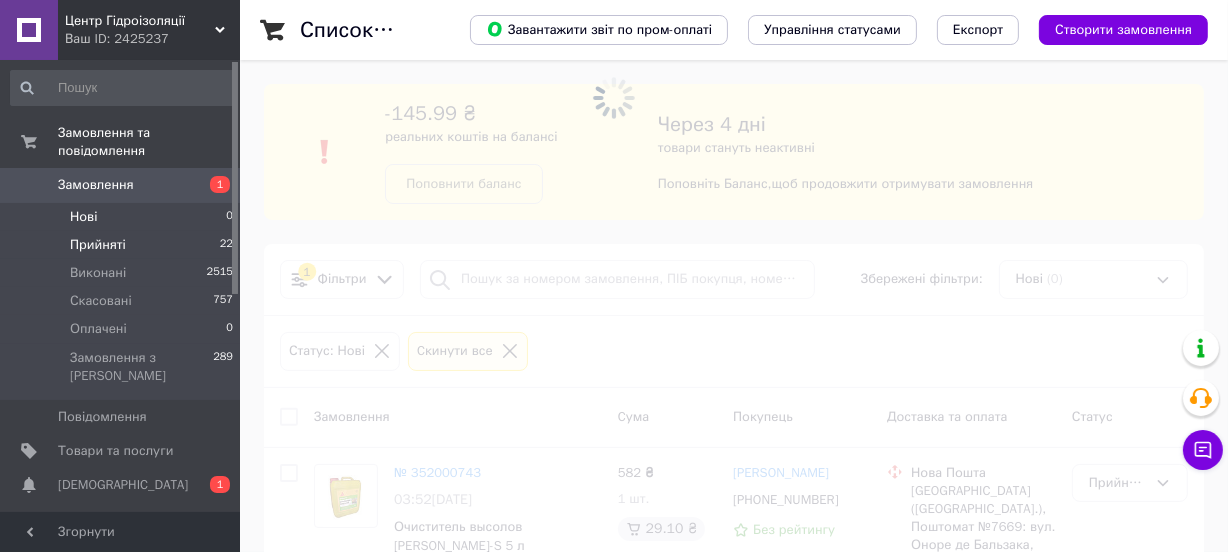 click on "Прийняті" at bounding box center (98, 245) 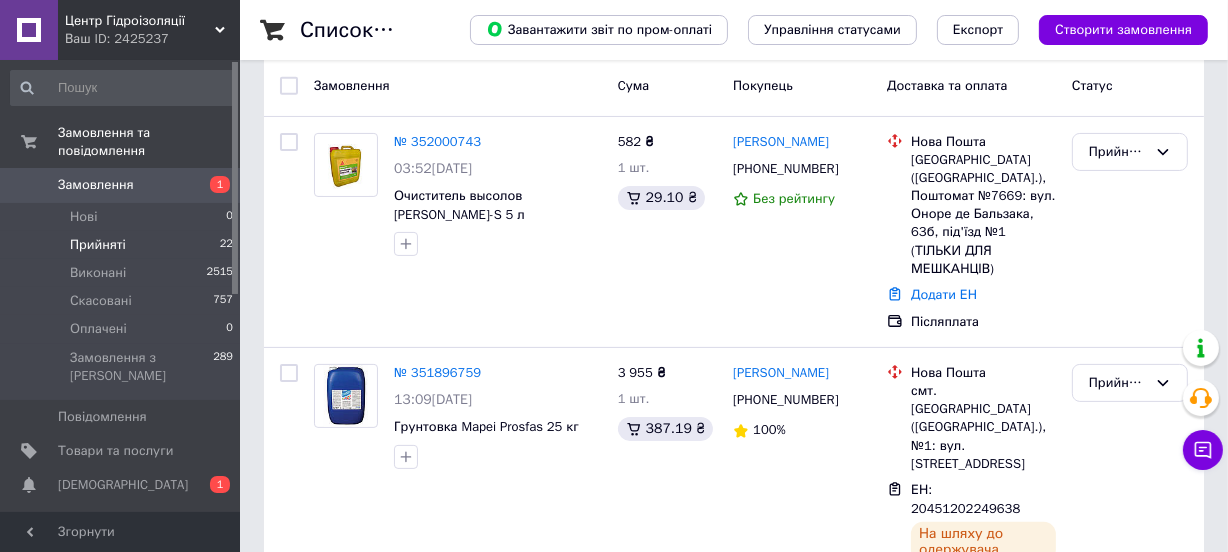 scroll, scrollTop: 363, scrollLeft: 0, axis: vertical 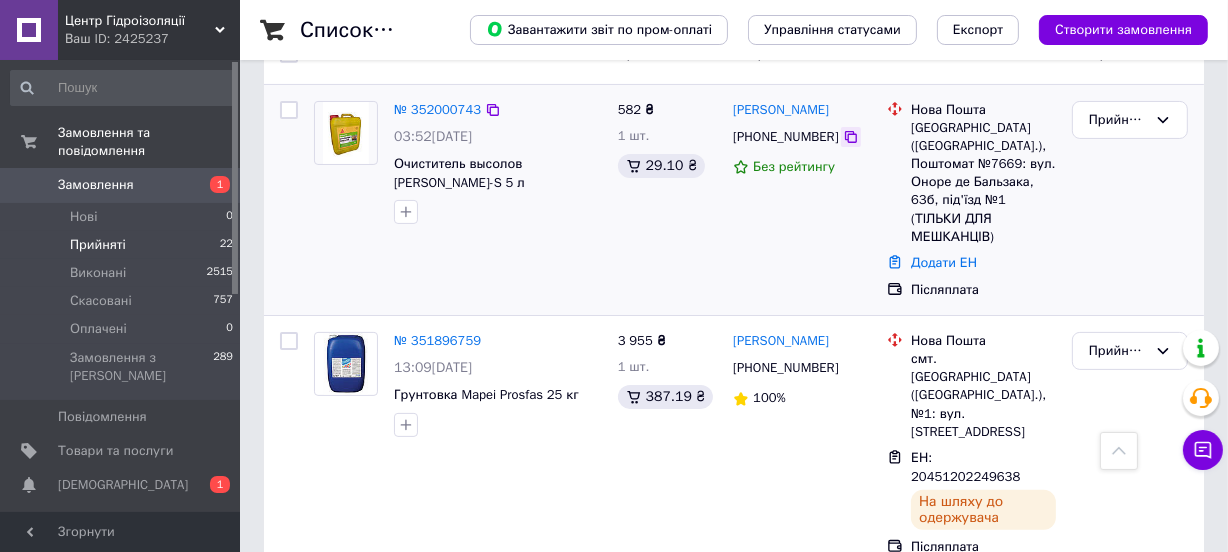 click 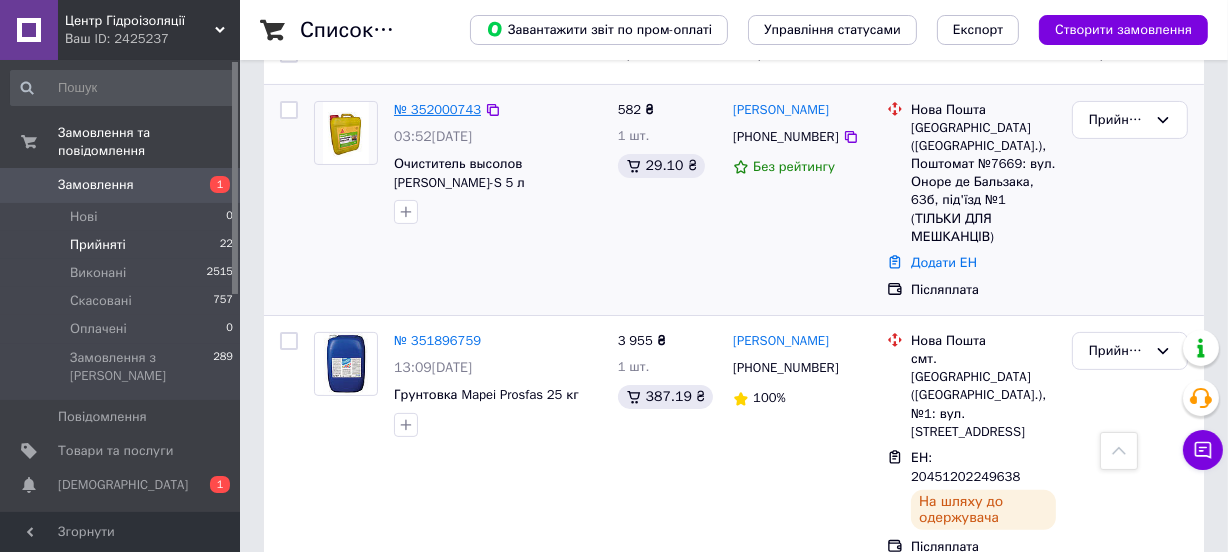 click on "№ 352000743" at bounding box center [437, 109] 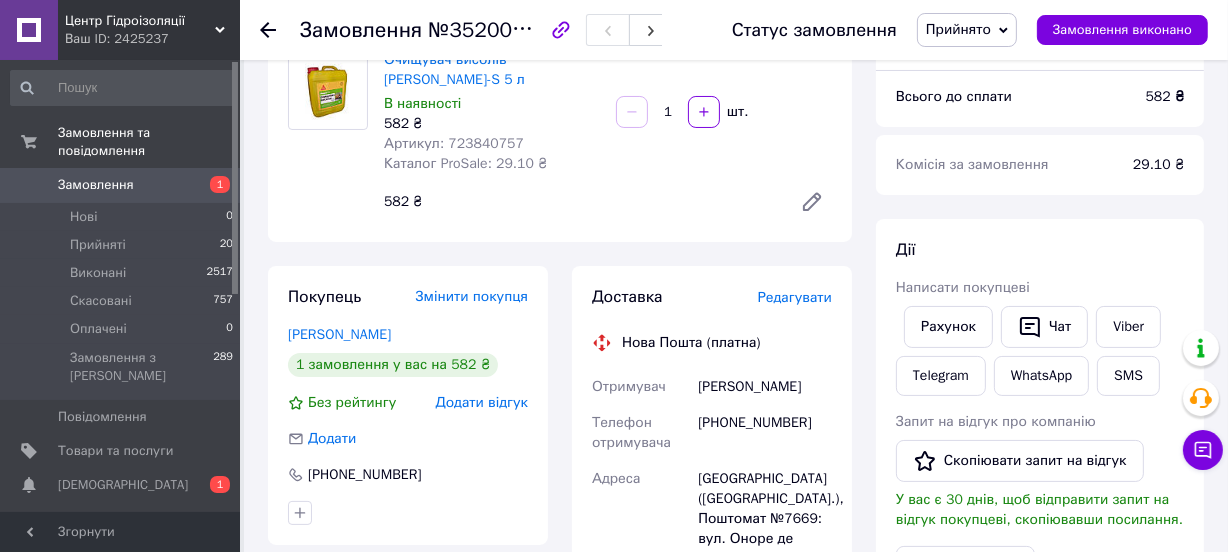 scroll, scrollTop: 0, scrollLeft: 0, axis: both 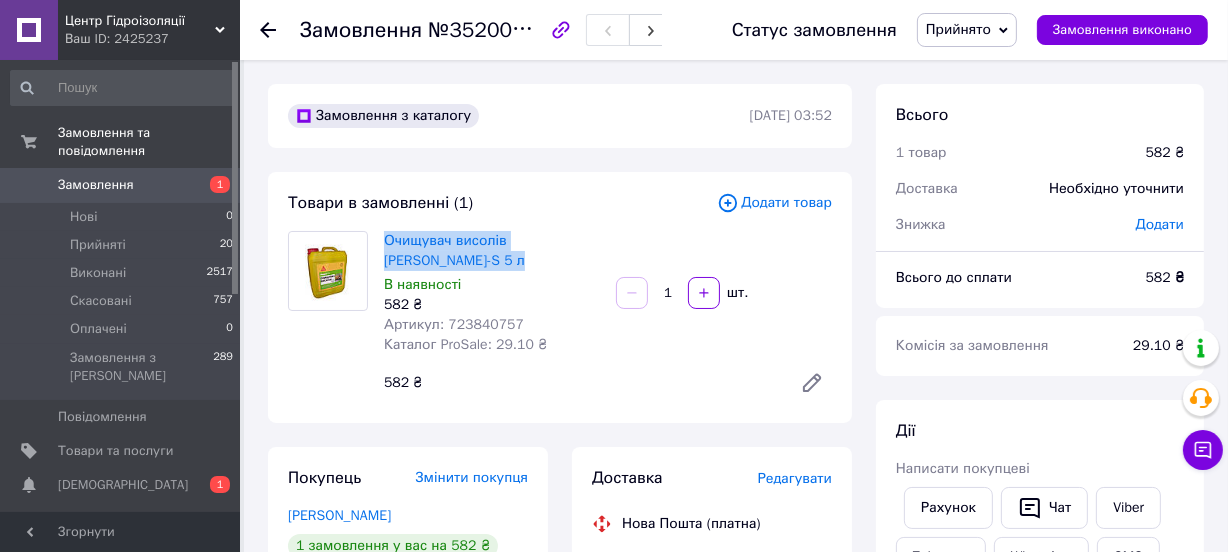 drag, startPoint x: 435, startPoint y: 258, endPoint x: 385, endPoint y: 228, distance: 58.30952 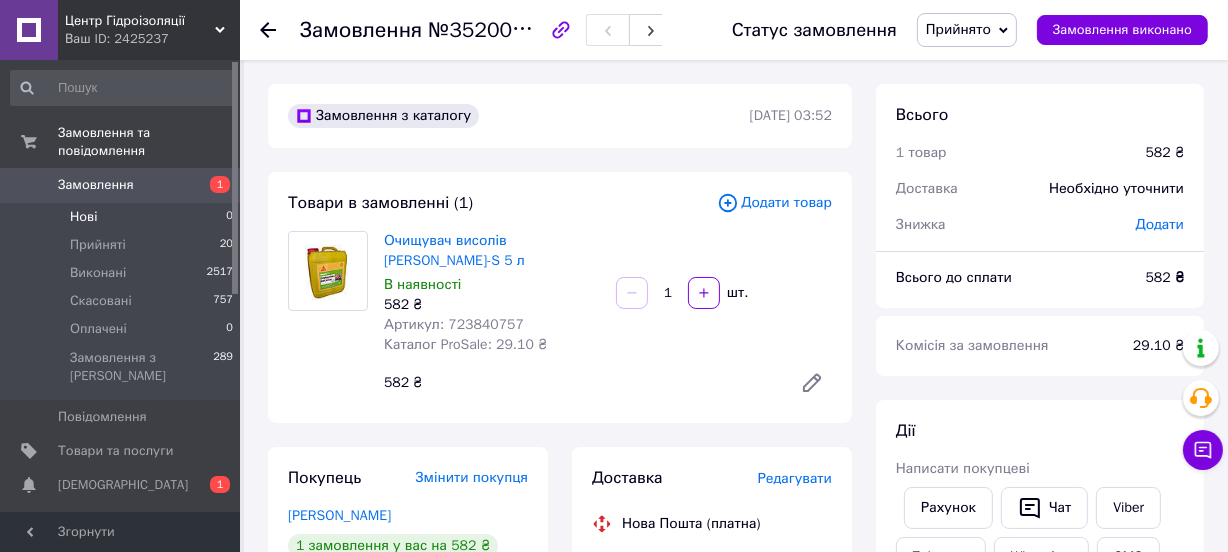 click on "Нові 0" at bounding box center [122, 217] 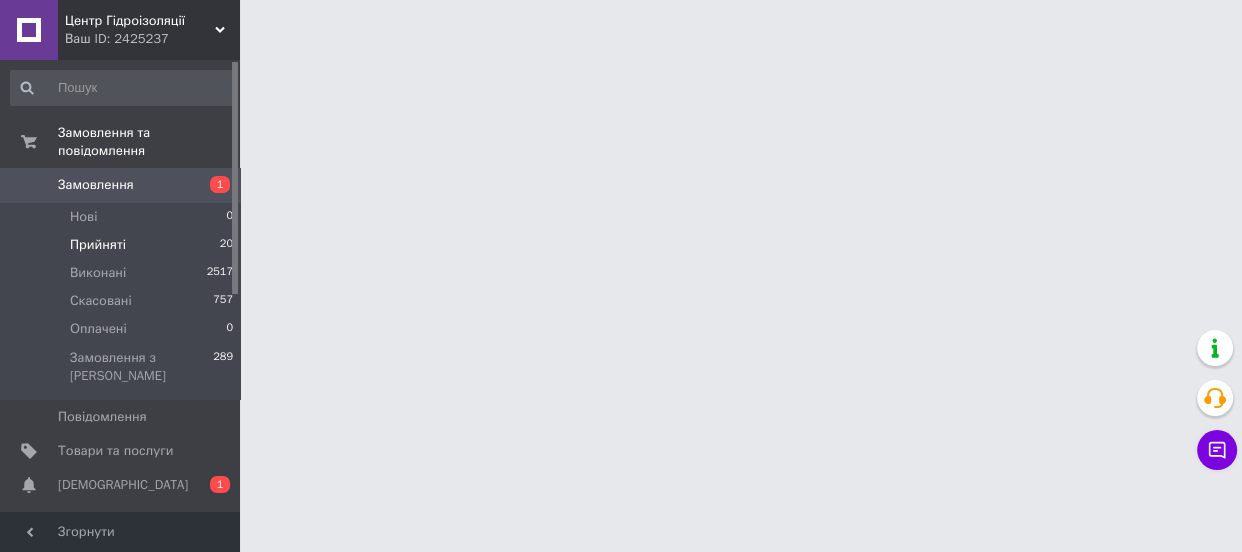 click on "Прийняті" at bounding box center [98, 245] 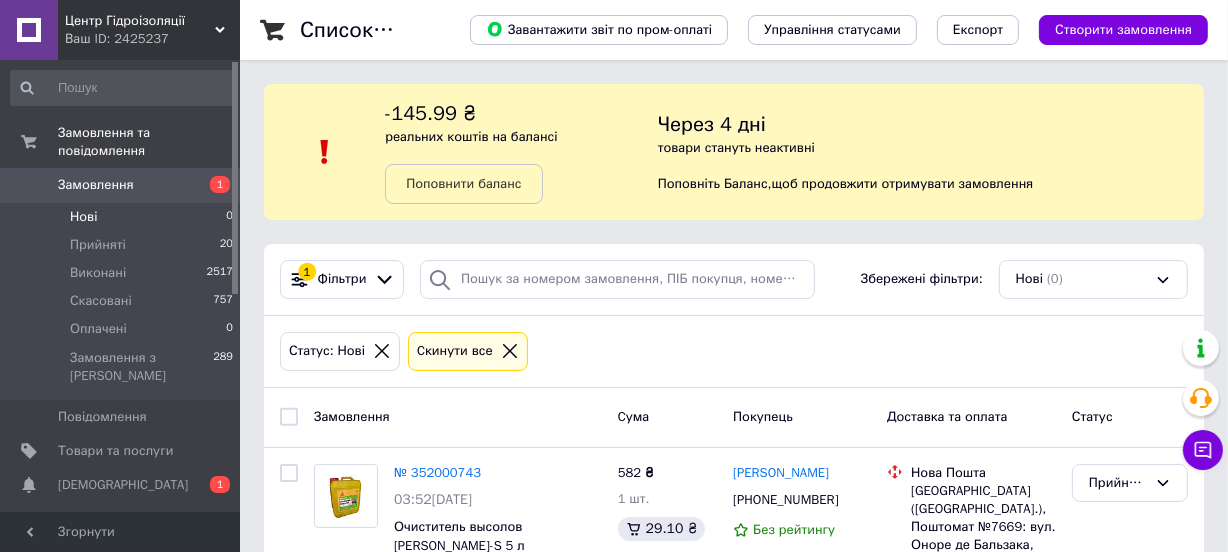 click on "Нові 0" at bounding box center (122, 217) 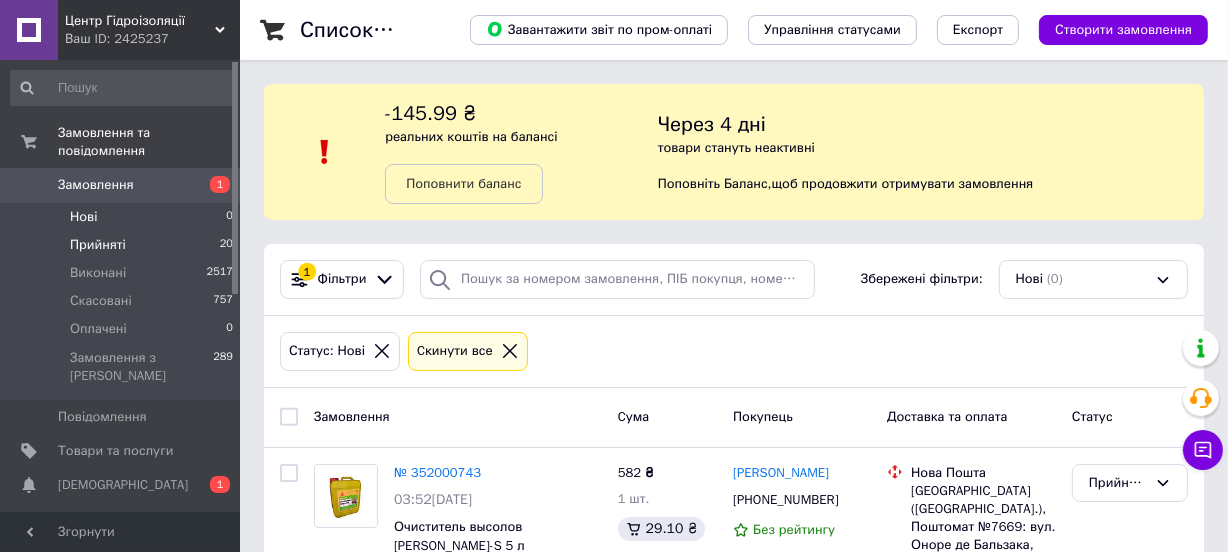 click on "Прийняті 20" at bounding box center [122, 245] 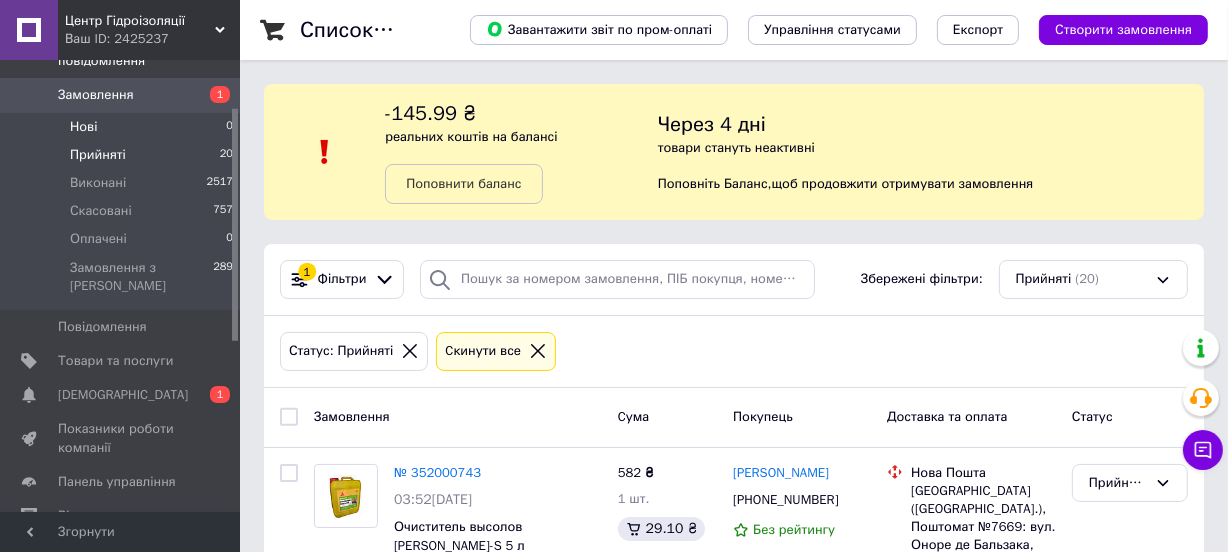 scroll, scrollTop: 0, scrollLeft: 0, axis: both 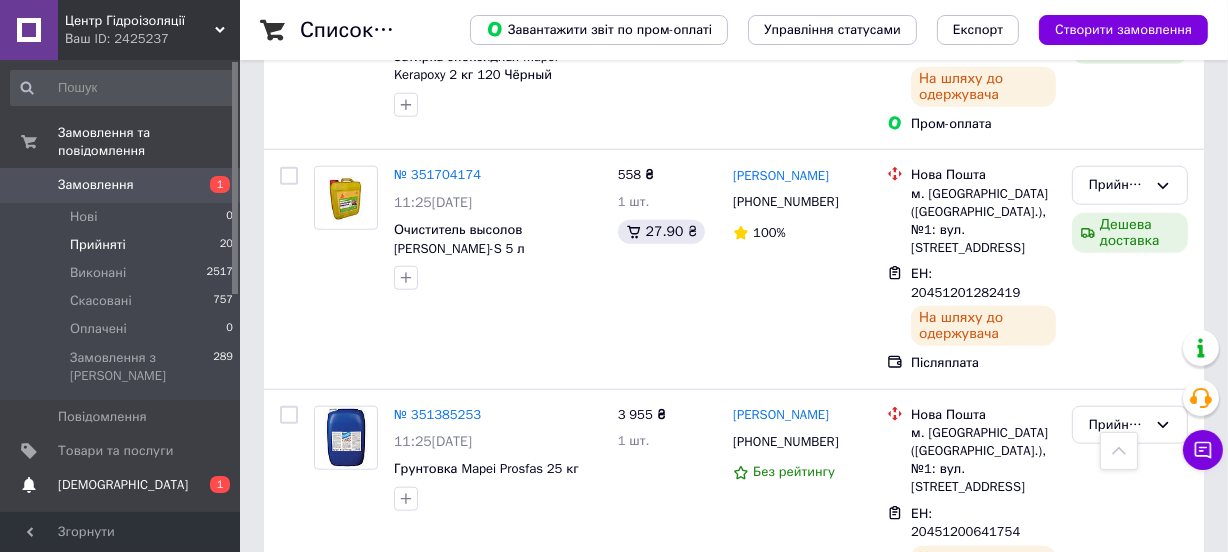 click on "0 1" at bounding box center (212, 485) 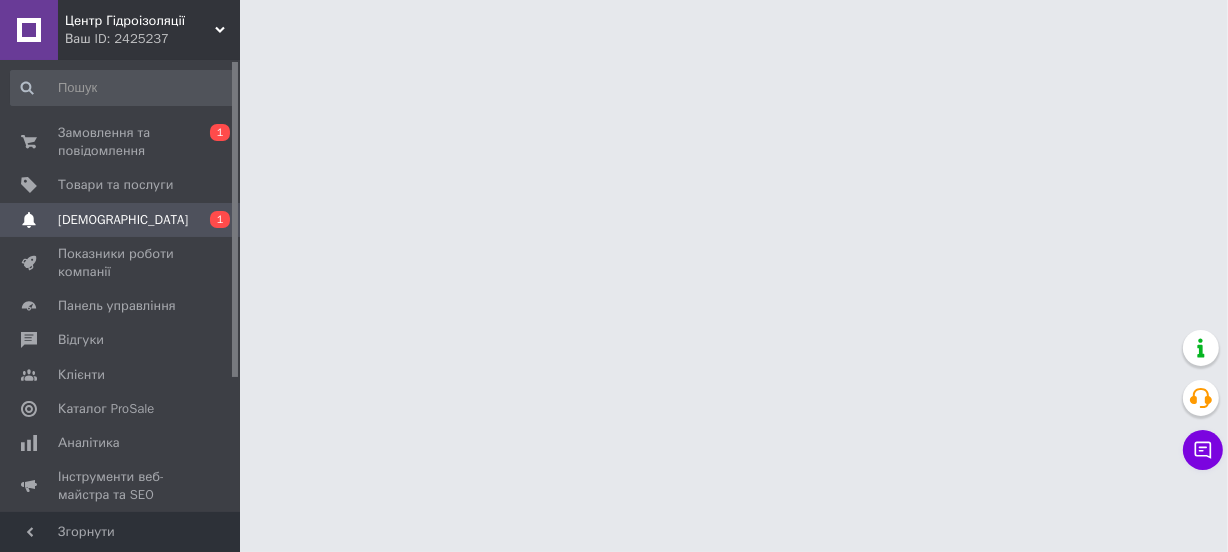 scroll, scrollTop: 0, scrollLeft: 0, axis: both 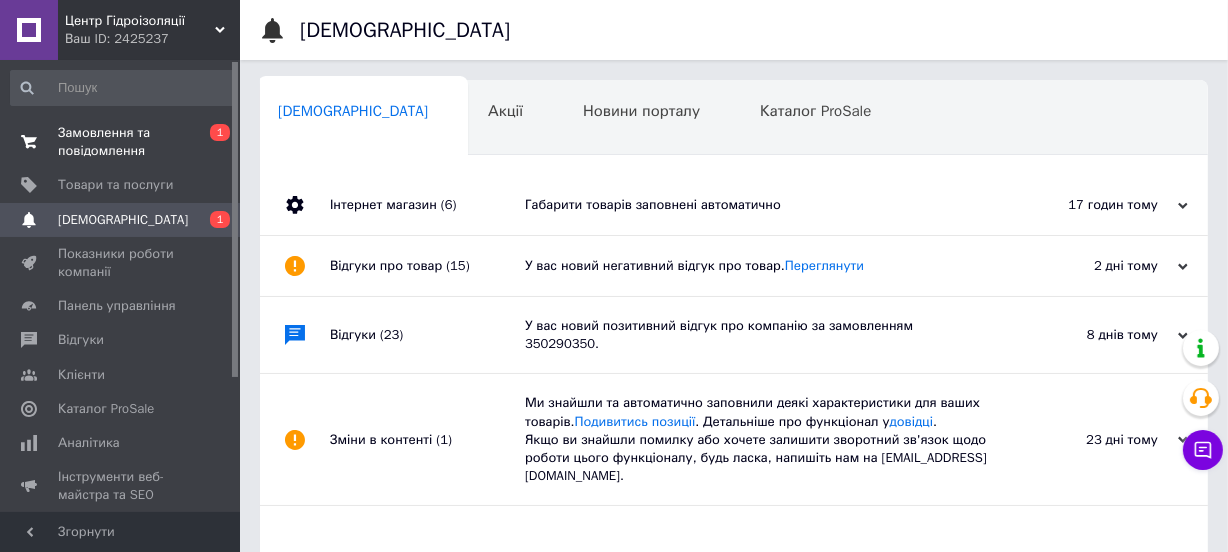 click on "Замовлення та повідомлення" at bounding box center [121, 142] 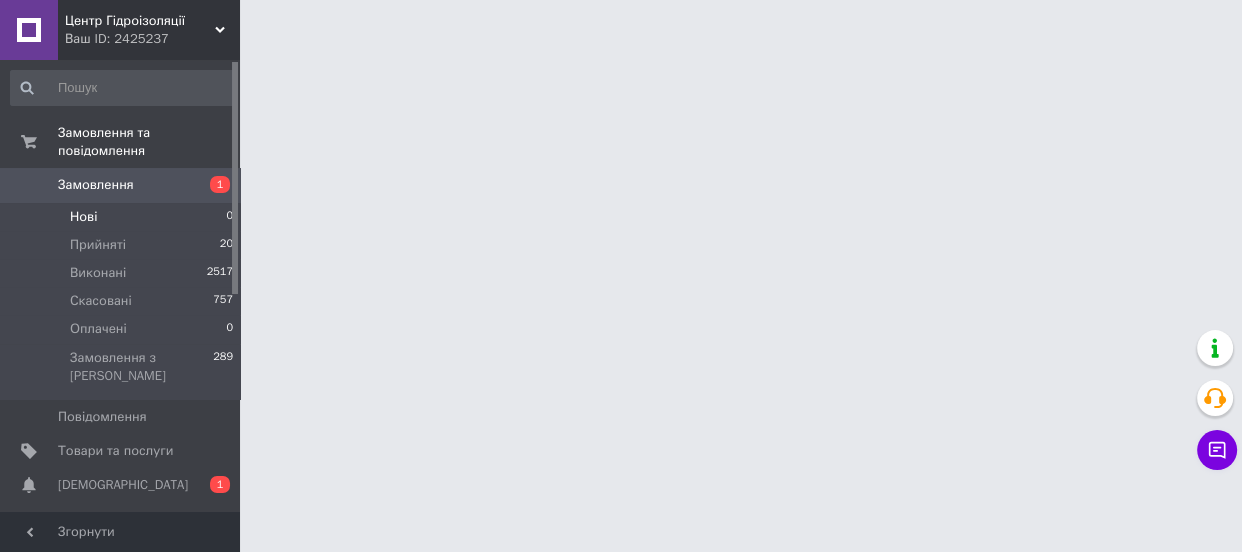 click on "Нові 0" at bounding box center [122, 217] 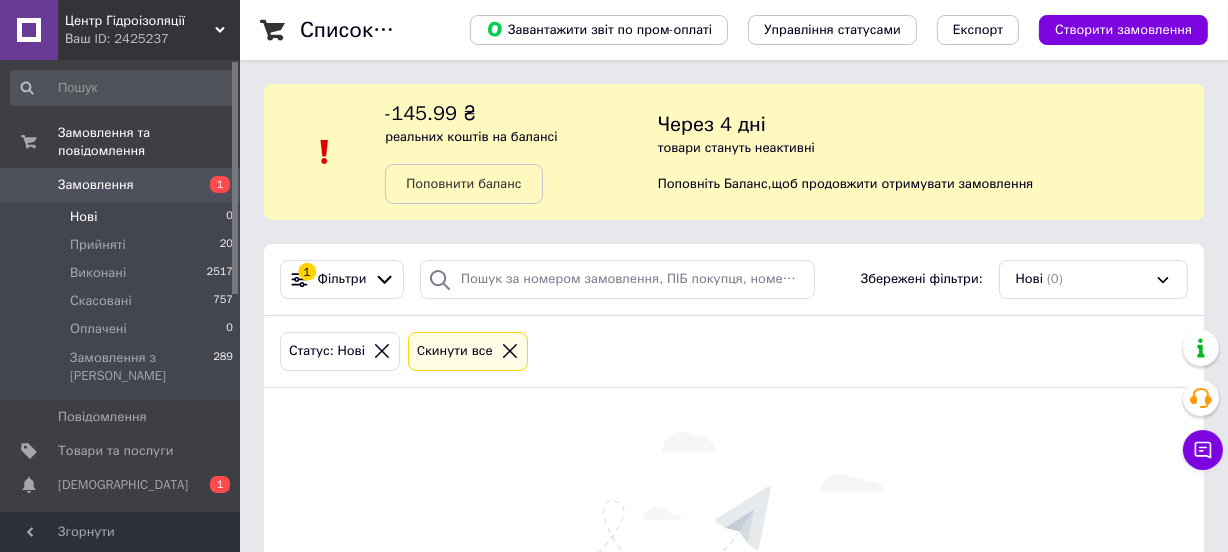 click on "Нові 0" at bounding box center [122, 217] 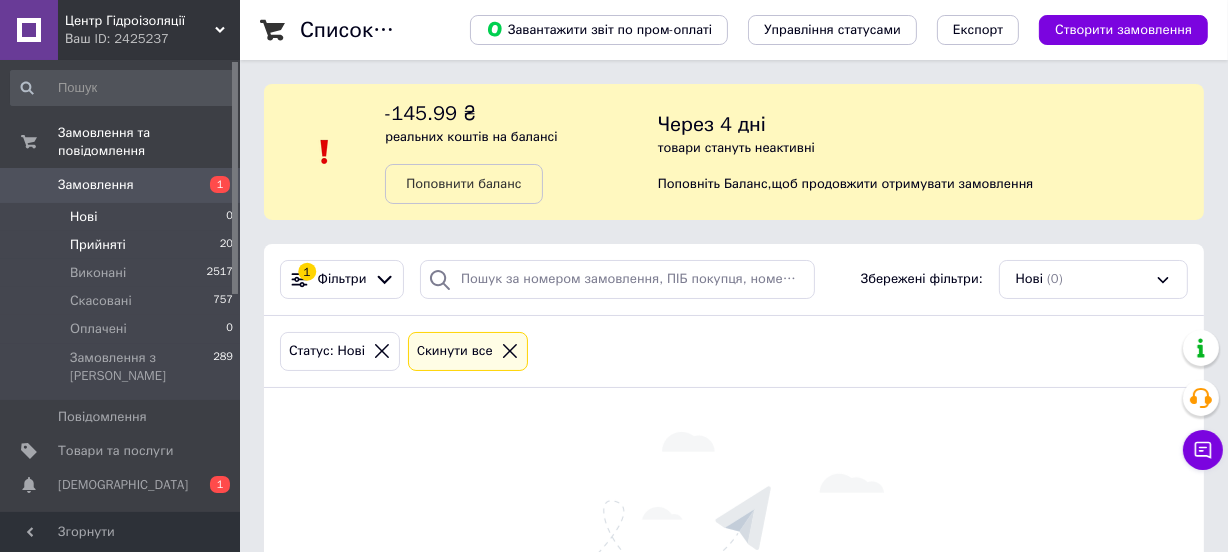click on "Прийняті 20" at bounding box center (122, 245) 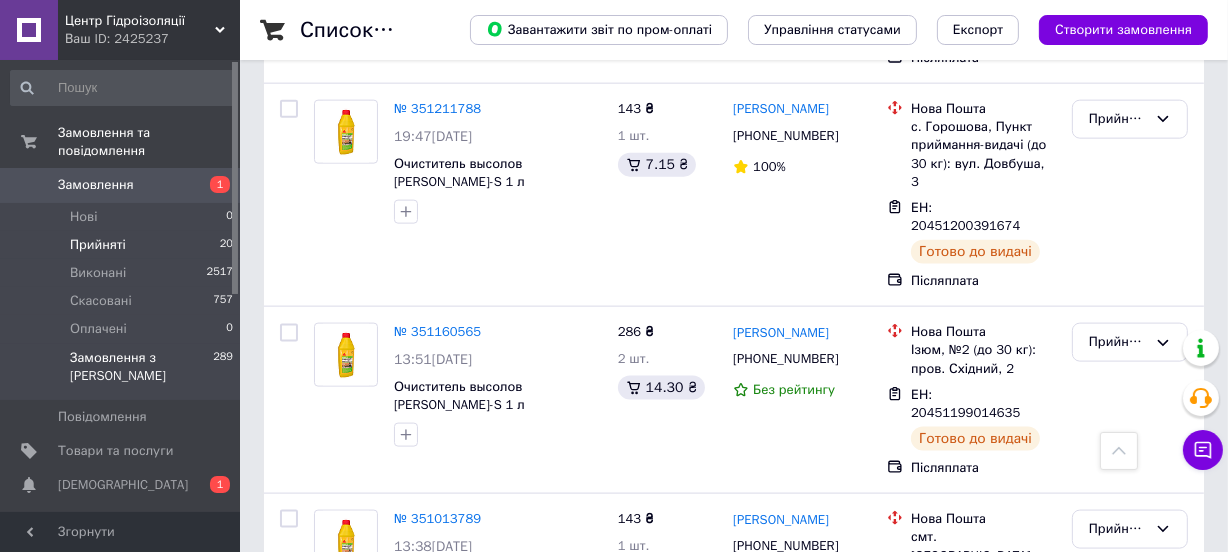 scroll, scrollTop: 2000, scrollLeft: 0, axis: vertical 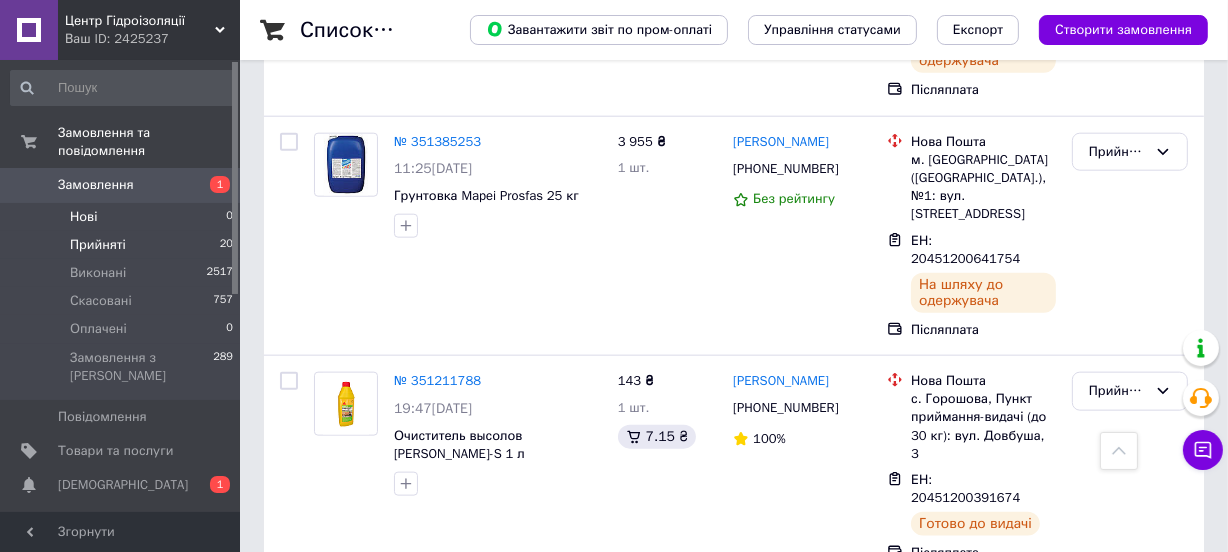 click on "Нові 0" at bounding box center (122, 217) 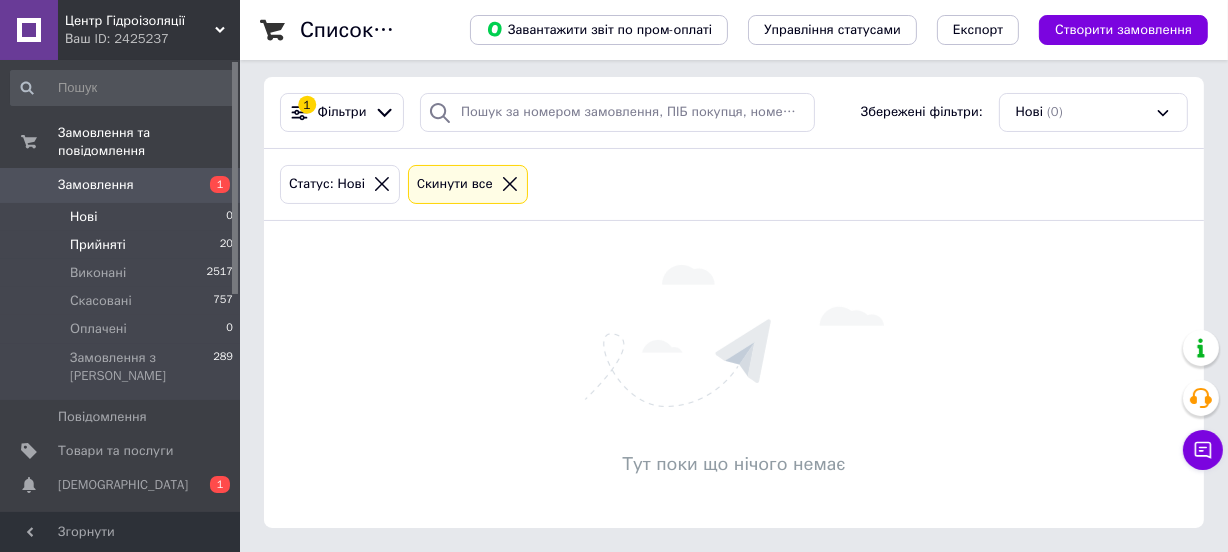 scroll, scrollTop: 0, scrollLeft: 0, axis: both 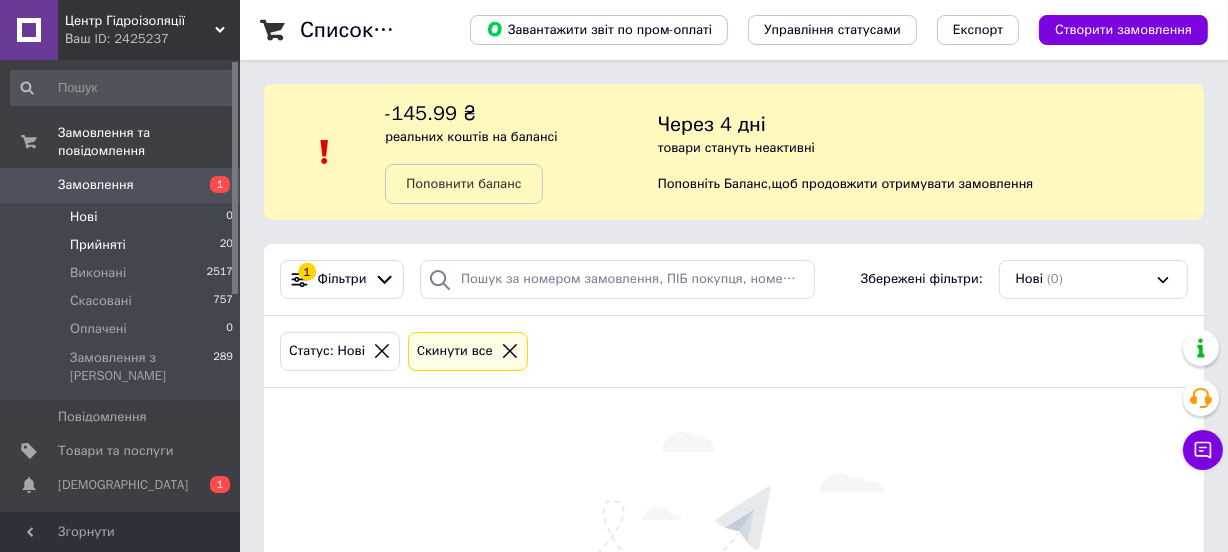 click on "Прийняті 20" at bounding box center [122, 245] 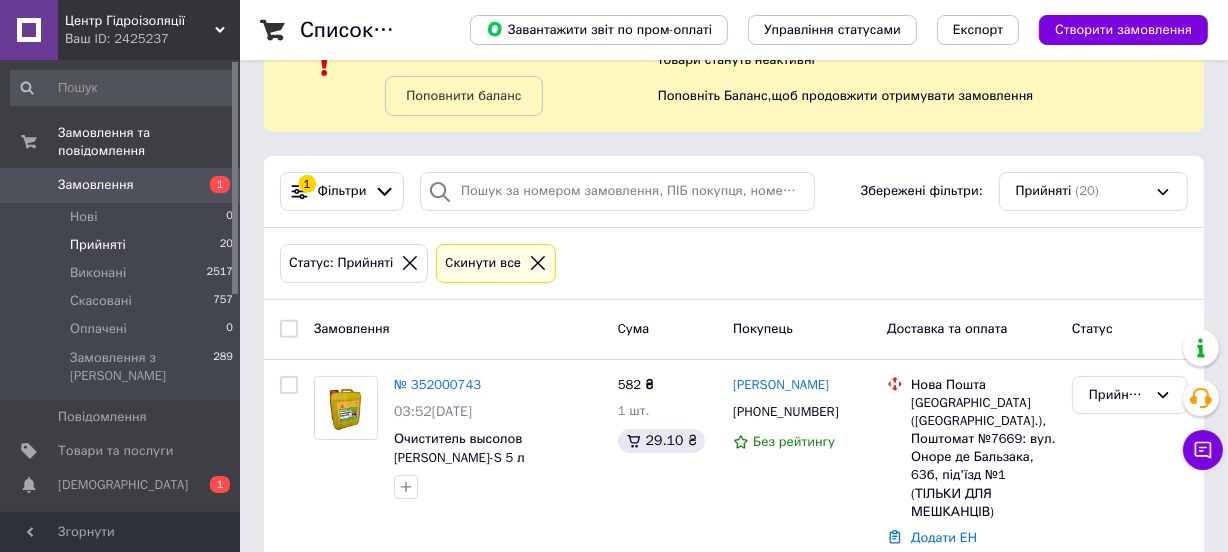 scroll, scrollTop: 0, scrollLeft: 0, axis: both 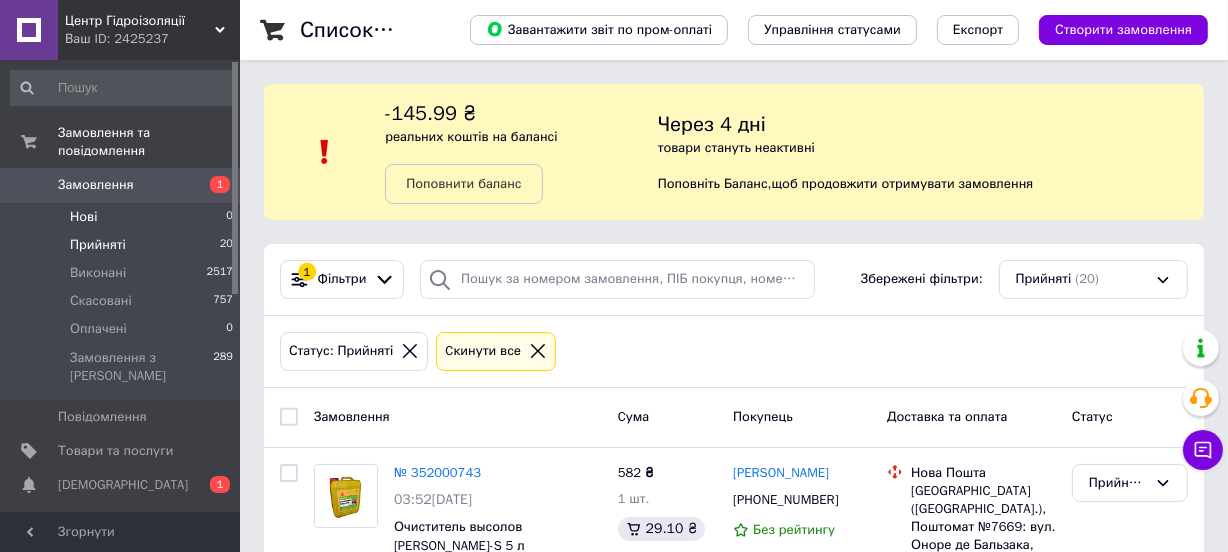 click on "Нові 0" at bounding box center [122, 217] 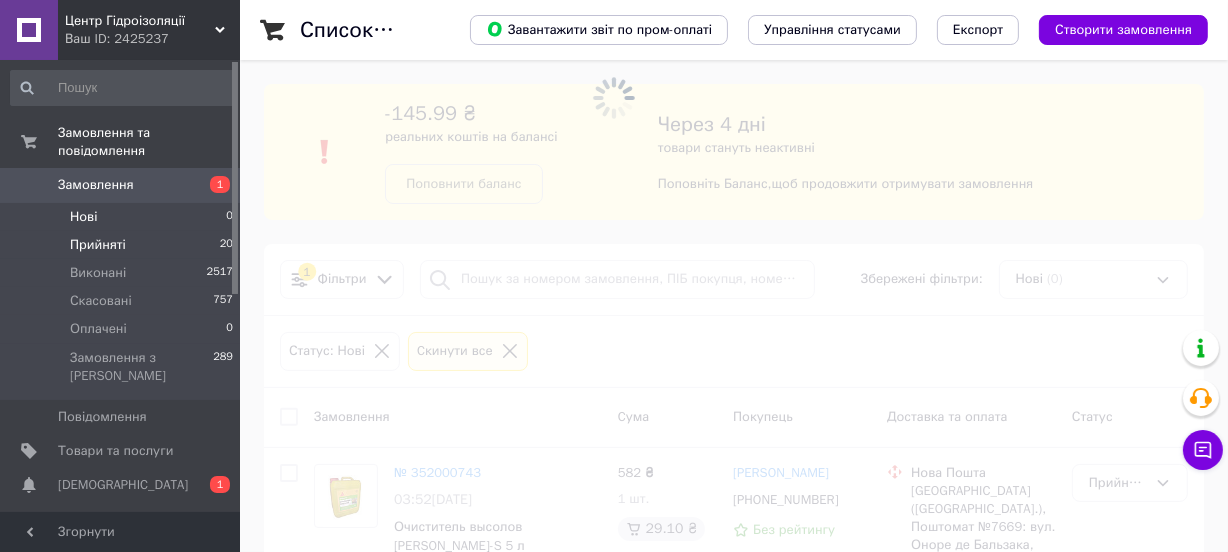 click on "Прийняті 20" at bounding box center [122, 245] 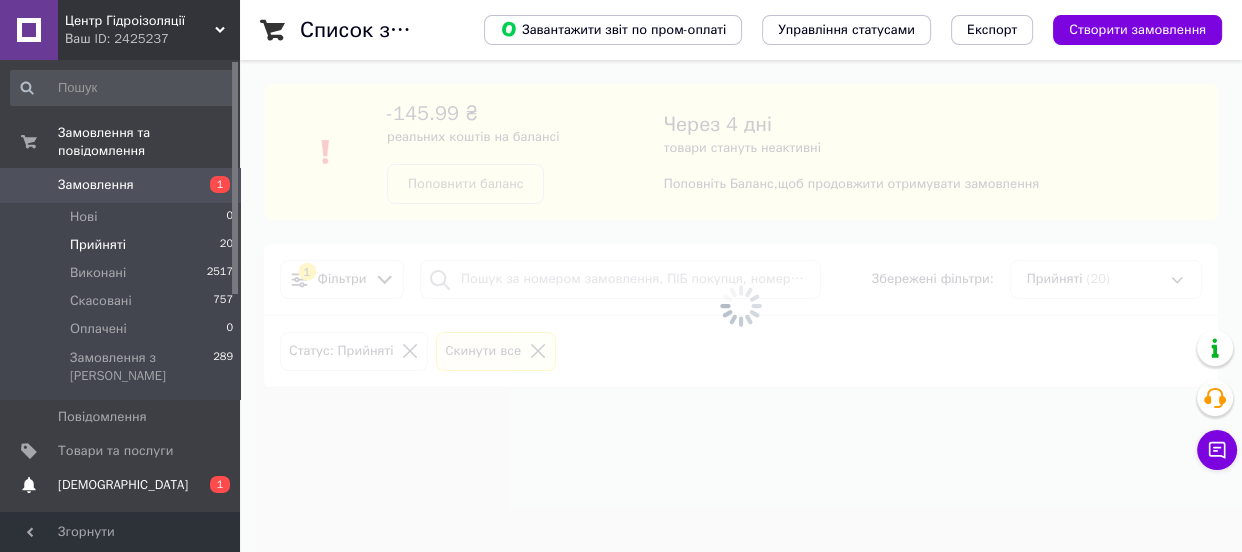 click on "[DEMOGRAPHIC_DATA]" at bounding box center (123, 485) 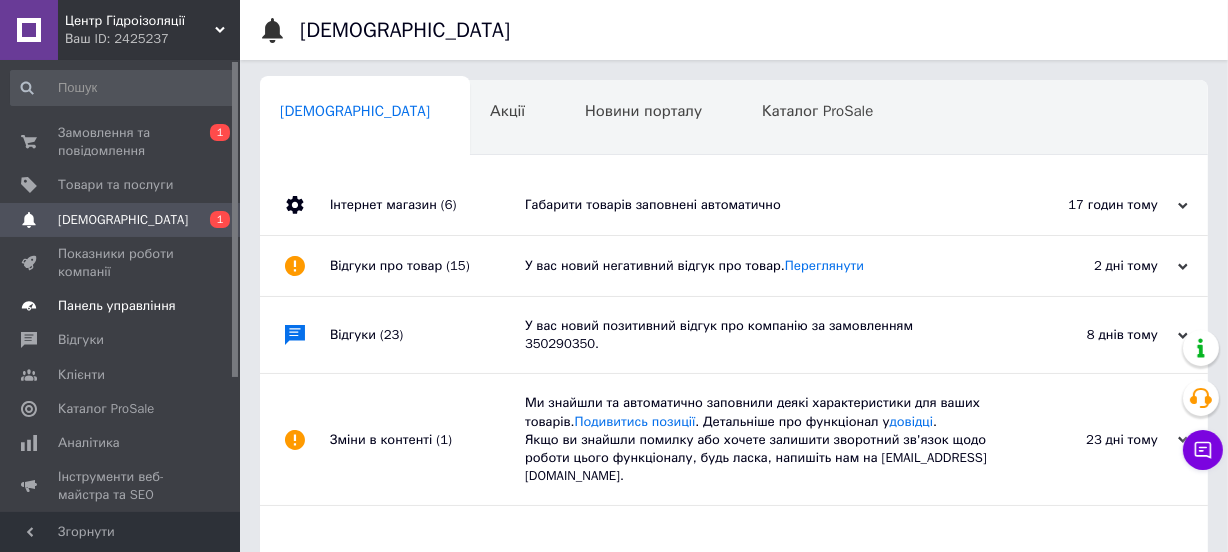 scroll, scrollTop: 0, scrollLeft: 2, axis: horizontal 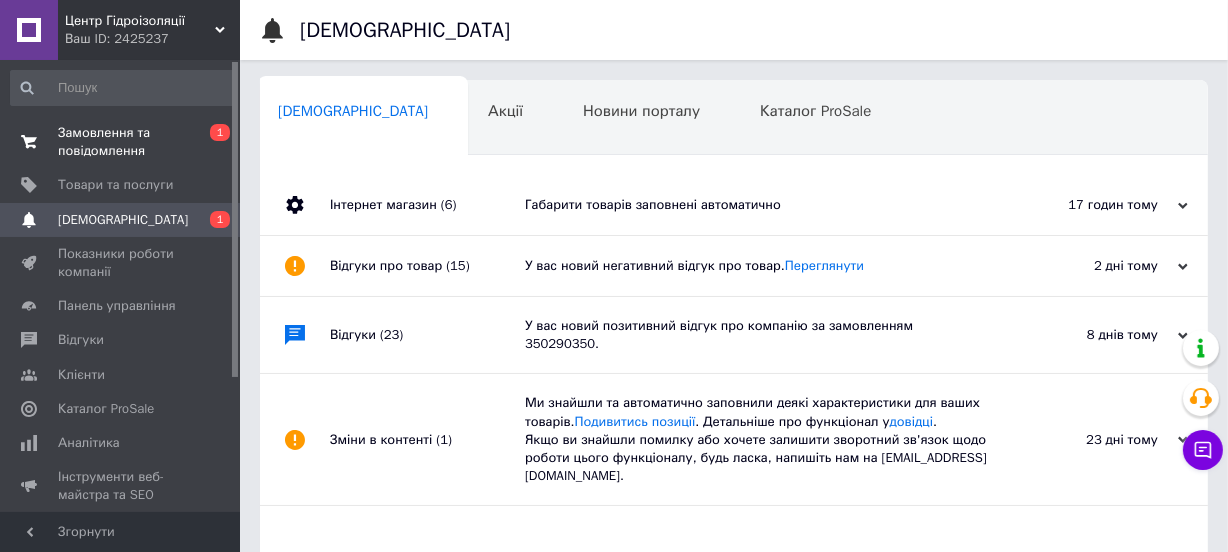 click on "Замовлення та повідомлення" at bounding box center (121, 142) 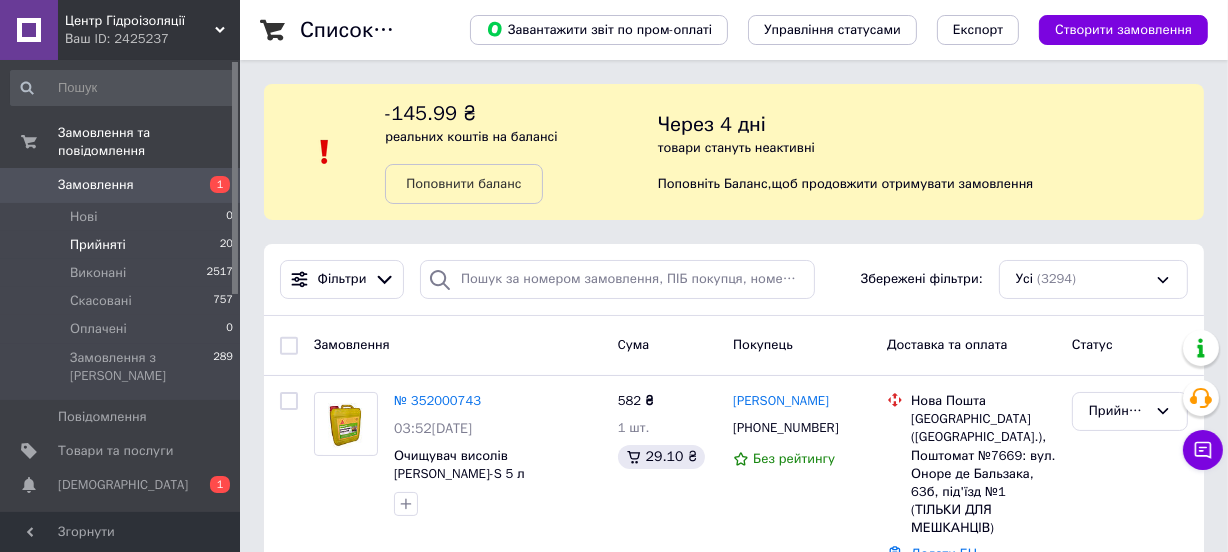 drag, startPoint x: 112, startPoint y: 200, endPoint x: 129, endPoint y: 221, distance: 27.018513 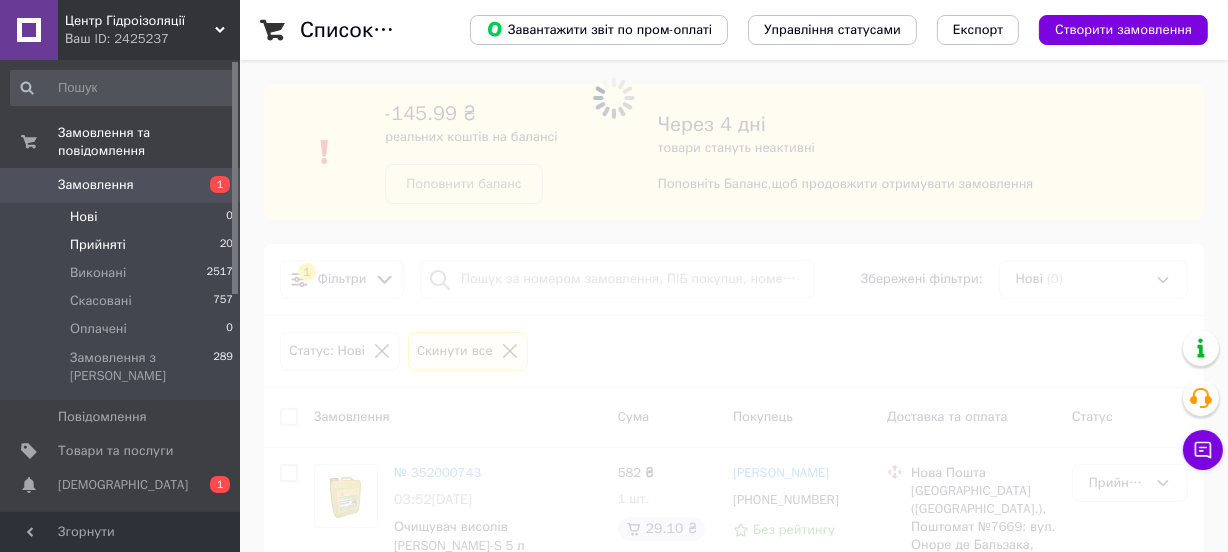 click on "Прийняті 20" at bounding box center [122, 245] 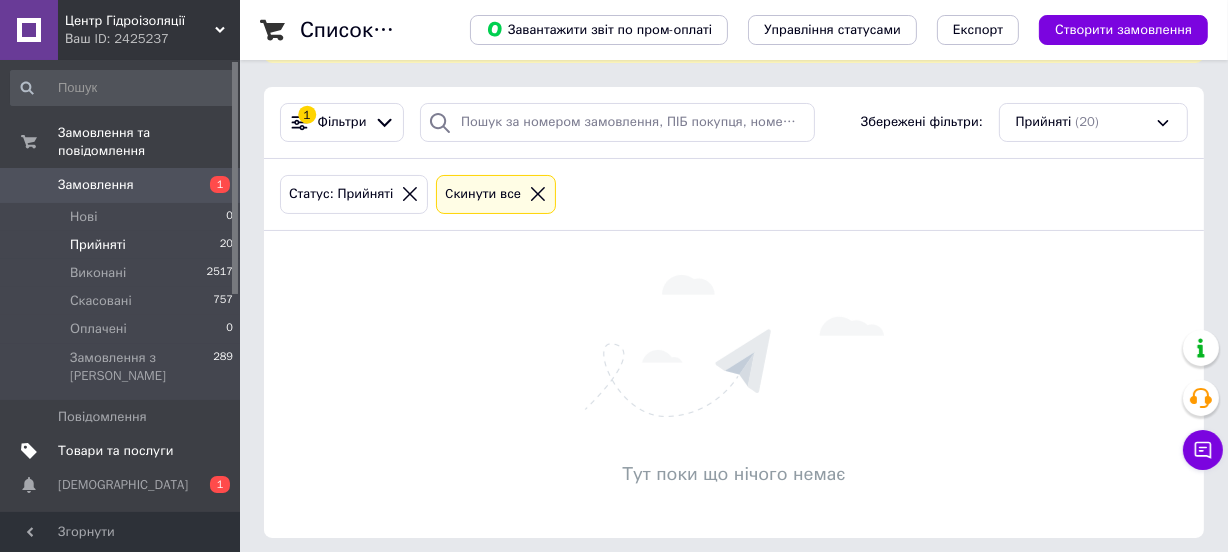 scroll, scrollTop: 166, scrollLeft: 0, axis: vertical 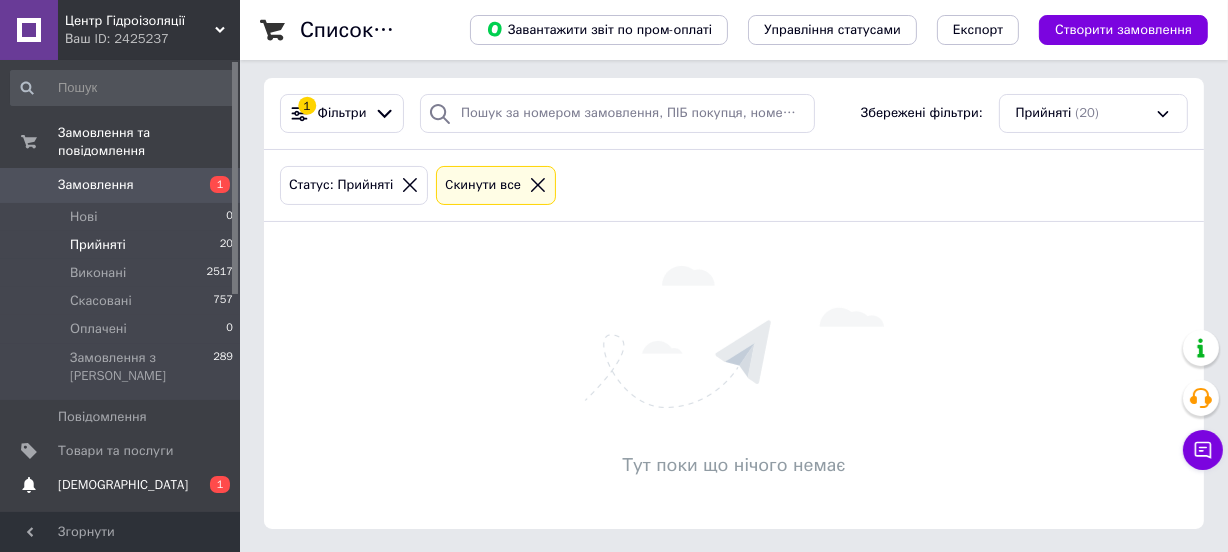 click on "[DEMOGRAPHIC_DATA]" at bounding box center (121, 485) 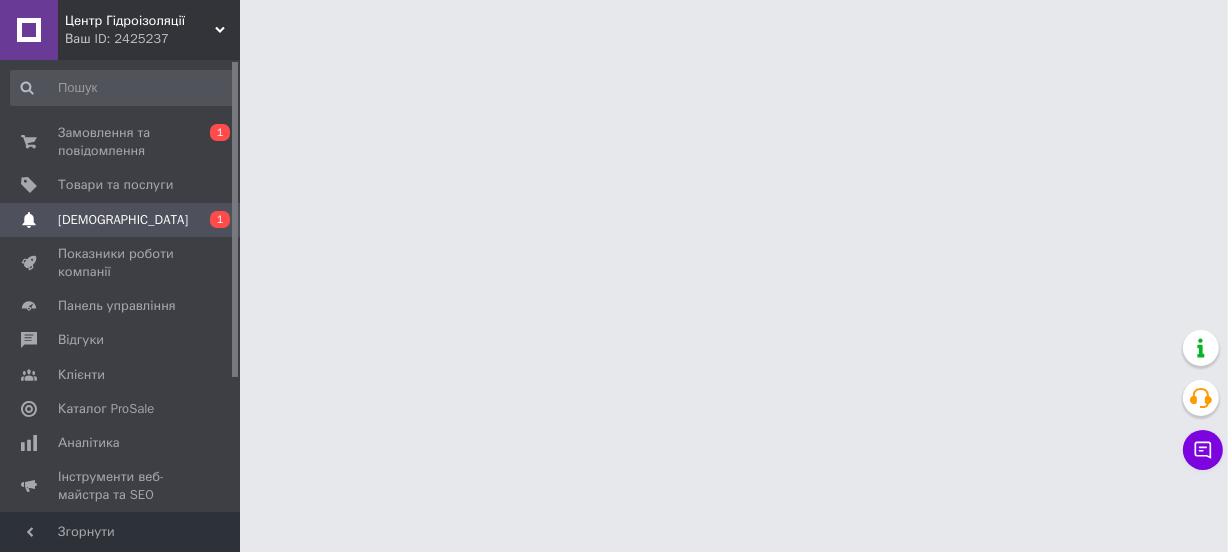 scroll, scrollTop: 0, scrollLeft: 0, axis: both 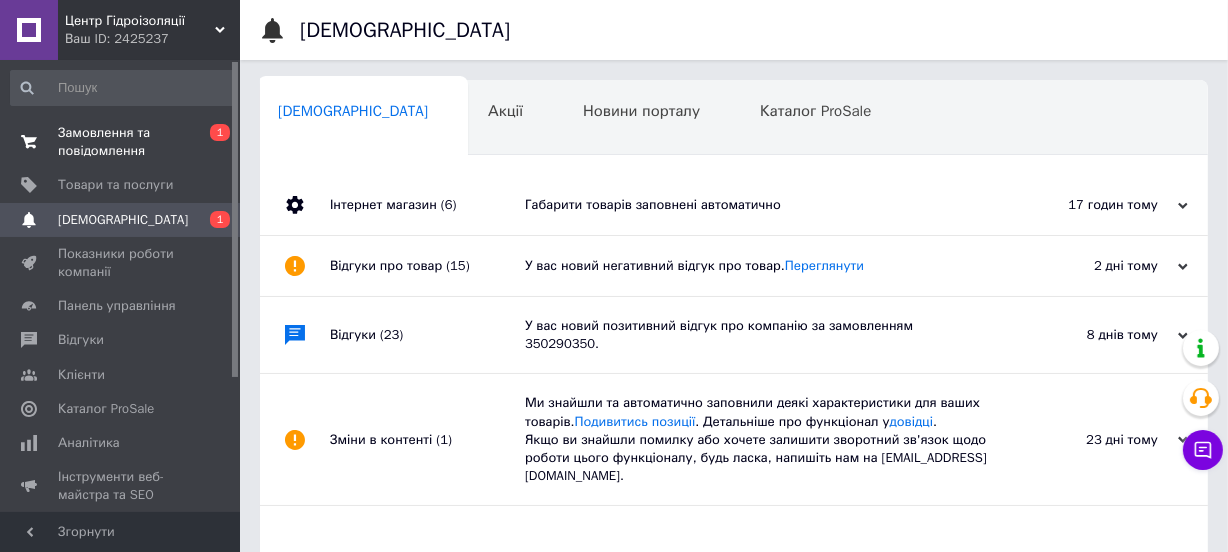 click on "Замовлення та повідомлення" at bounding box center (121, 142) 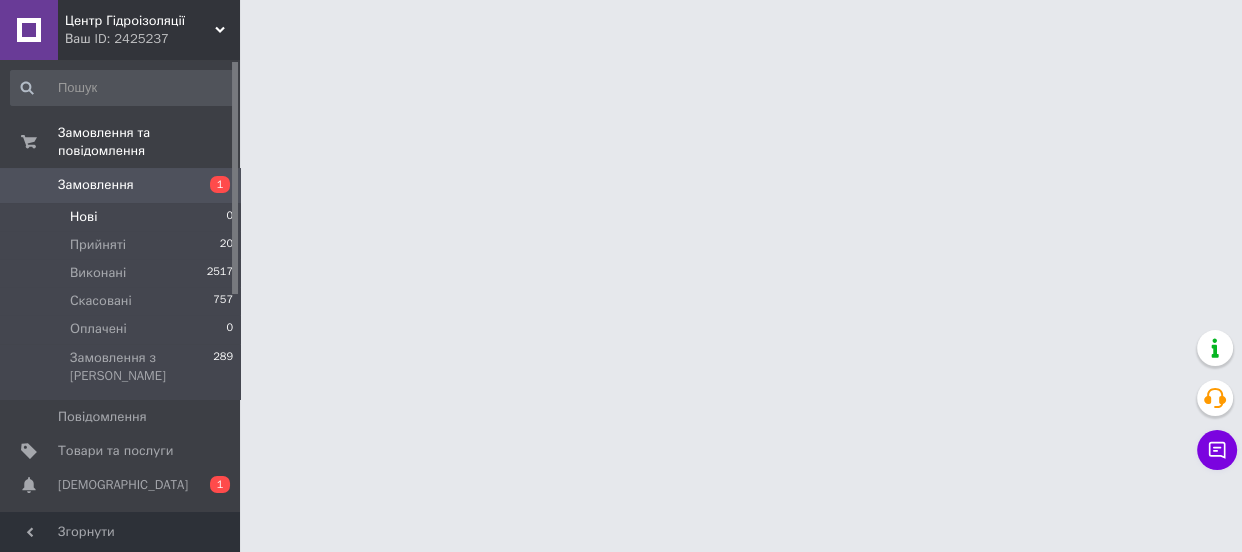 click on "Нові 0" at bounding box center (122, 217) 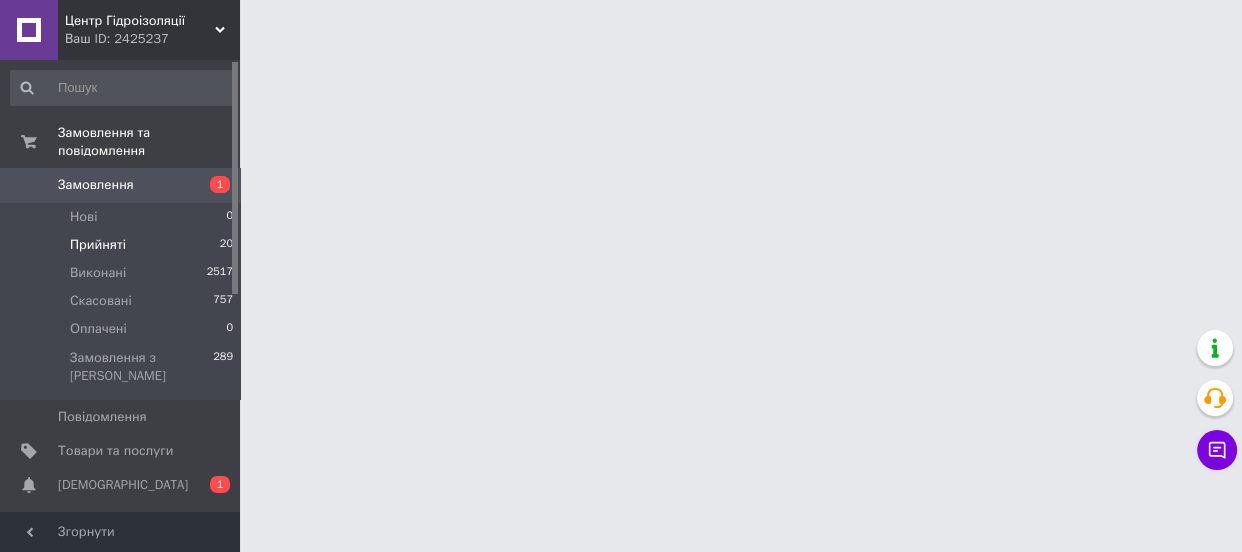 click on "Прийняті" at bounding box center [98, 245] 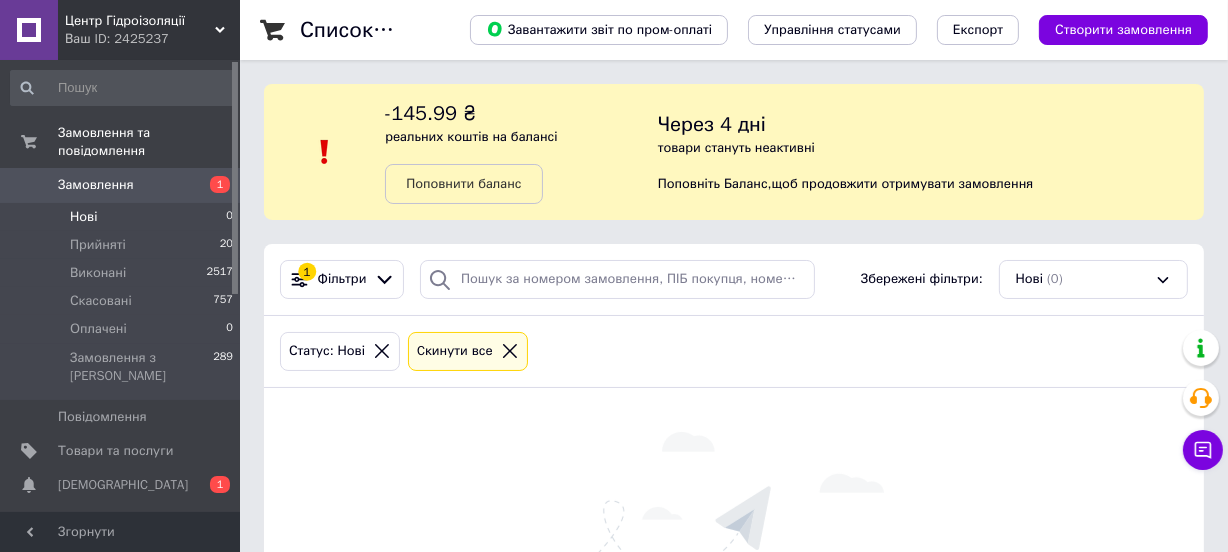 click on "Нові 0" at bounding box center [122, 217] 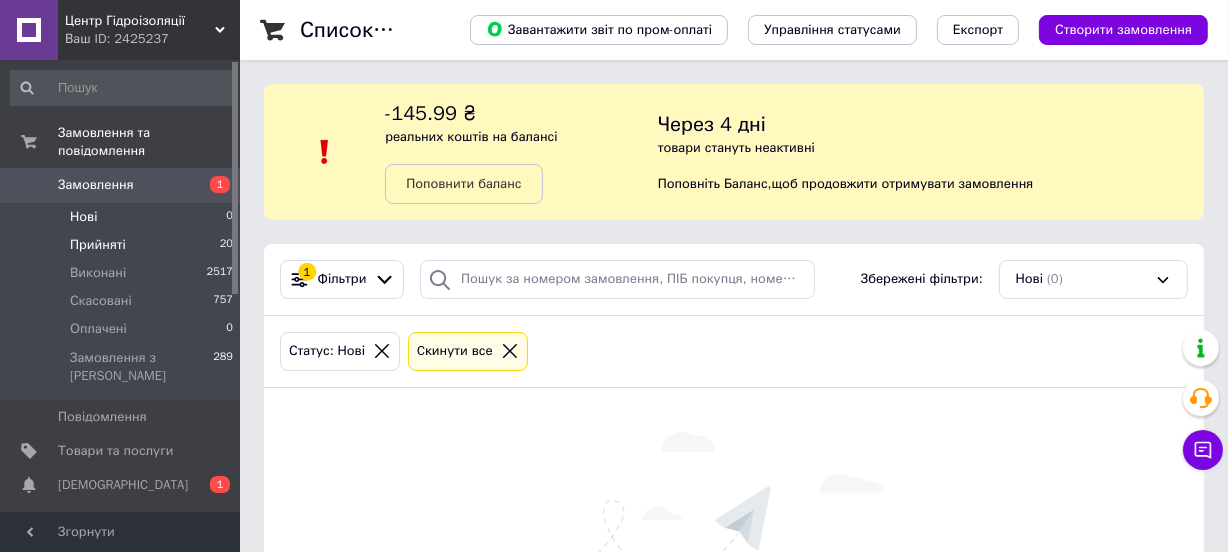 click on "Прийняті" at bounding box center (98, 245) 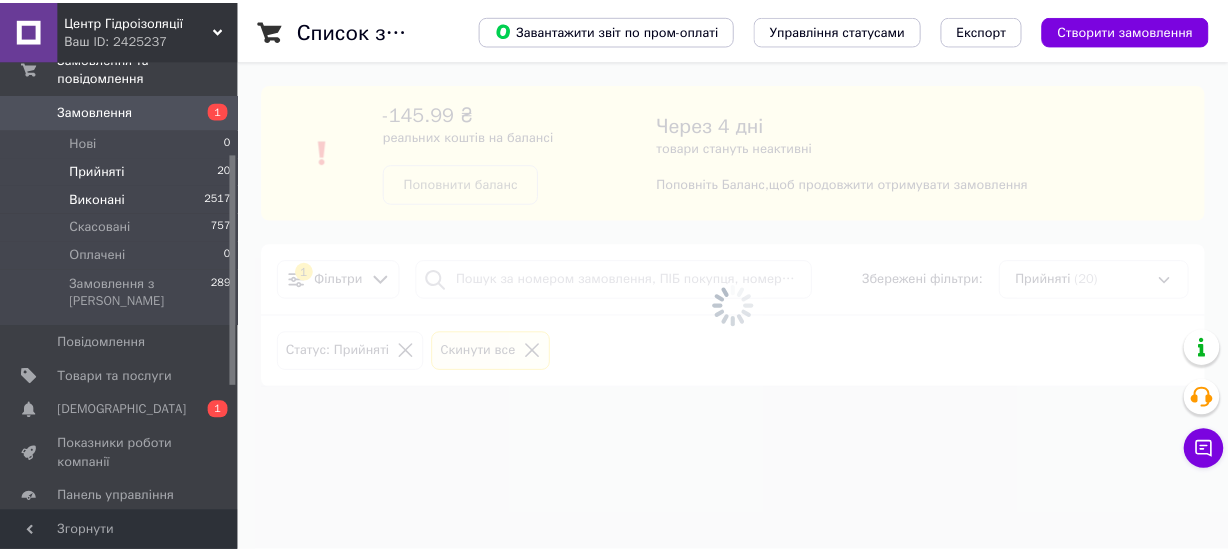 scroll, scrollTop: 181, scrollLeft: 0, axis: vertical 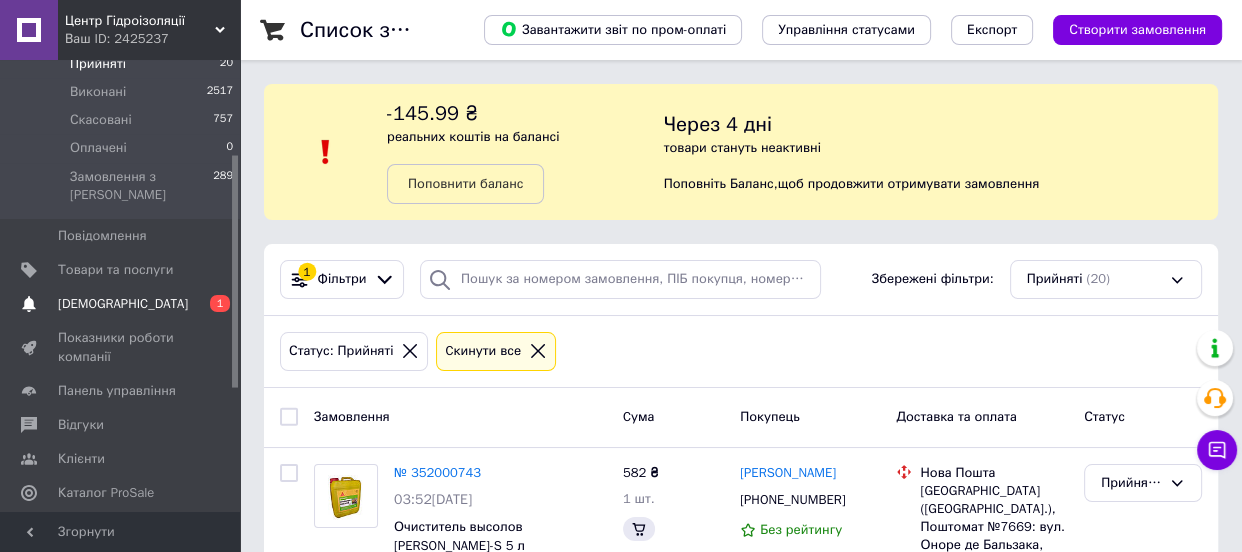click on "[DEMOGRAPHIC_DATA]" at bounding box center [121, 304] 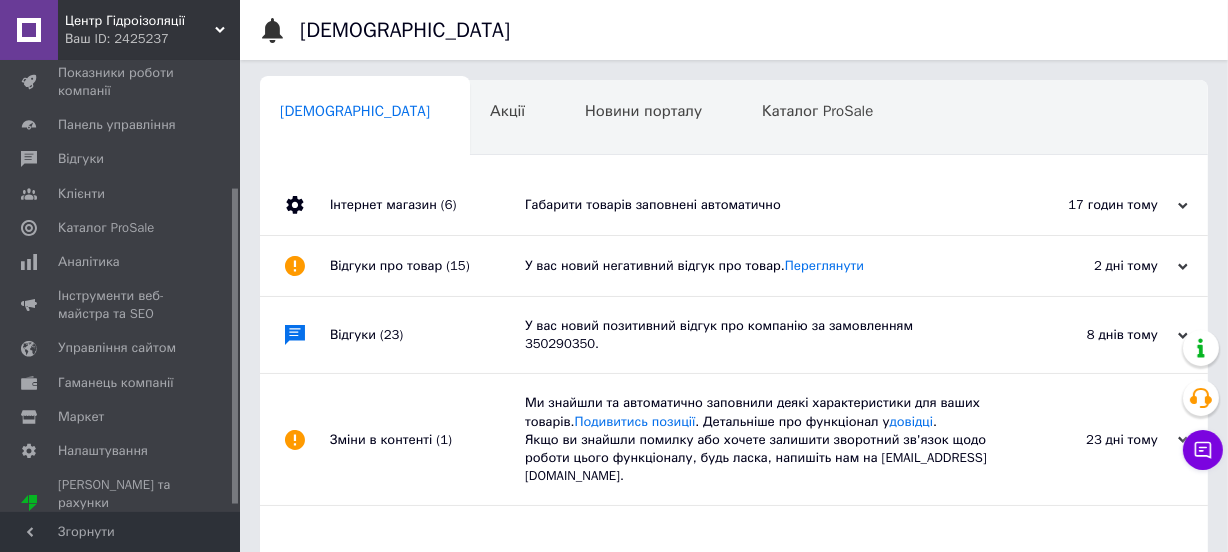 scroll, scrollTop: 0, scrollLeft: 2, axis: horizontal 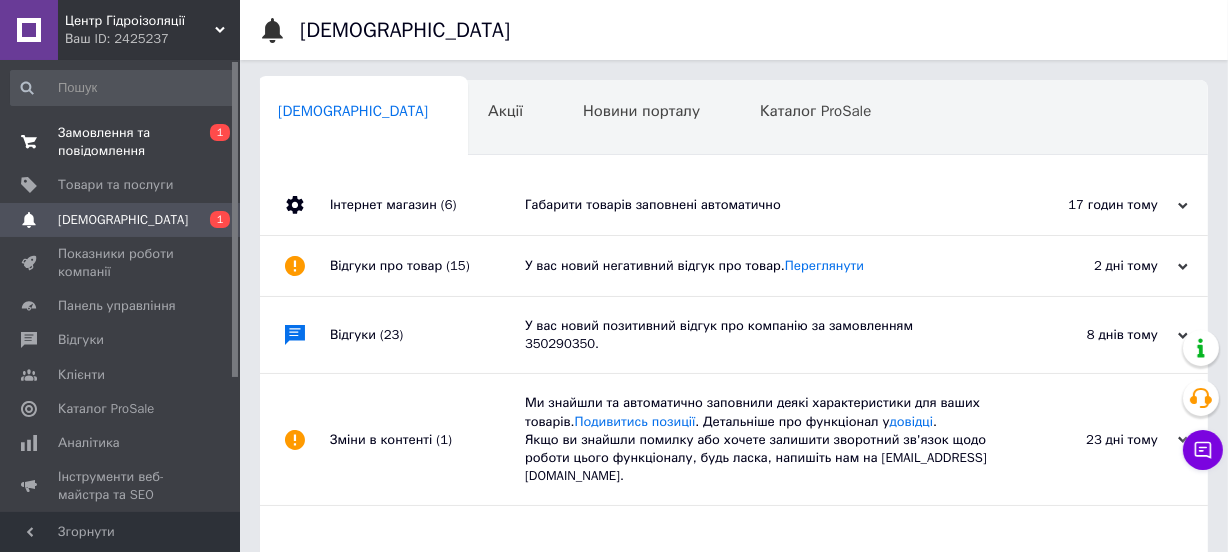 click on "Замовлення та повідомлення" at bounding box center [121, 142] 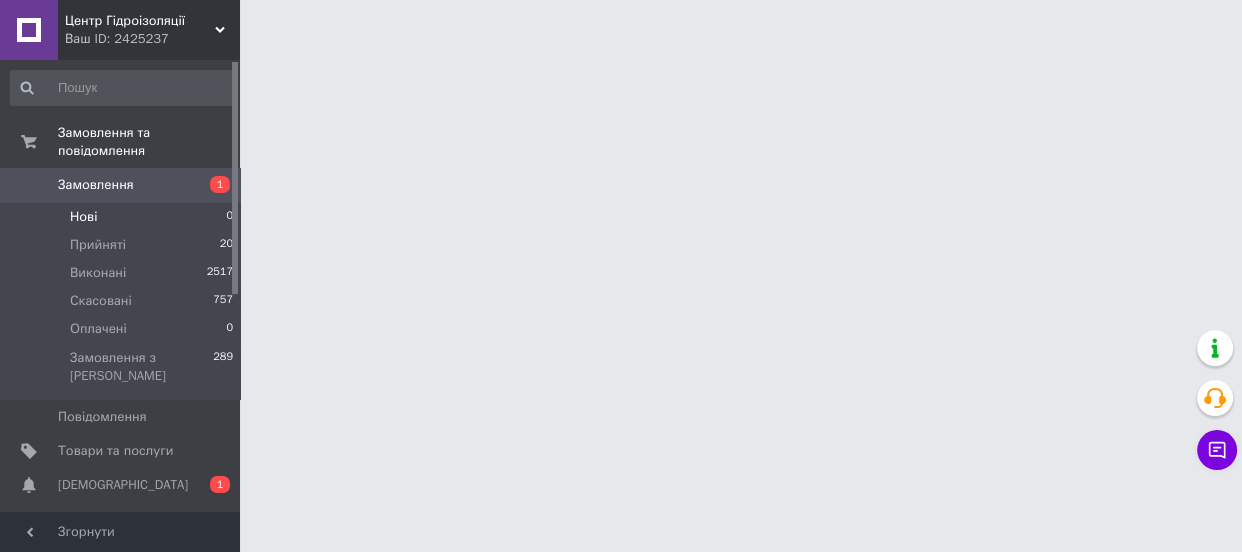 click on "Нові 0" at bounding box center [122, 217] 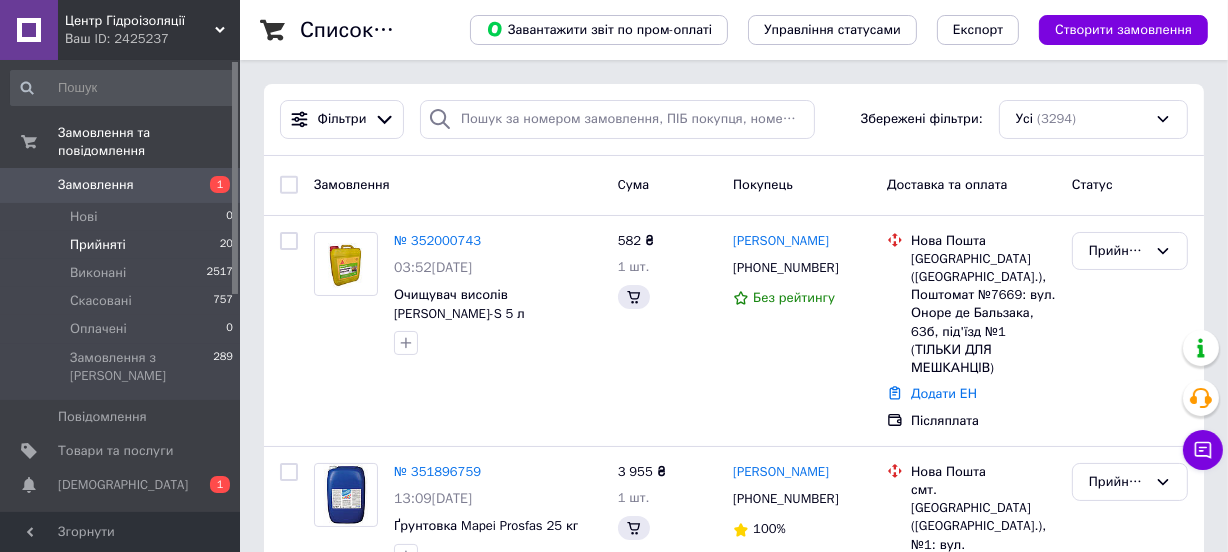 click on "Прийняті 20" at bounding box center [122, 245] 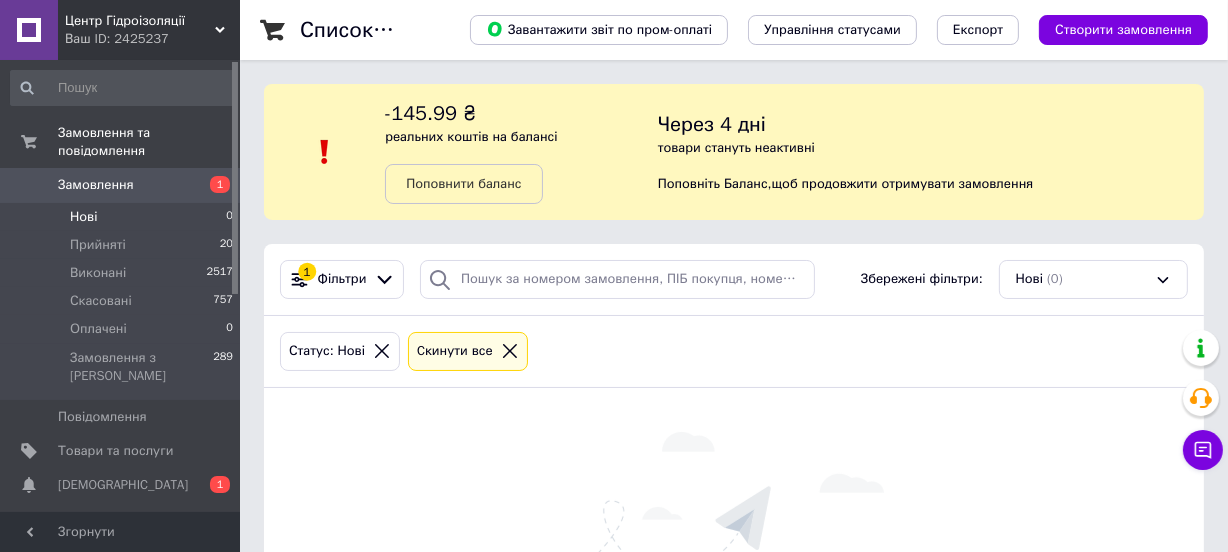 click on "Нові 0" at bounding box center (122, 217) 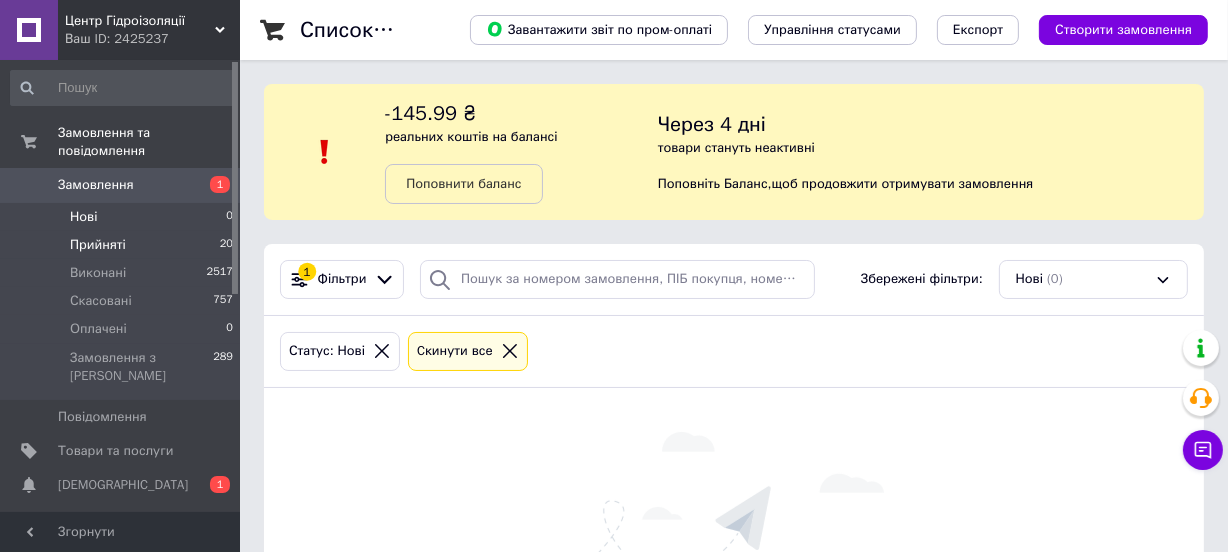 click on "Прийняті 20" at bounding box center [122, 245] 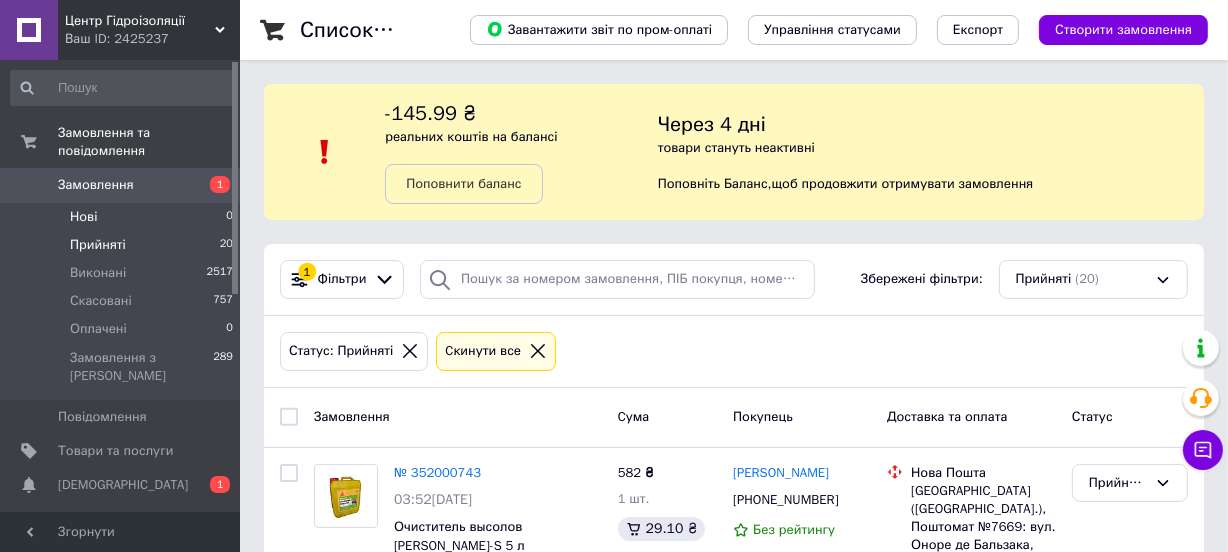 click on "Нові 0" at bounding box center (122, 217) 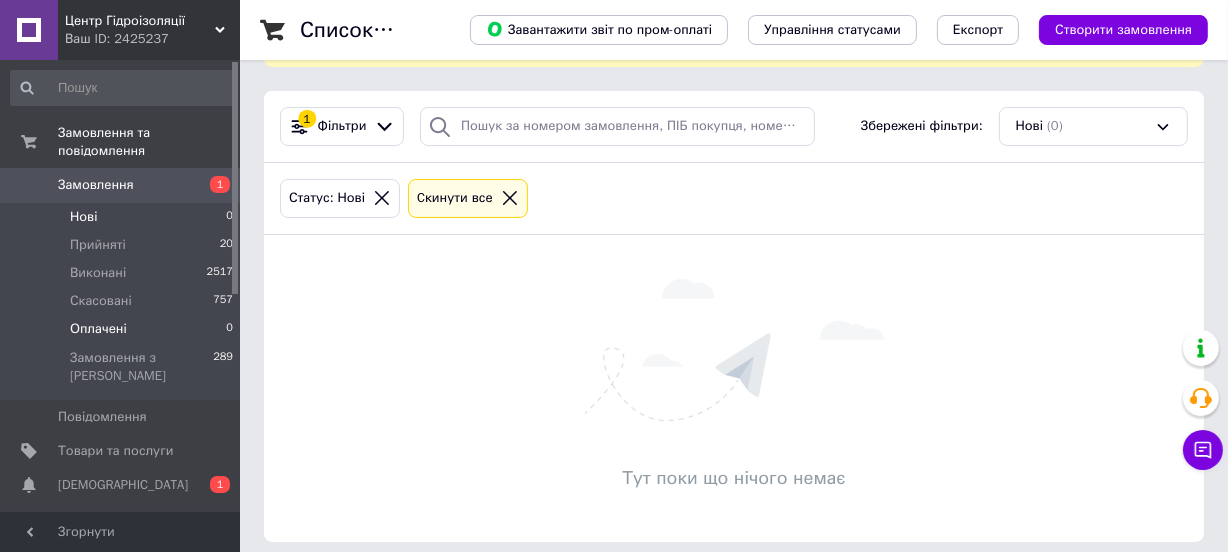 scroll, scrollTop: 166, scrollLeft: 0, axis: vertical 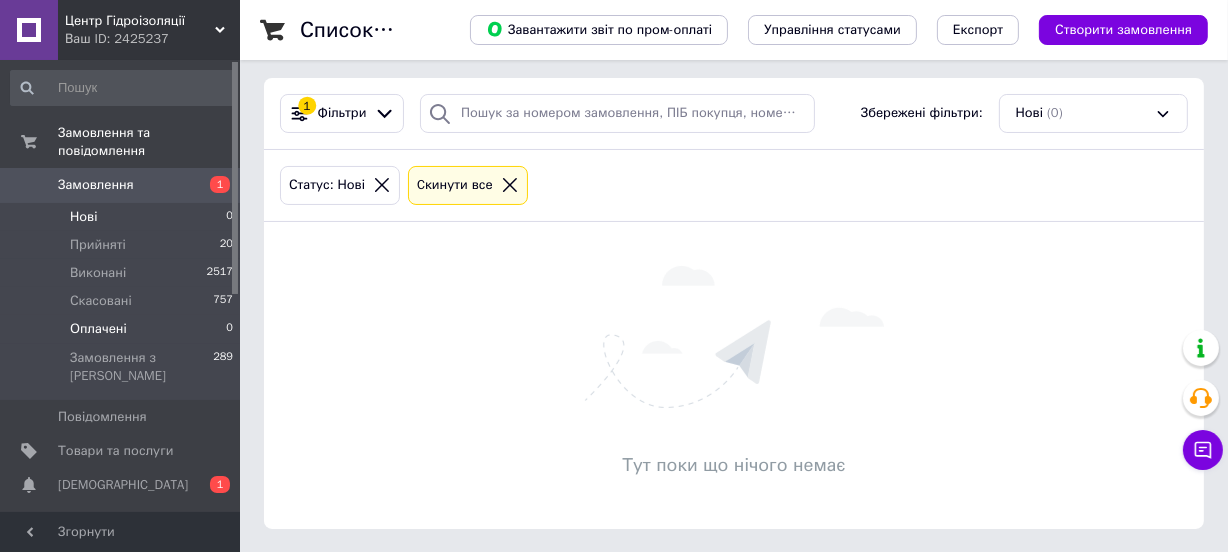 click on "Оплачені 0" at bounding box center [122, 329] 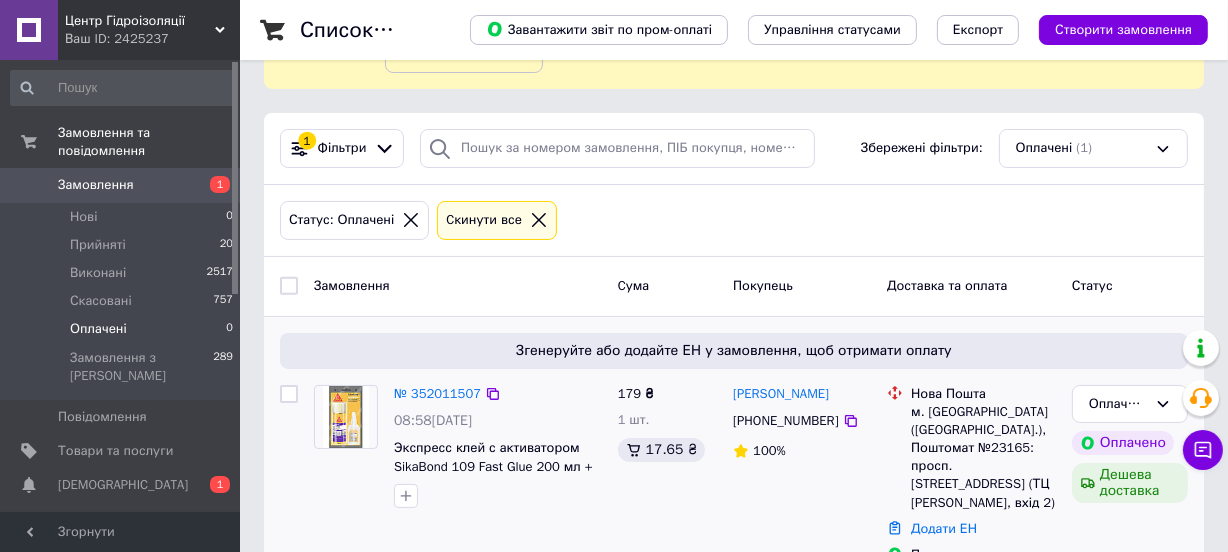 scroll, scrollTop: 147, scrollLeft: 0, axis: vertical 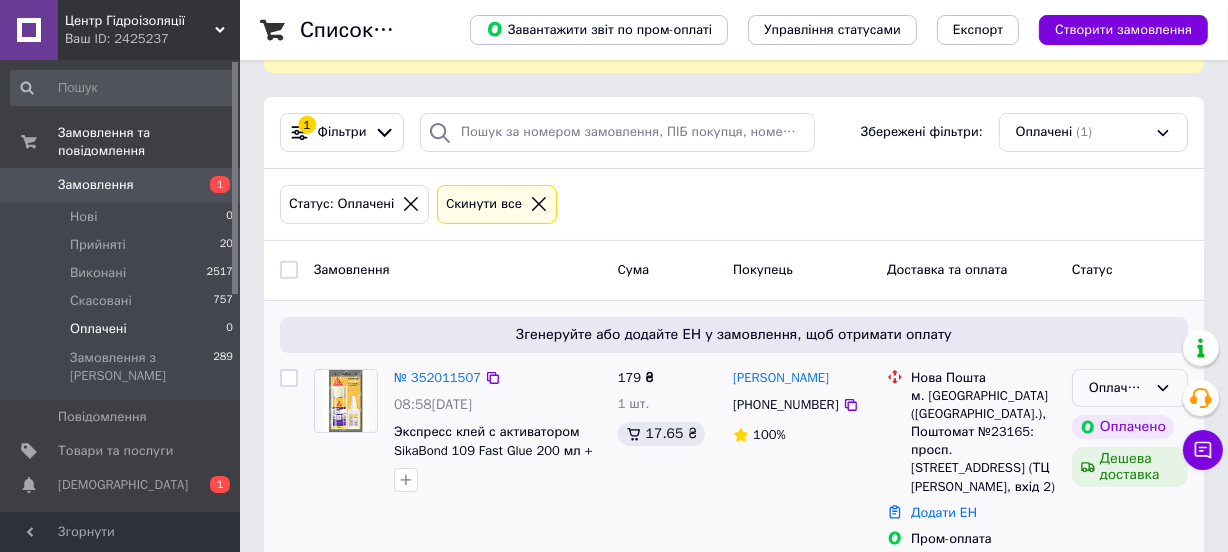 click on "Оплачено" at bounding box center (1118, 388) 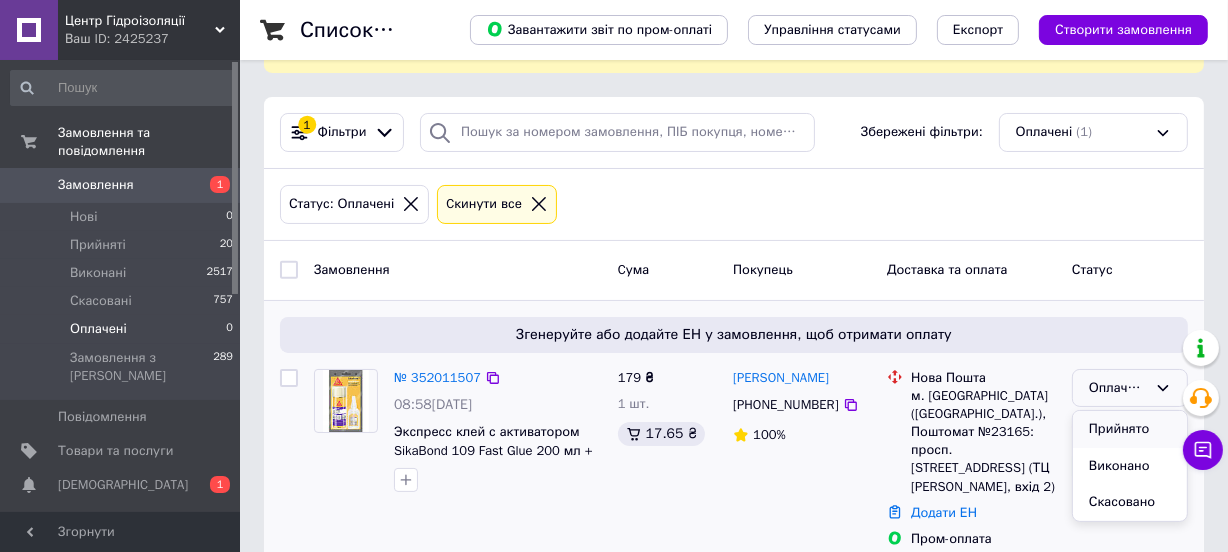 click on "Прийнято" at bounding box center (1130, 429) 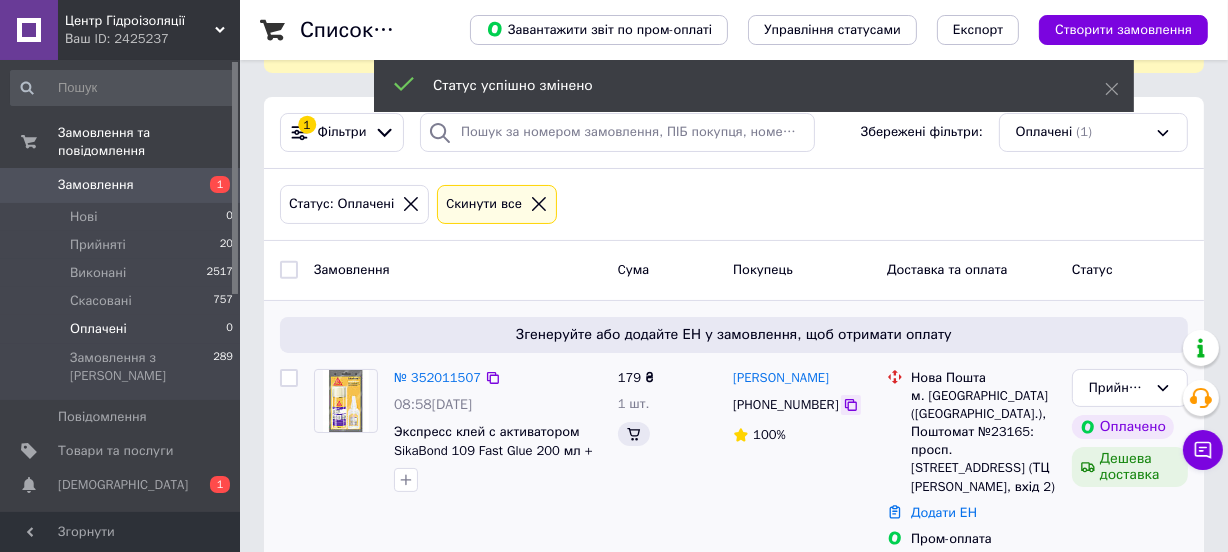 click 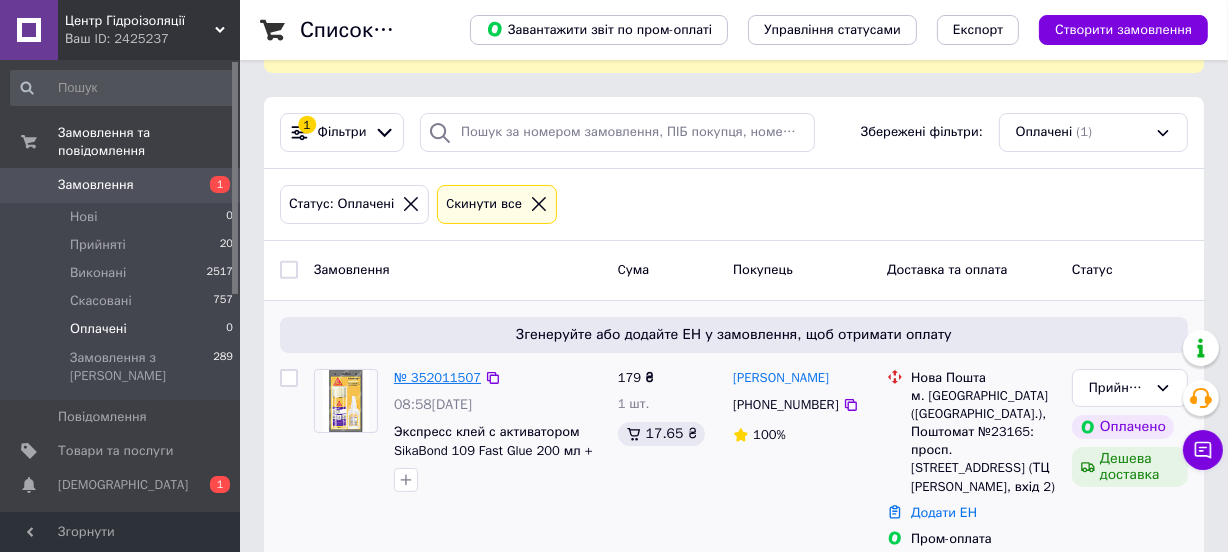 click on "№ 352011507" at bounding box center [437, 377] 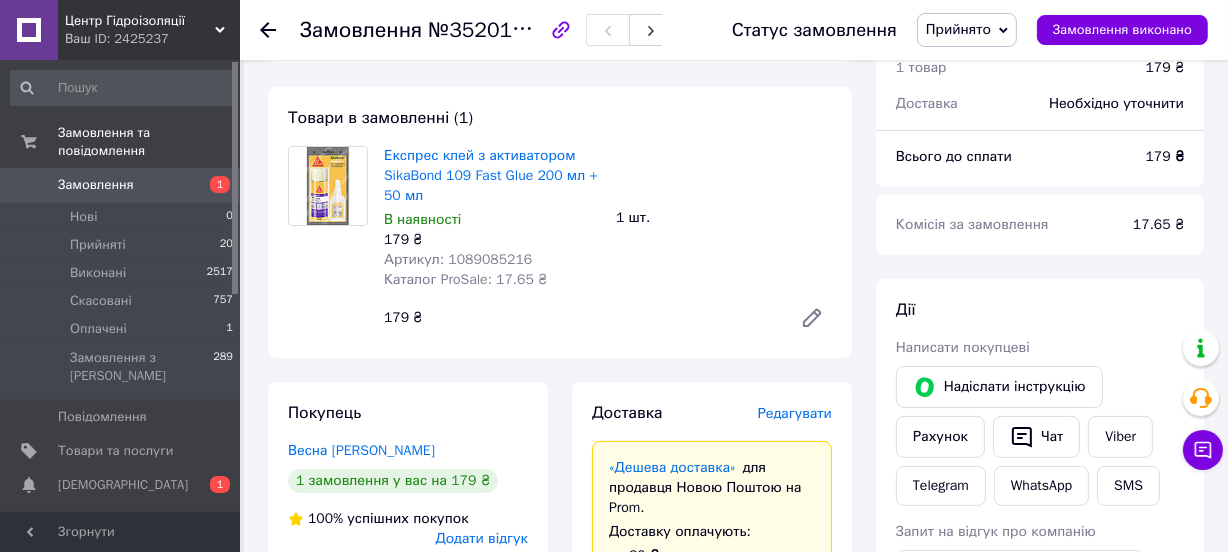 drag, startPoint x: 433, startPoint y: 230, endPoint x: 422, endPoint y: 228, distance: 11.18034 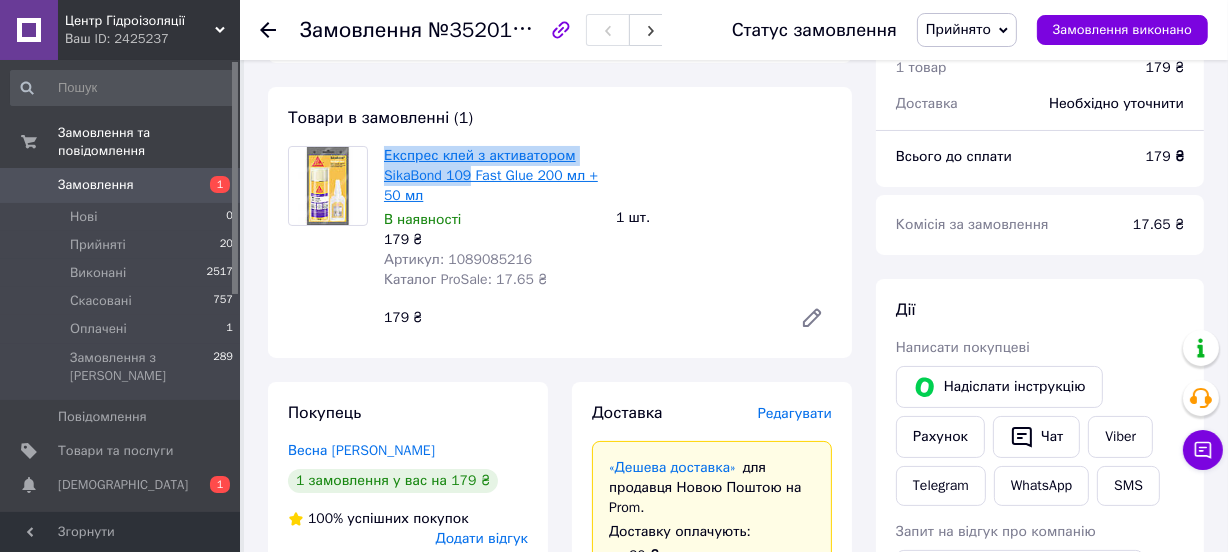 drag, startPoint x: 381, startPoint y: 180, endPoint x: 468, endPoint y: 214, distance: 93.40771 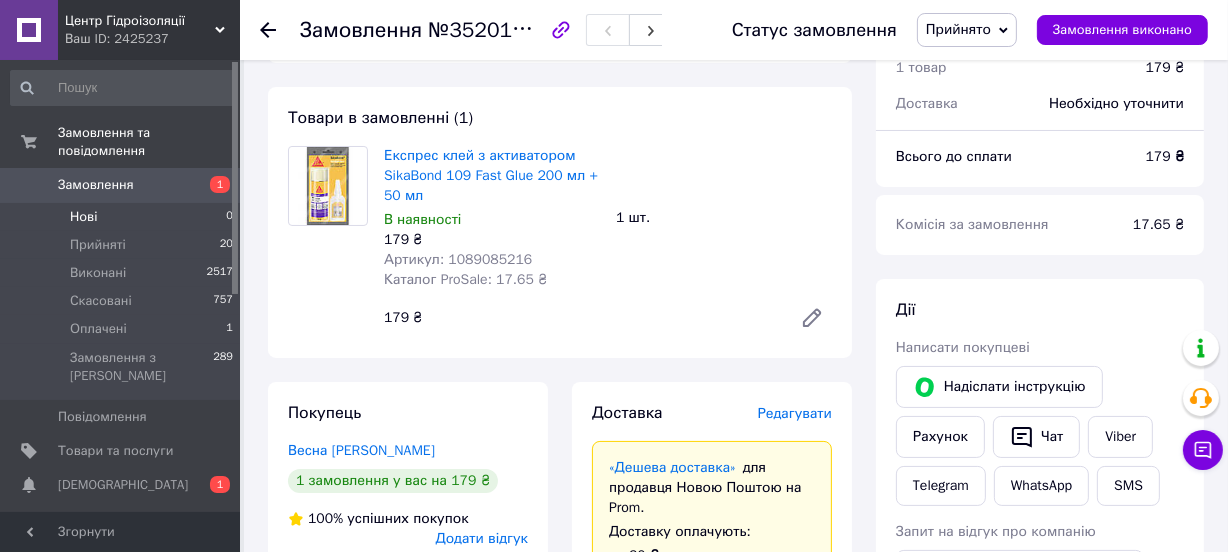 click on "Нові 0" at bounding box center [122, 217] 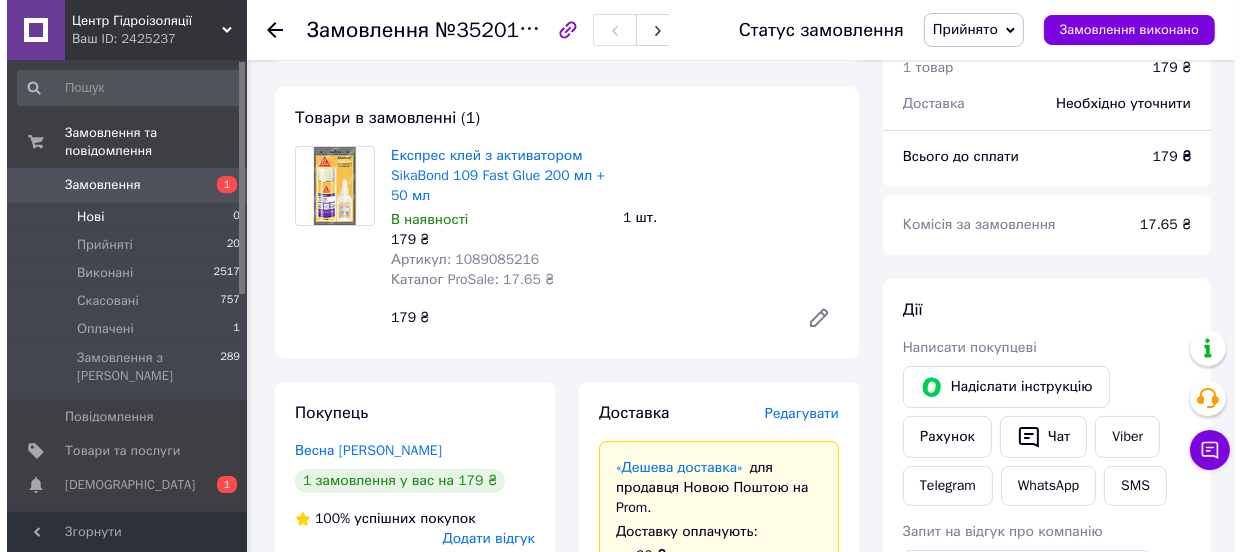 scroll, scrollTop: 0, scrollLeft: 0, axis: both 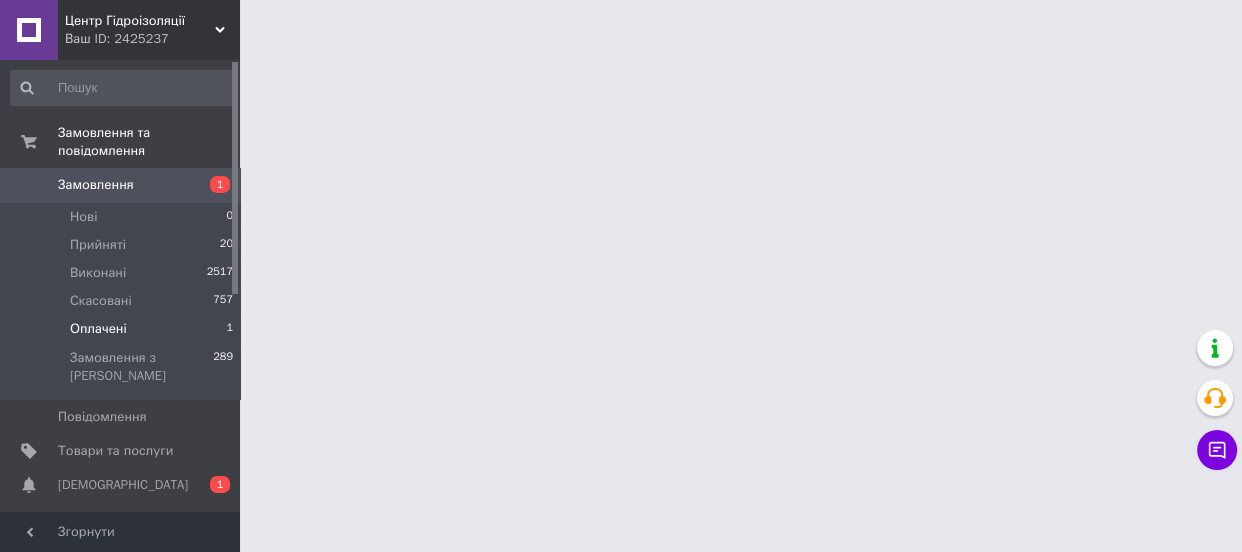 click on "Оплачені 1" at bounding box center (122, 329) 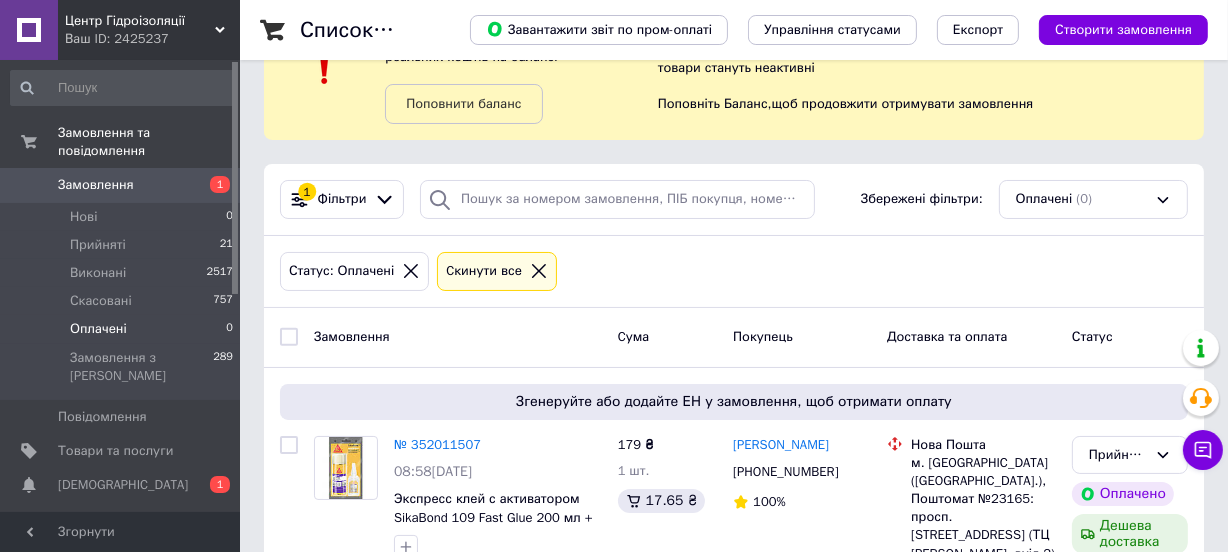 scroll, scrollTop: 147, scrollLeft: 0, axis: vertical 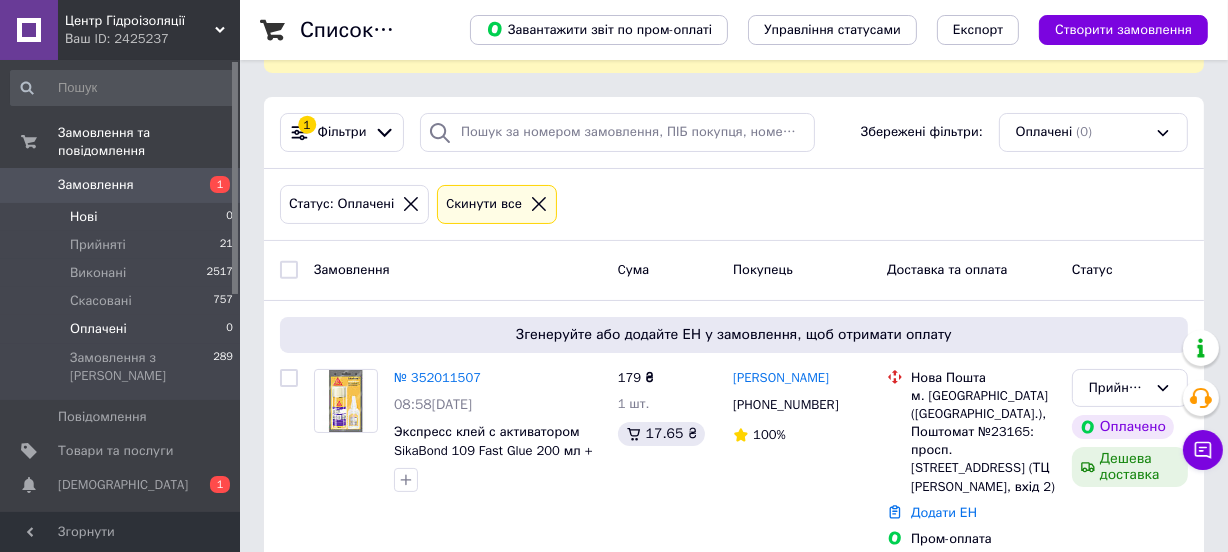 click on "Нові 0" at bounding box center [122, 217] 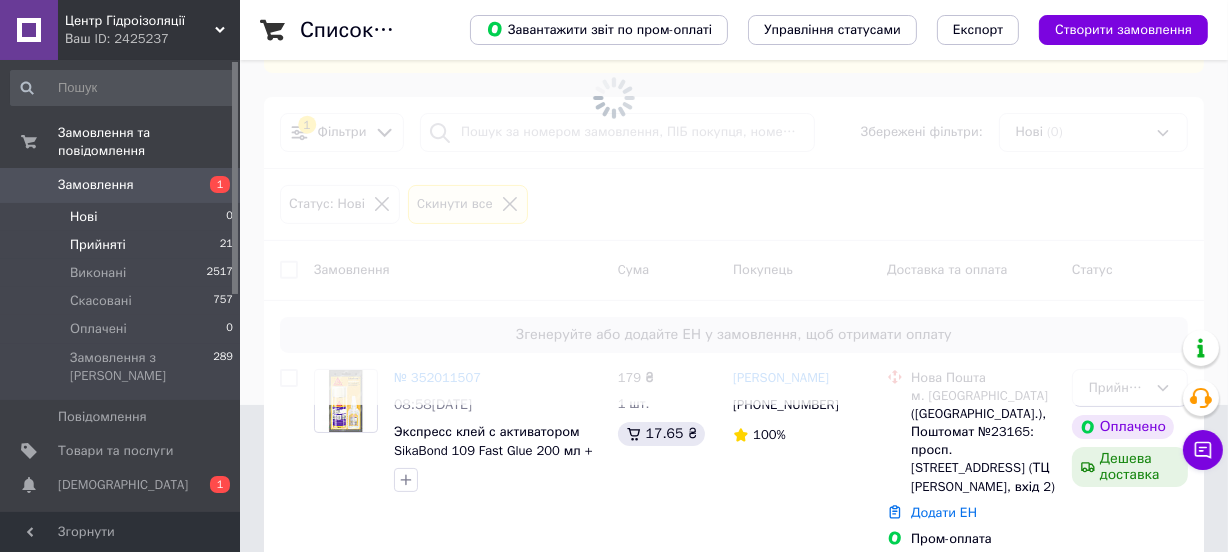 scroll, scrollTop: 0, scrollLeft: 0, axis: both 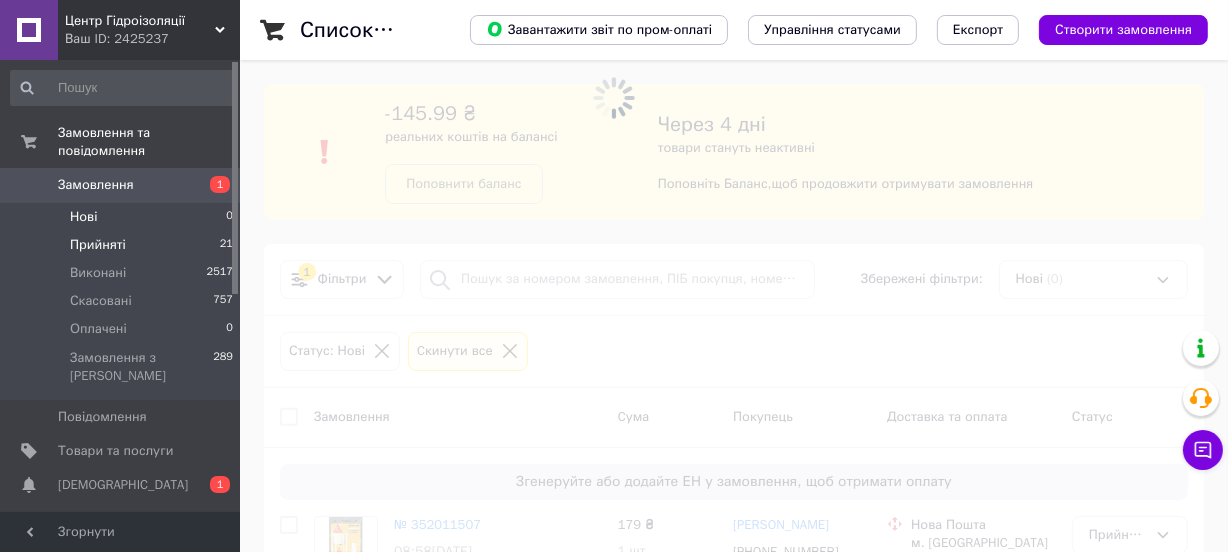 click on "Прийняті" at bounding box center (98, 245) 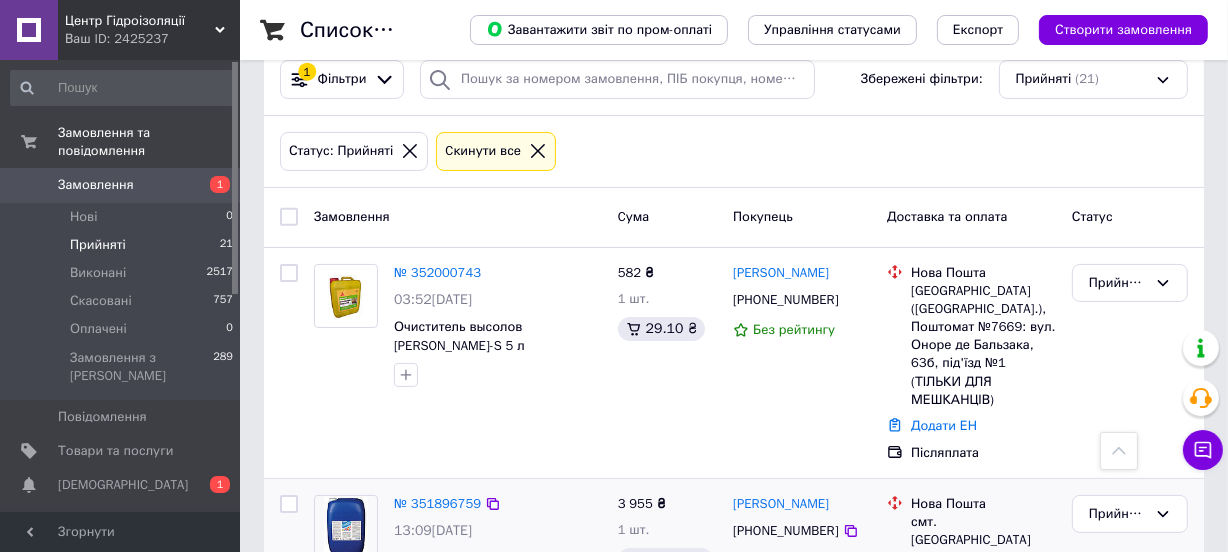 scroll, scrollTop: 181, scrollLeft: 0, axis: vertical 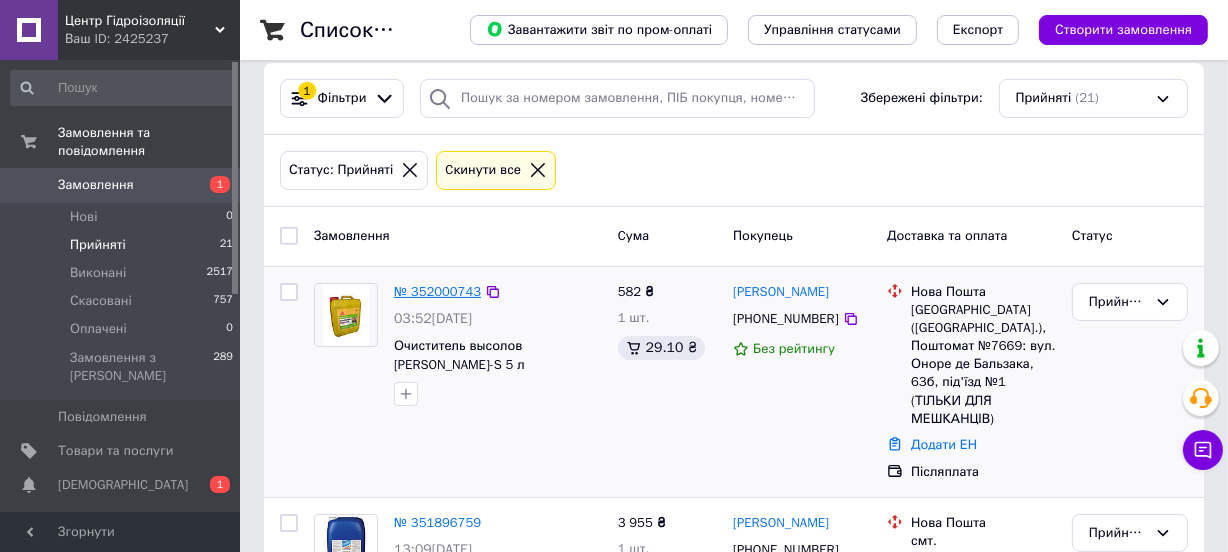 click on "№ 352000743" at bounding box center [437, 291] 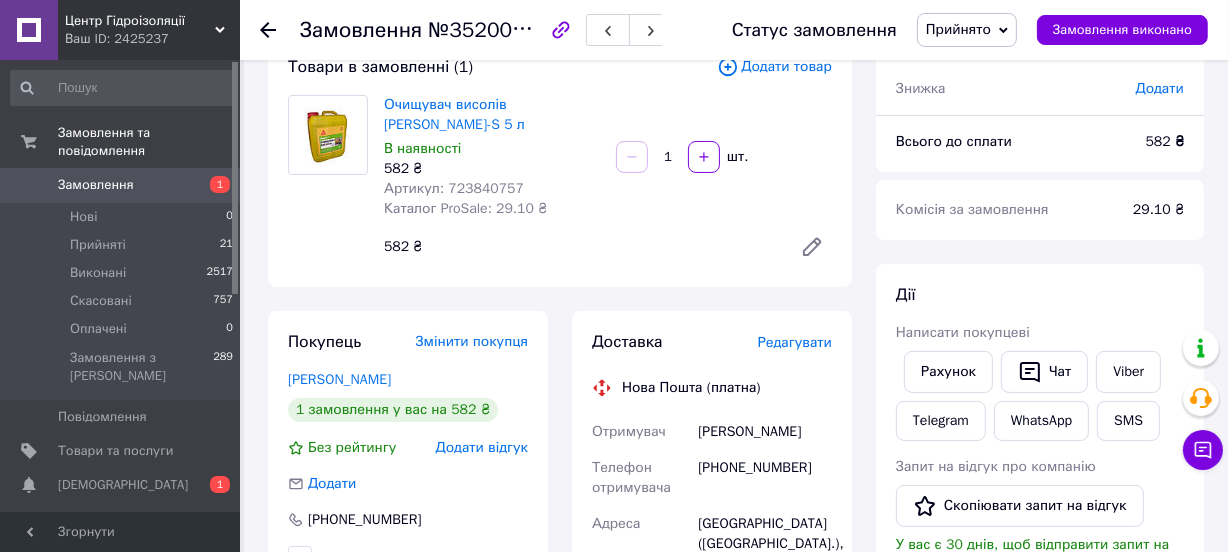 scroll, scrollTop: 0, scrollLeft: 0, axis: both 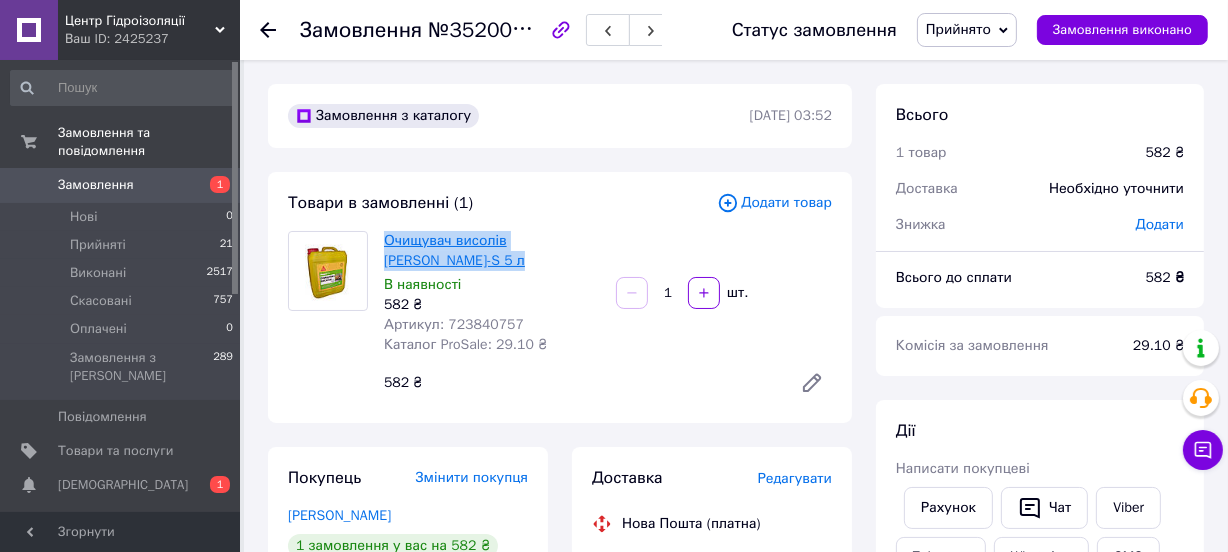 drag, startPoint x: 440, startPoint y: 261, endPoint x: 383, endPoint y: 246, distance: 58.940647 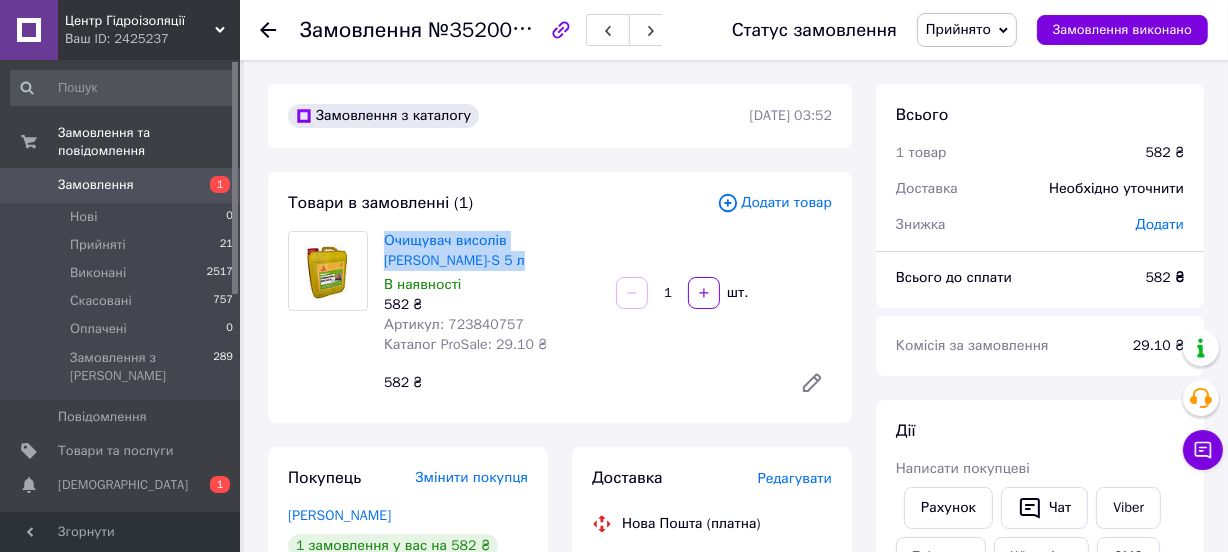 copy on "Очищувач висолів [PERSON_NAME]-S 5 л" 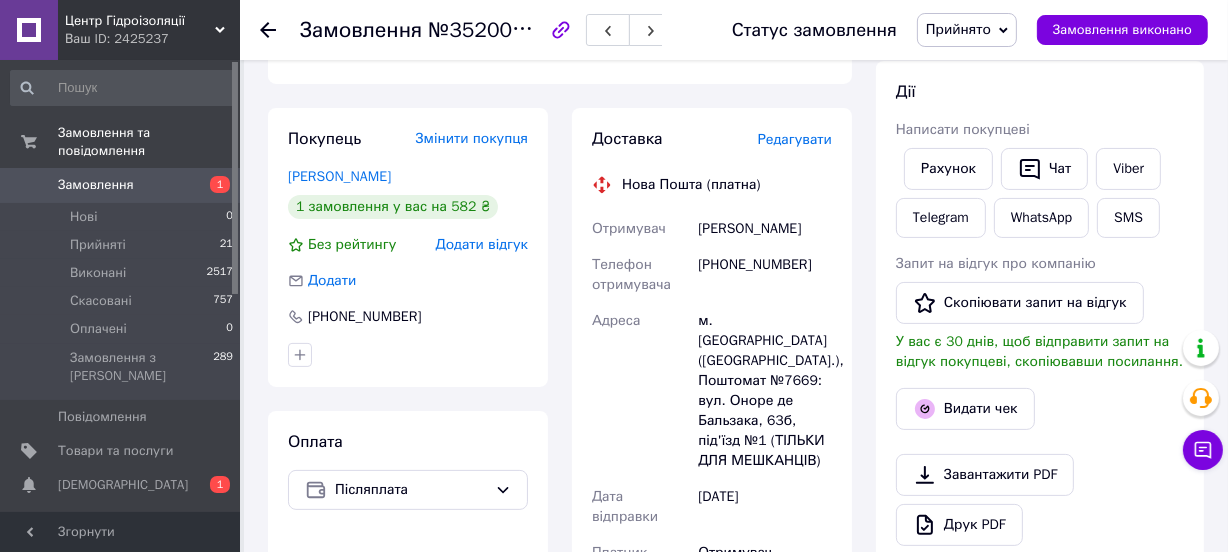 scroll, scrollTop: 363, scrollLeft: 0, axis: vertical 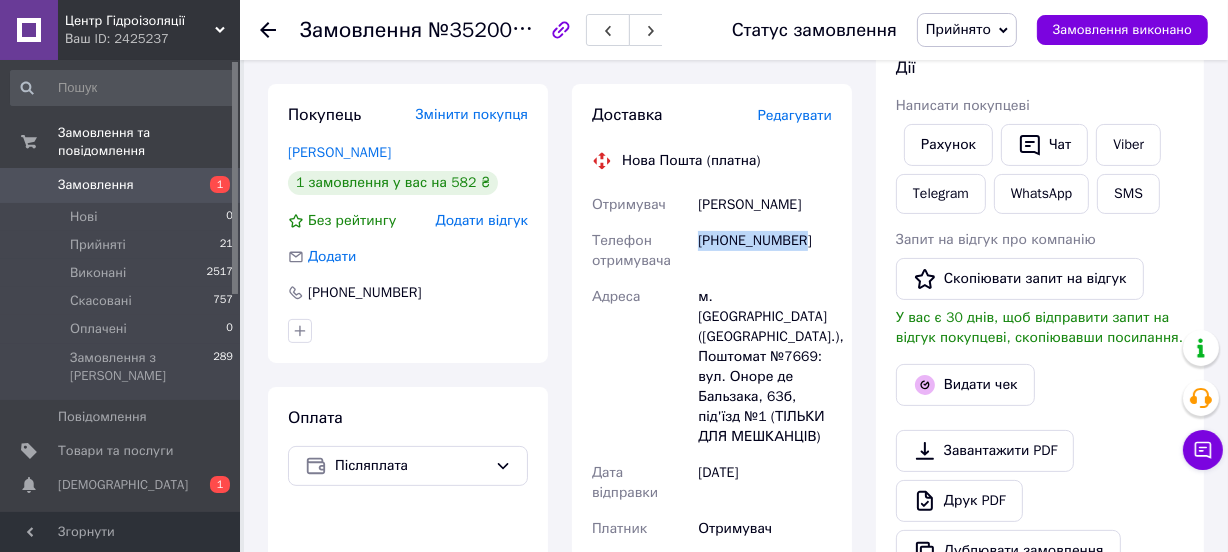 drag, startPoint x: 801, startPoint y: 277, endPoint x: 690, endPoint y: 273, distance: 111.07205 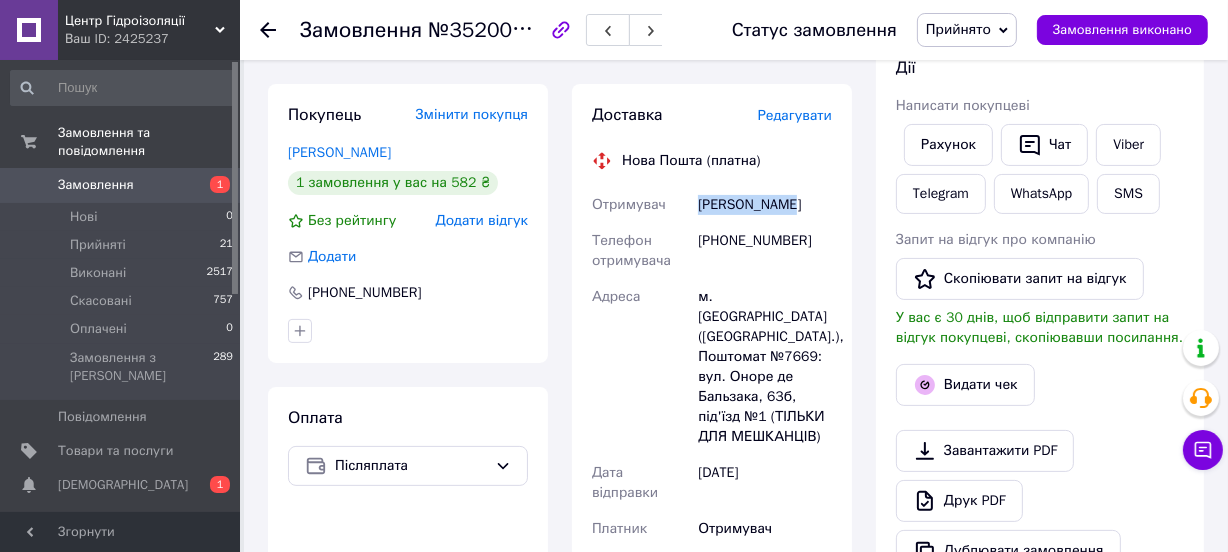 drag, startPoint x: 796, startPoint y: 201, endPoint x: 697, endPoint y: 209, distance: 99.32271 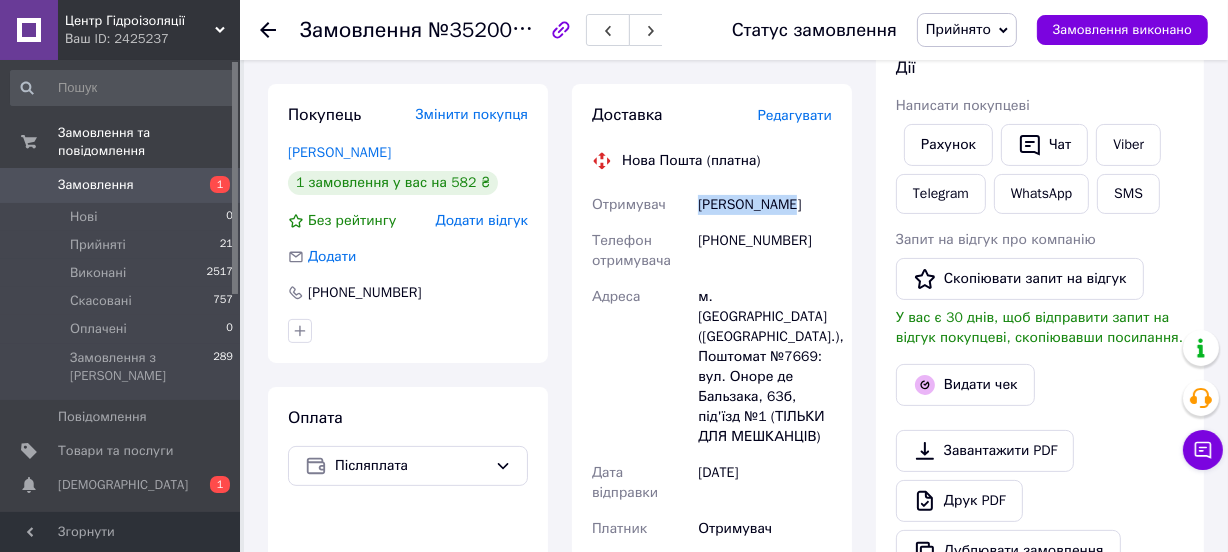 drag, startPoint x: 757, startPoint y: 233, endPoint x: 698, endPoint y: 229, distance: 59.135437 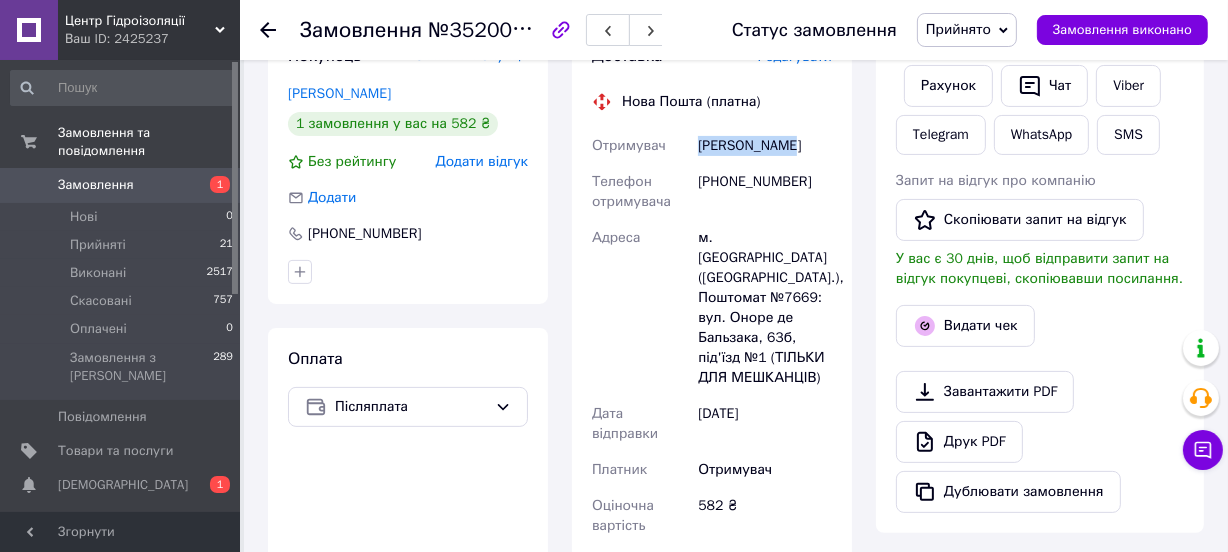 scroll, scrollTop: 454, scrollLeft: 0, axis: vertical 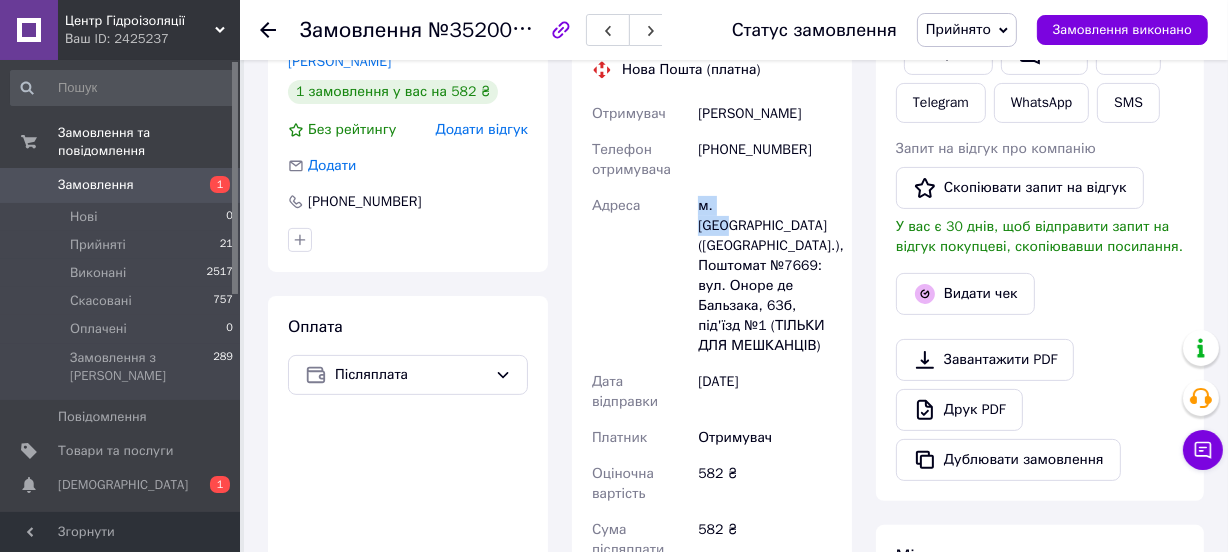 drag, startPoint x: 742, startPoint y: 226, endPoint x: 694, endPoint y: 226, distance: 48 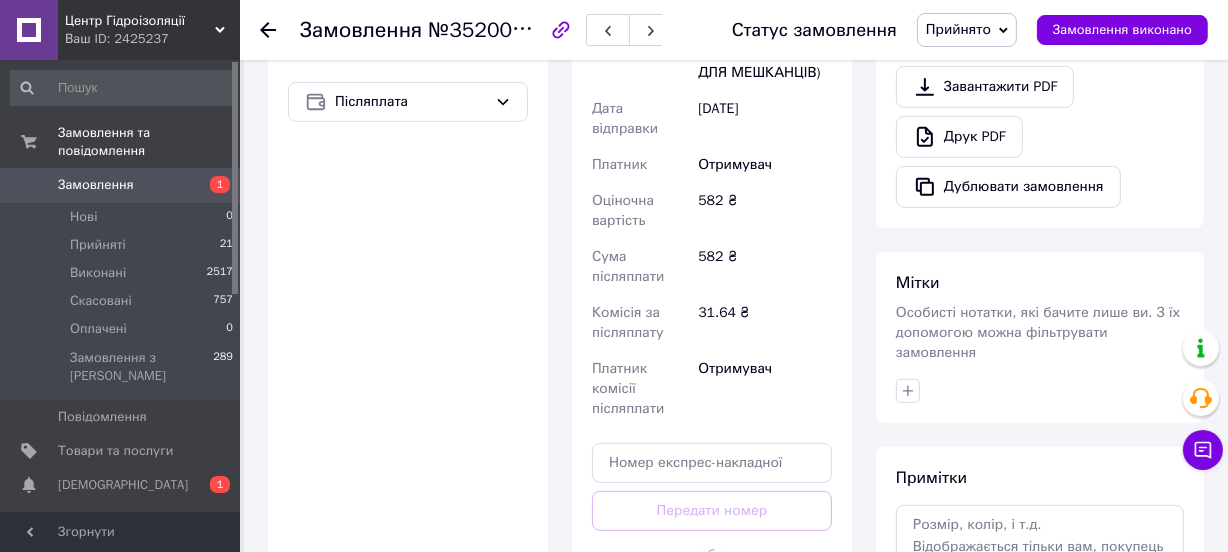 scroll, scrollTop: 909, scrollLeft: 0, axis: vertical 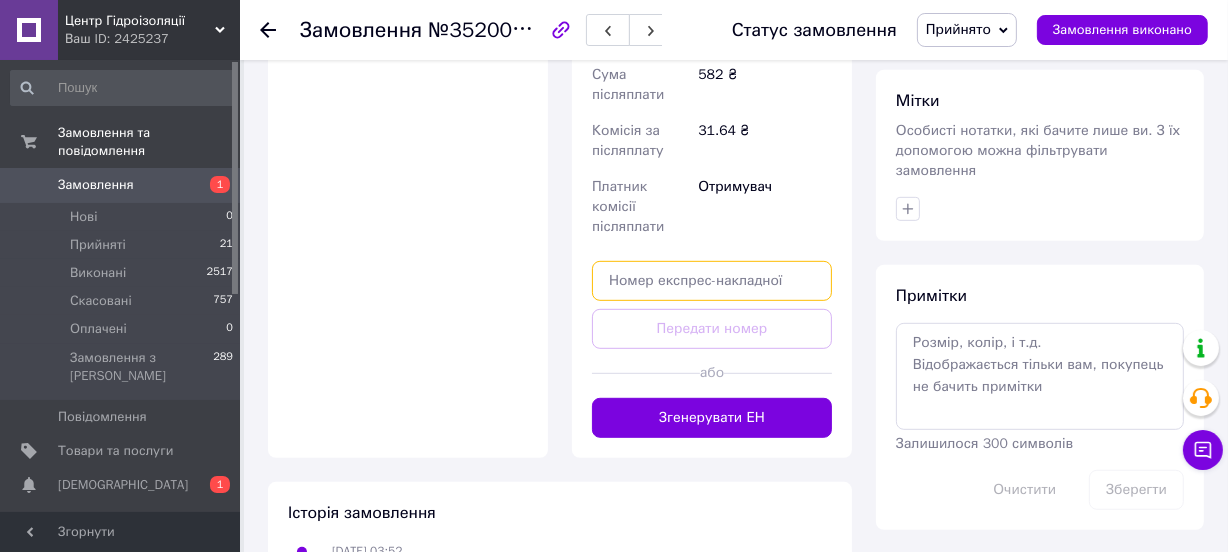 click at bounding box center (712, 281) 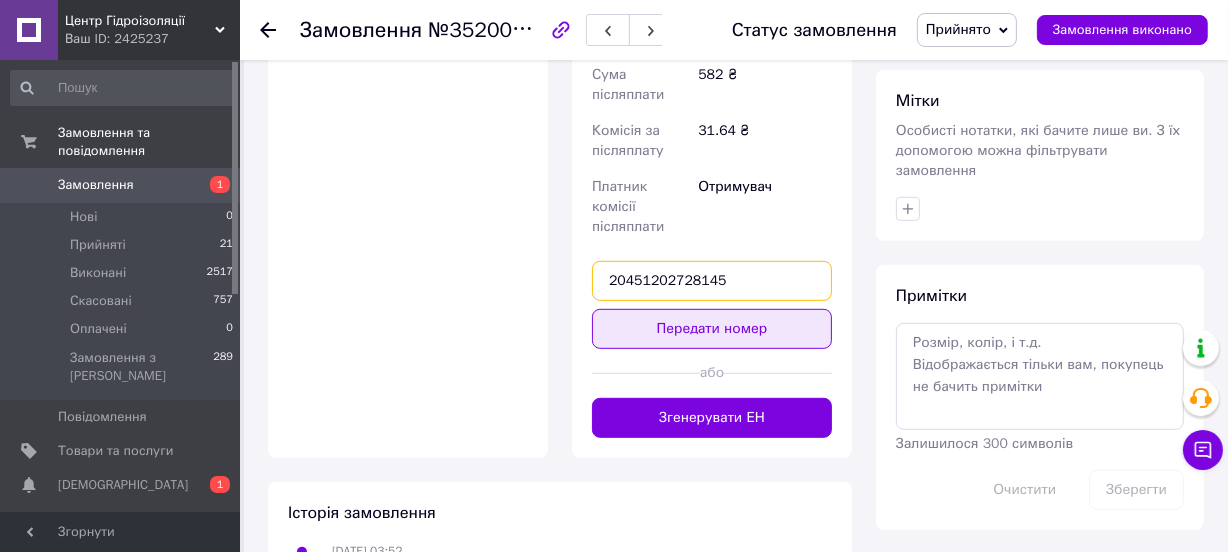 type on "20451202728145" 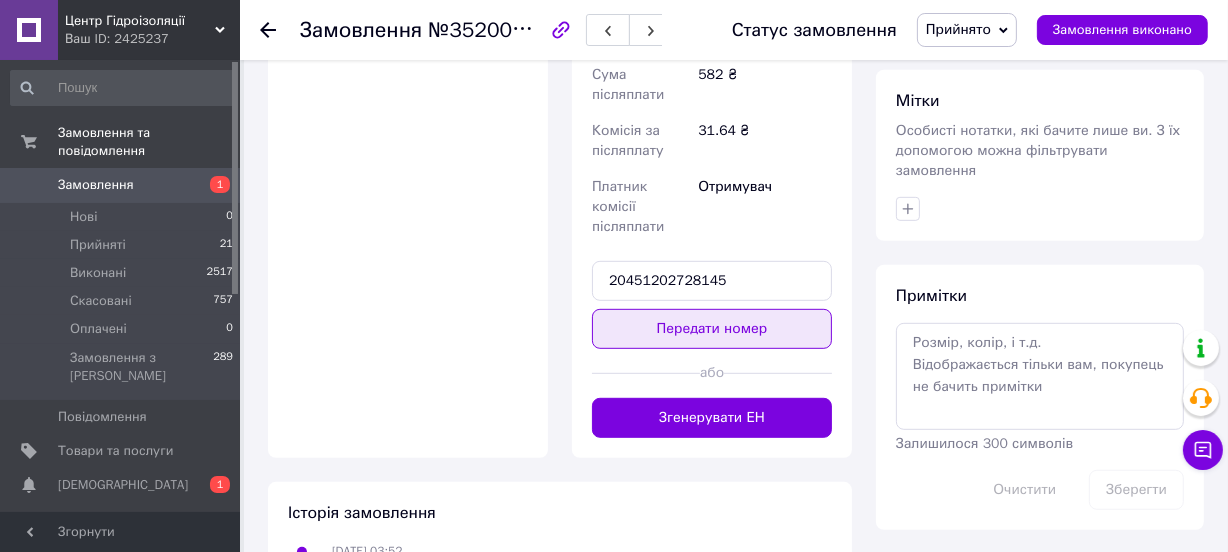 click on "Передати номер" at bounding box center [712, 329] 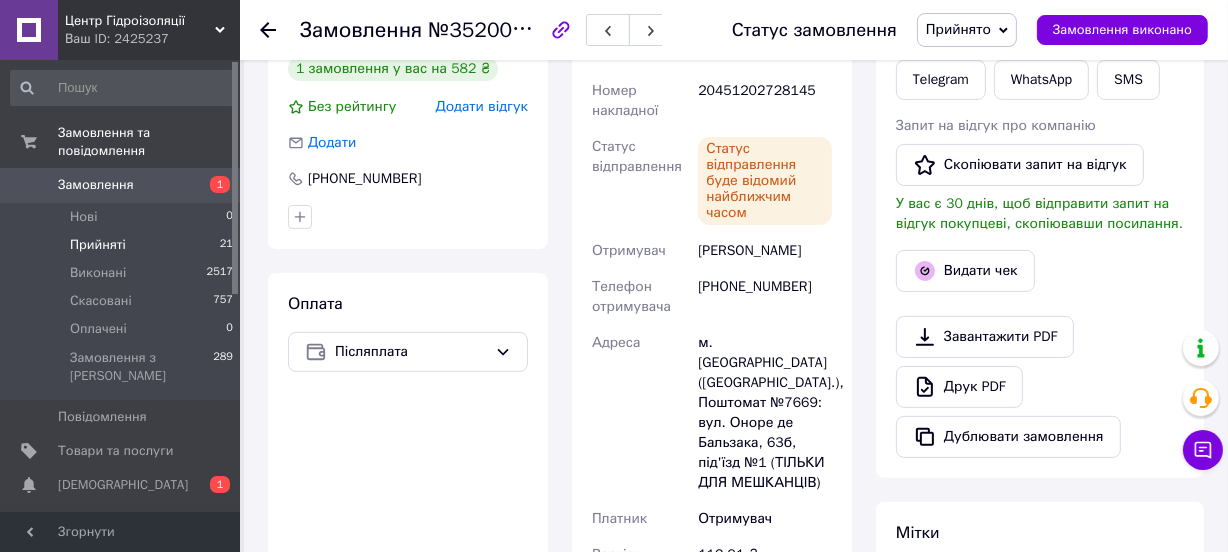 scroll, scrollTop: 434, scrollLeft: 0, axis: vertical 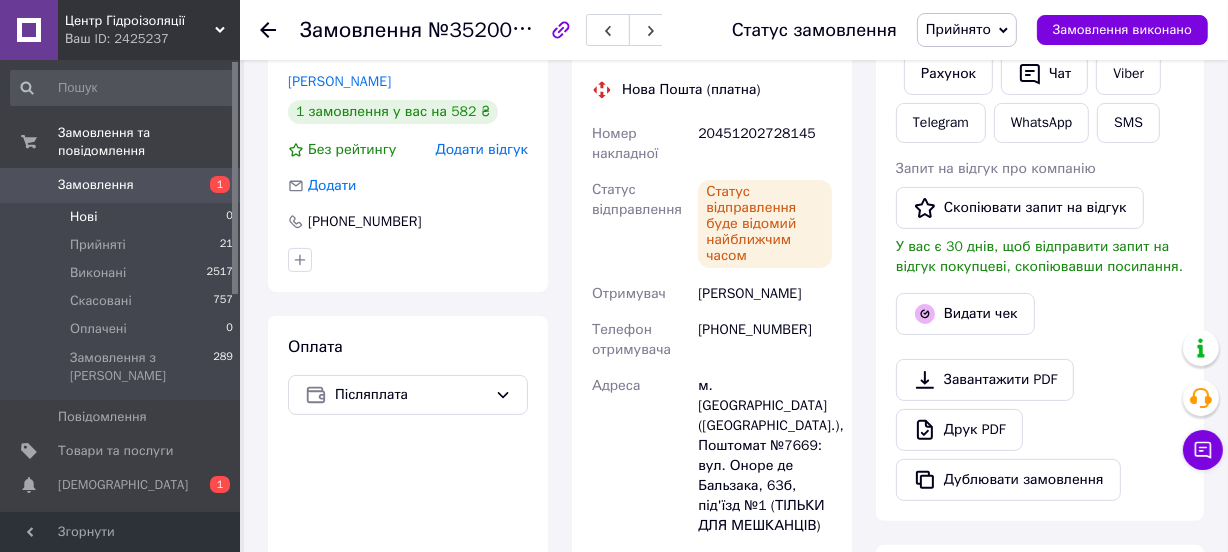 click on "Нові 0" at bounding box center (122, 217) 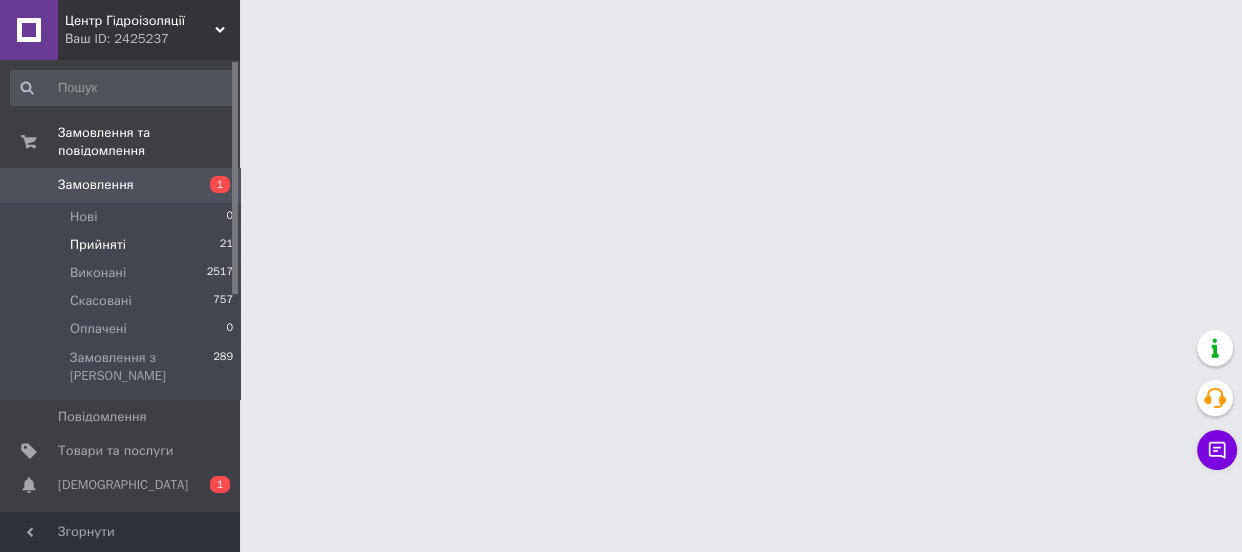 click on "Прийняті 21" at bounding box center [122, 245] 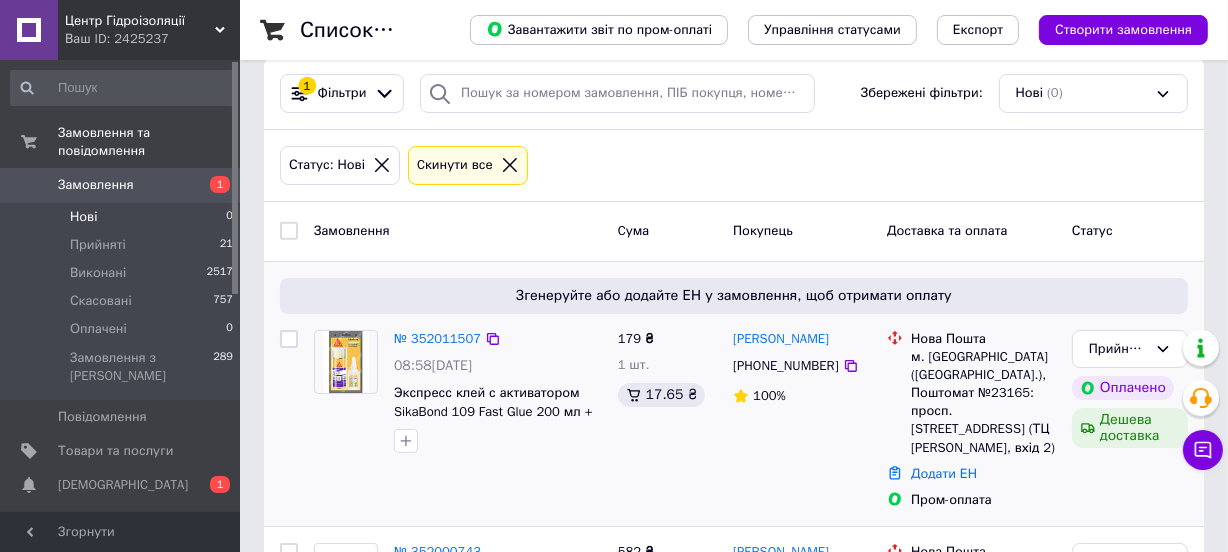 scroll, scrollTop: 272, scrollLeft: 0, axis: vertical 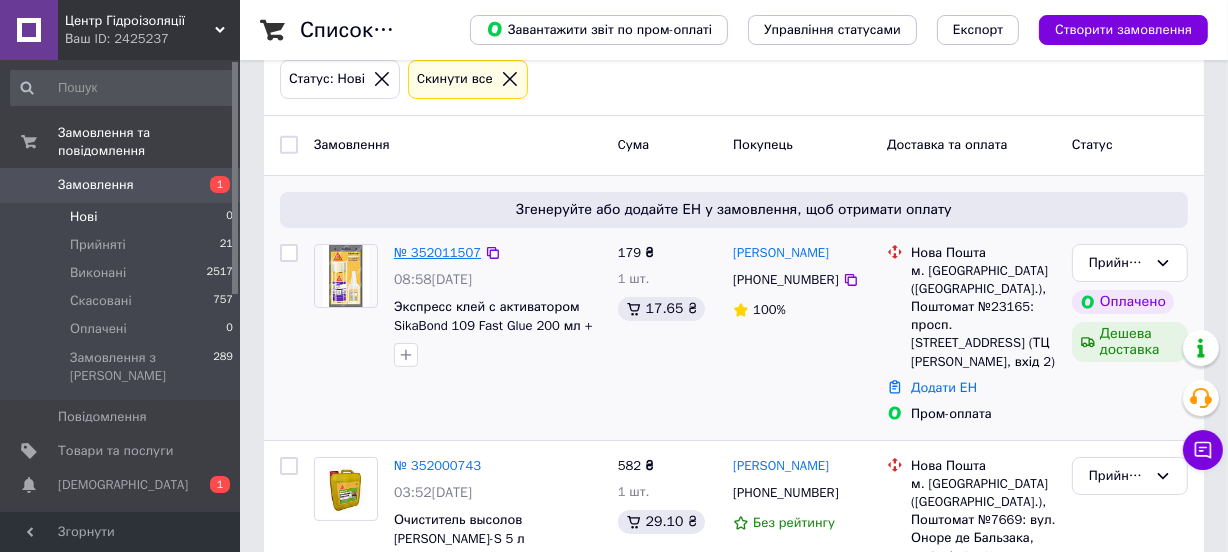 click on "№ 352011507" at bounding box center [437, 252] 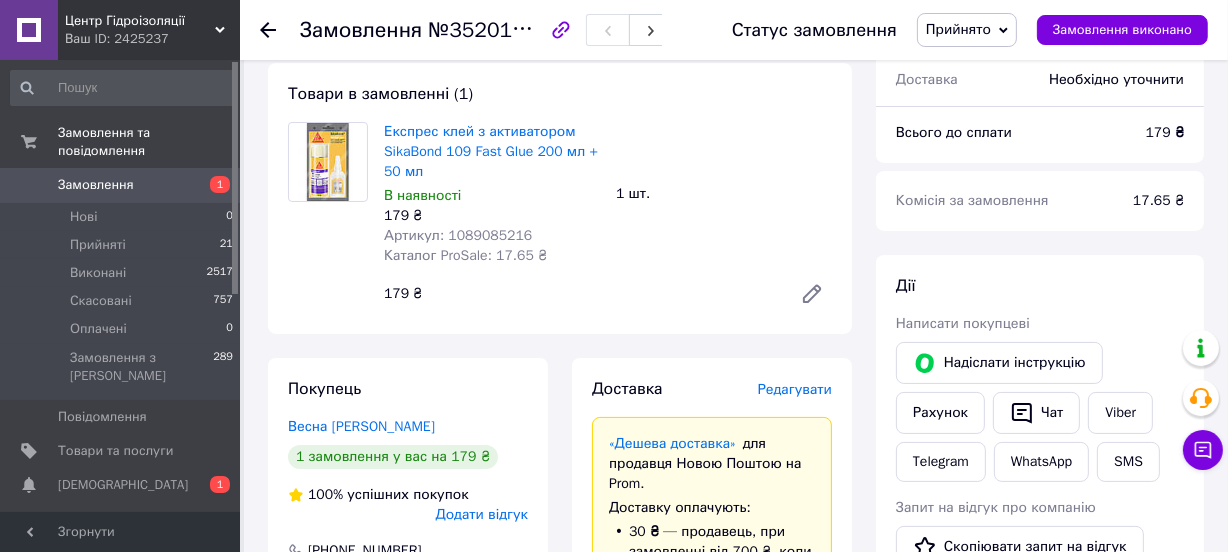 scroll, scrollTop: 140, scrollLeft: 0, axis: vertical 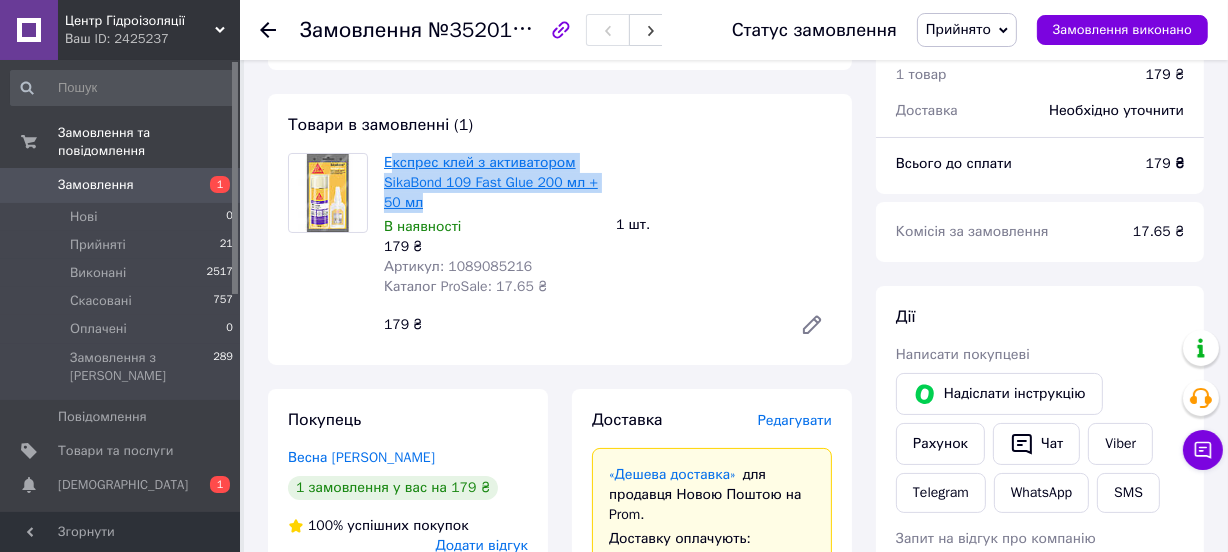 drag, startPoint x: 457, startPoint y: 236, endPoint x: 389, endPoint y: 186, distance: 84.40379 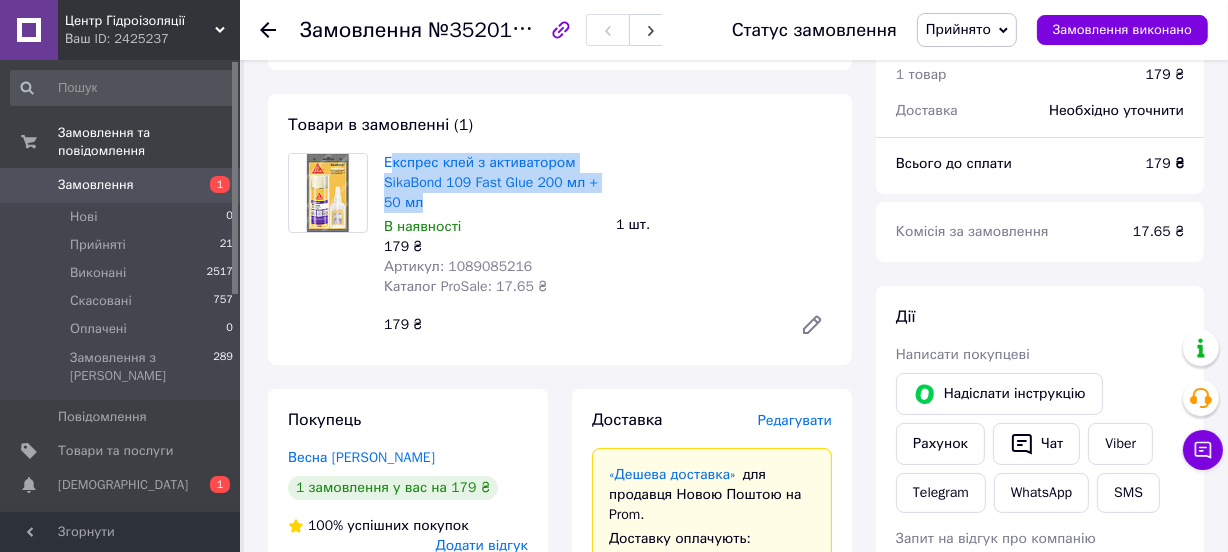 click on "Експрес клей з активатором SikaBond 109 Fast Glue 200 мл + 50 мл" at bounding box center (492, 183) 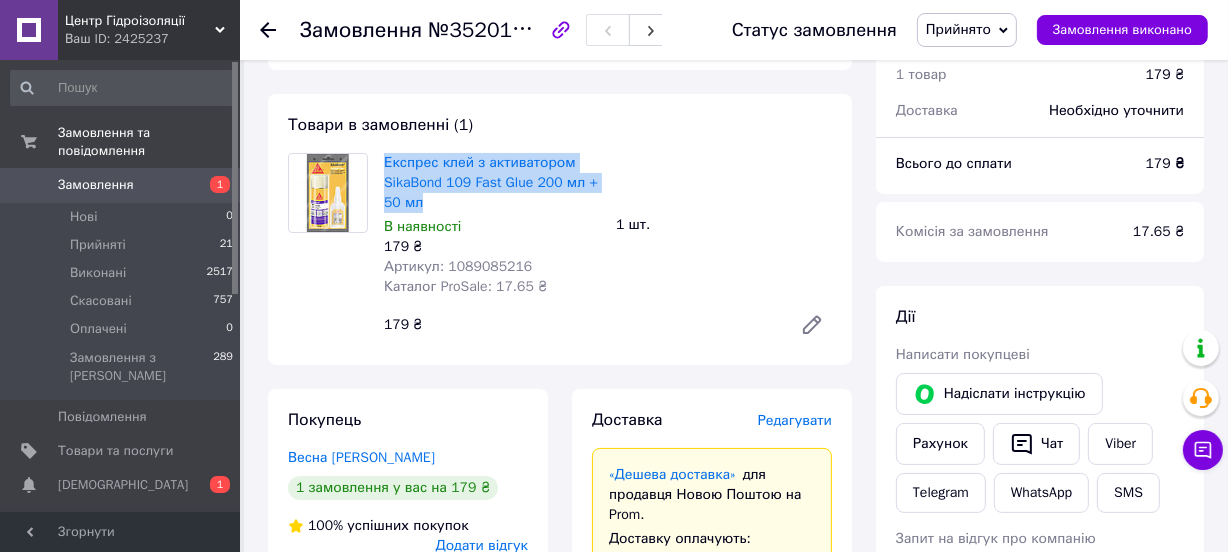 drag, startPoint x: 439, startPoint y: 235, endPoint x: 380, endPoint y: 191, distance: 73.60027 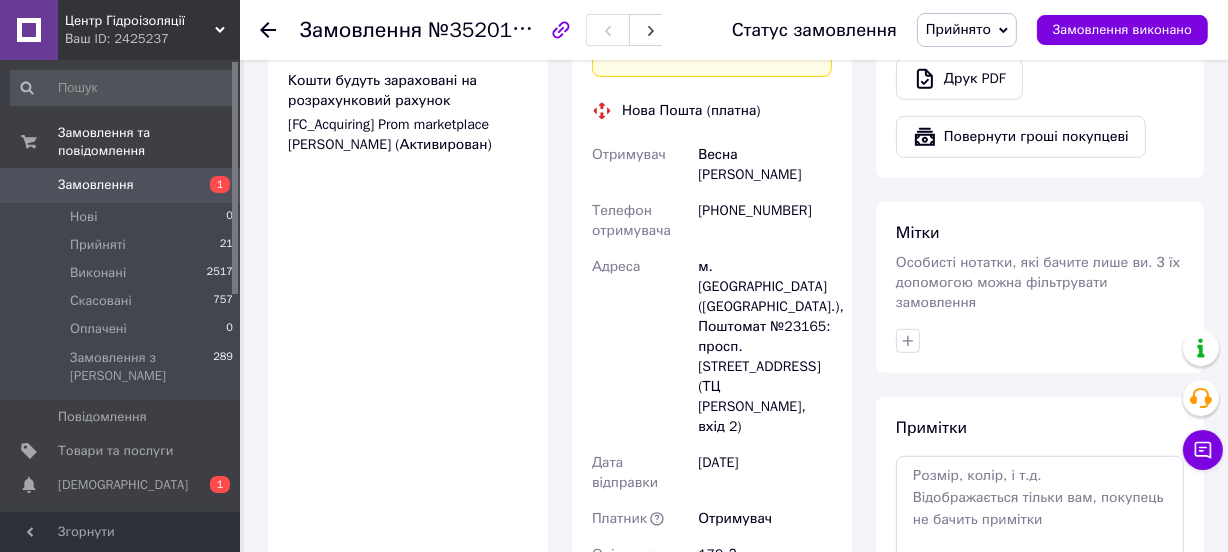 scroll, scrollTop: 867, scrollLeft: 0, axis: vertical 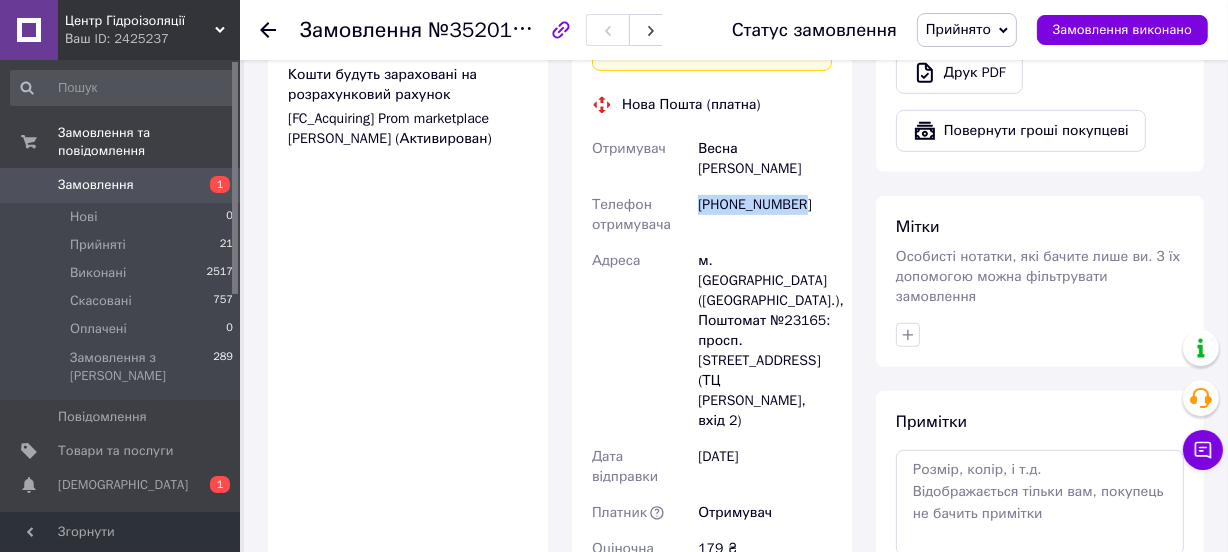 drag, startPoint x: 801, startPoint y: 220, endPoint x: 696, endPoint y: 220, distance: 105 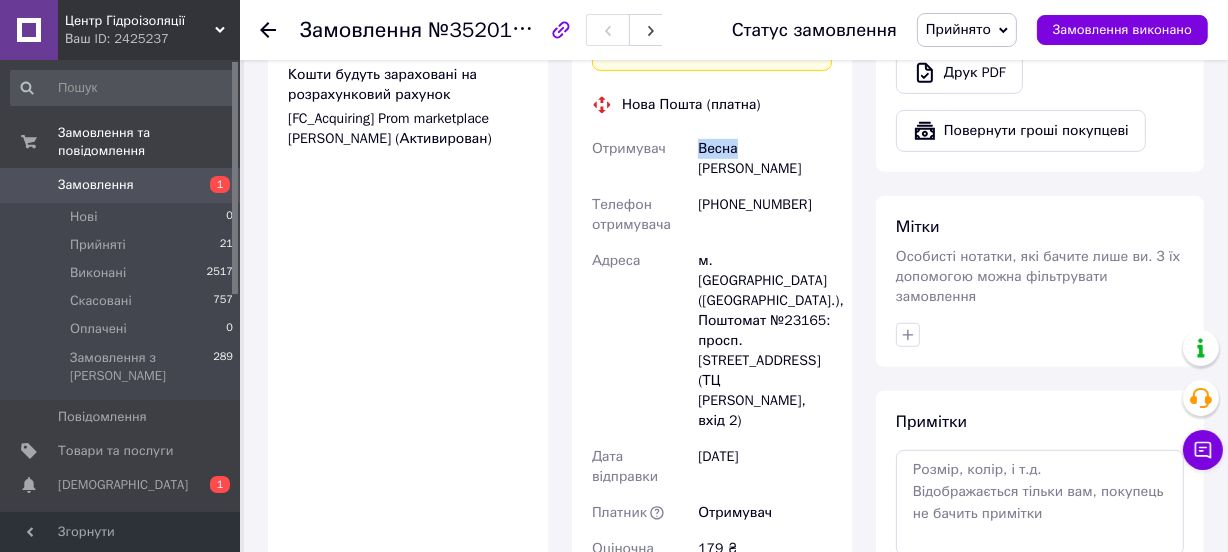 drag, startPoint x: 733, startPoint y: 180, endPoint x: 674, endPoint y: 180, distance: 59 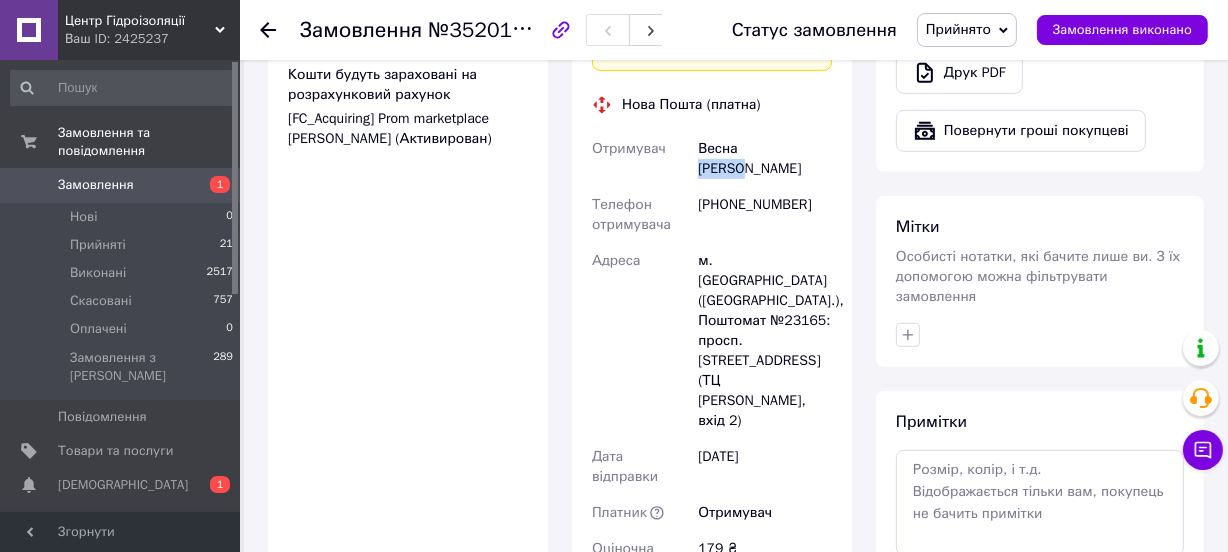 drag, startPoint x: 790, startPoint y: 182, endPoint x: 745, endPoint y: 174, distance: 45.705578 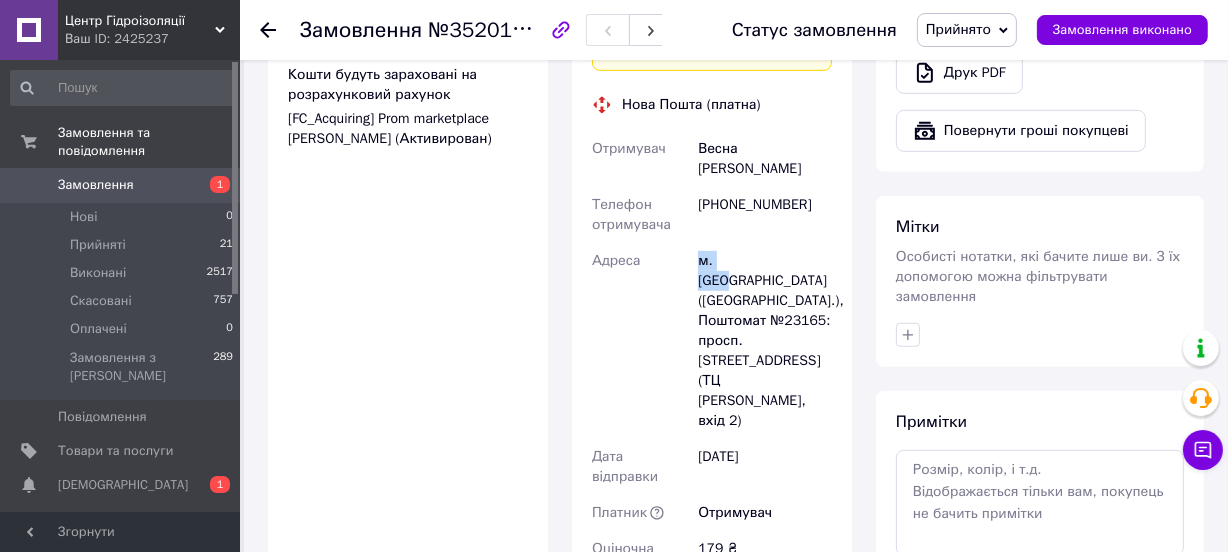 drag, startPoint x: 741, startPoint y: 276, endPoint x: 701, endPoint y: 276, distance: 40 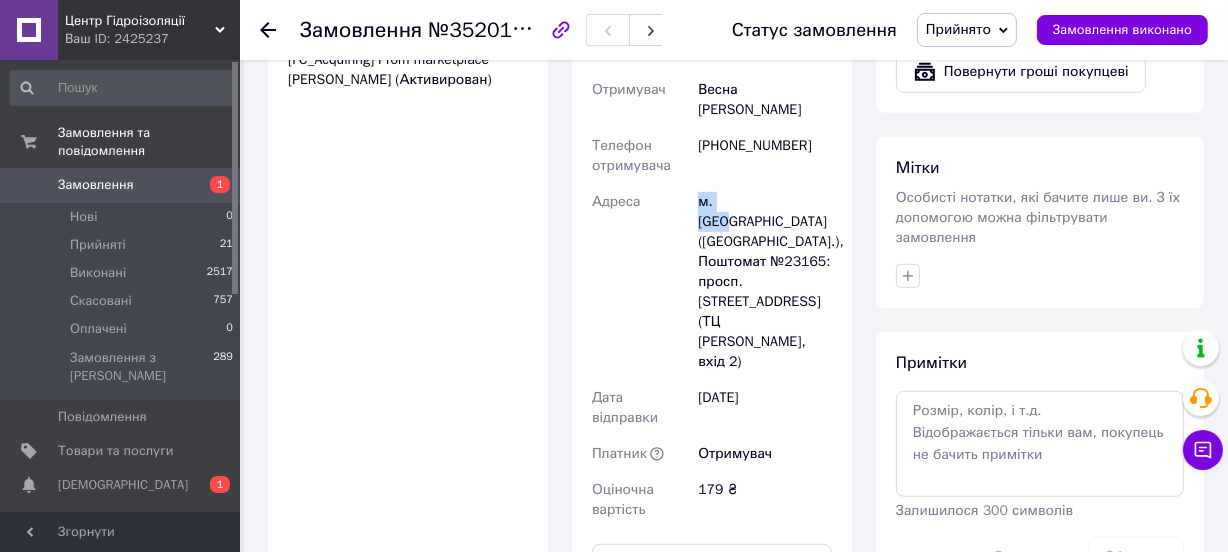 scroll, scrollTop: 958, scrollLeft: 0, axis: vertical 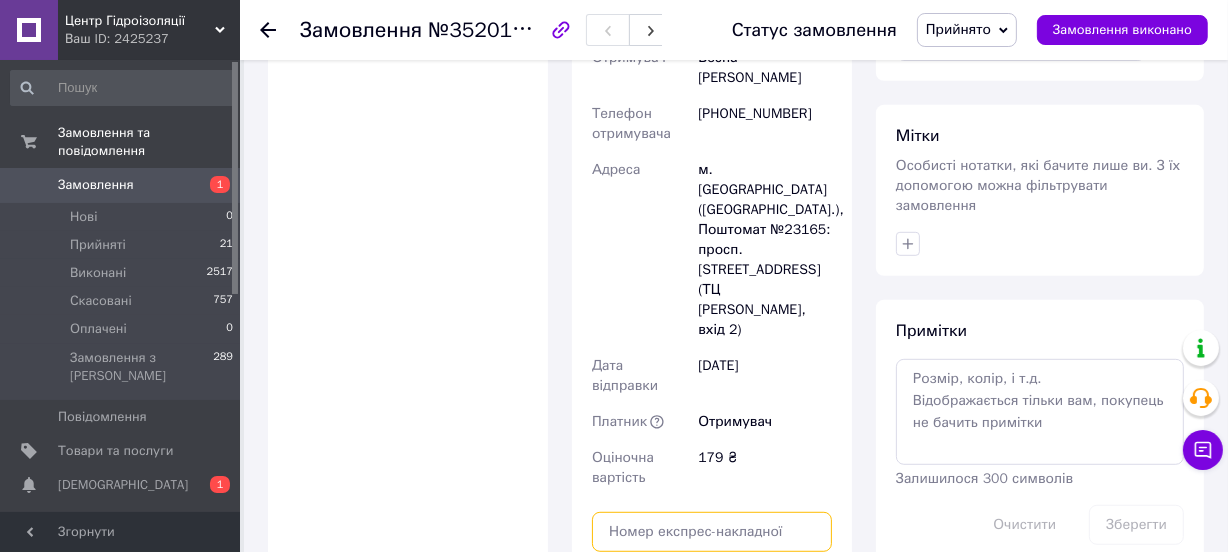 click at bounding box center (712, 532) 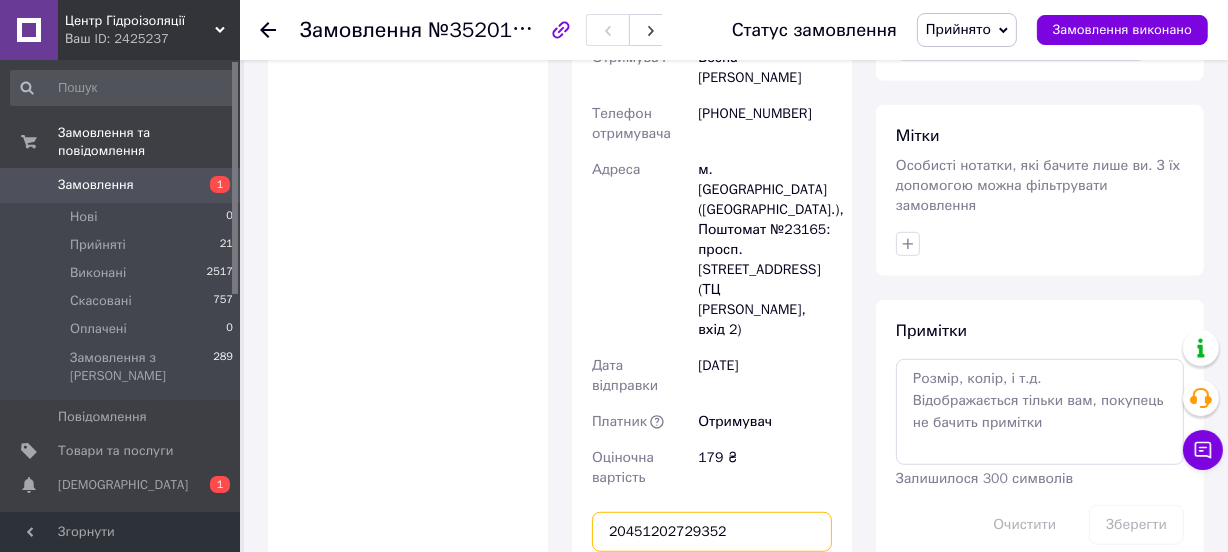 type on "20451202729352" 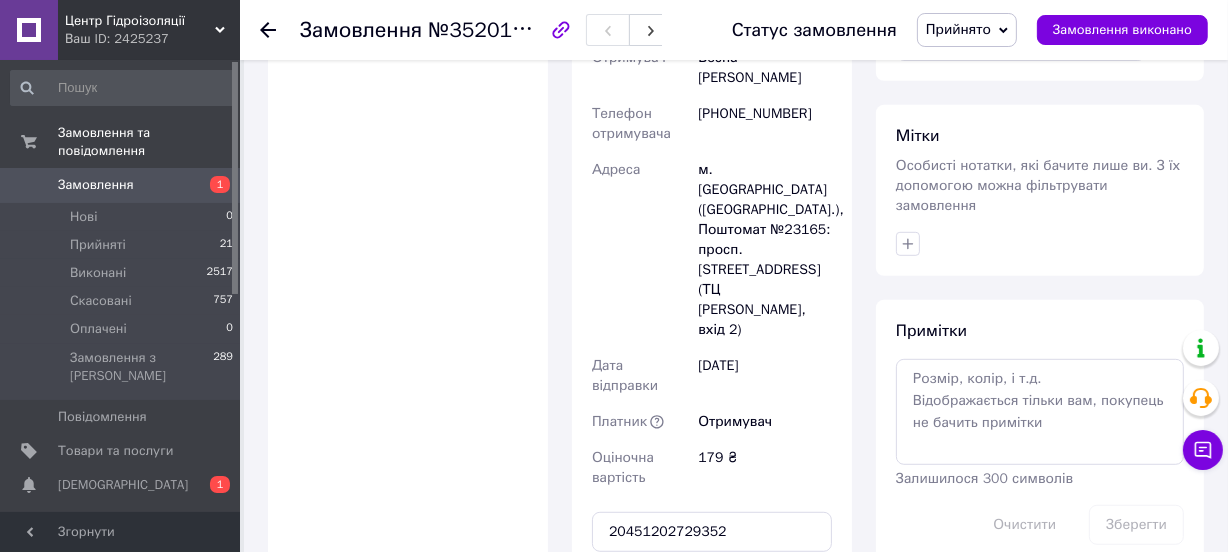 click on "Передати номер" at bounding box center (712, 580) 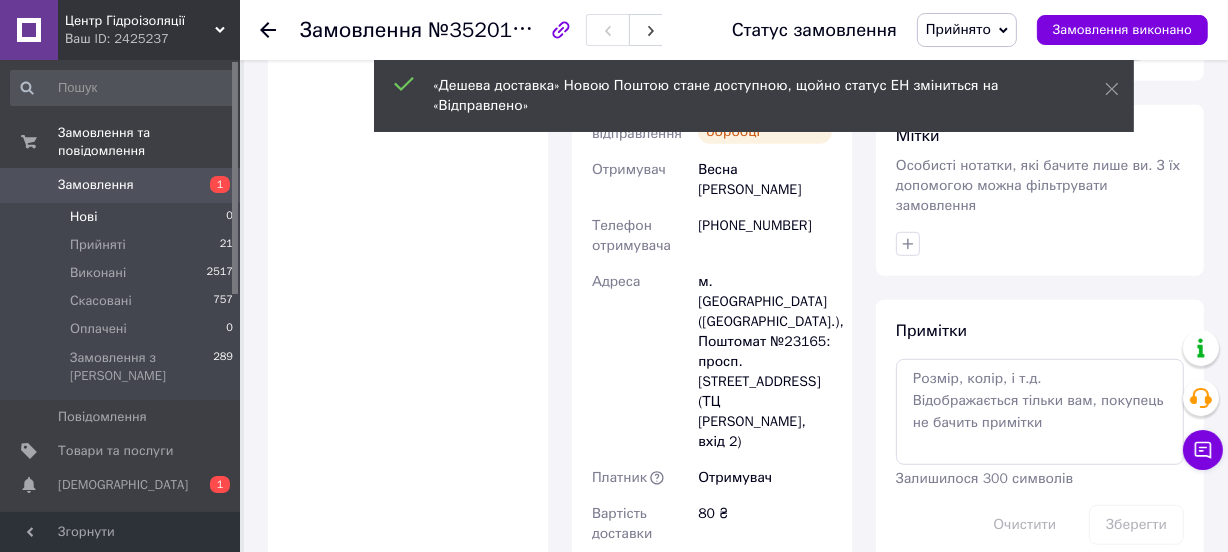 click on "Нові 0" at bounding box center [122, 217] 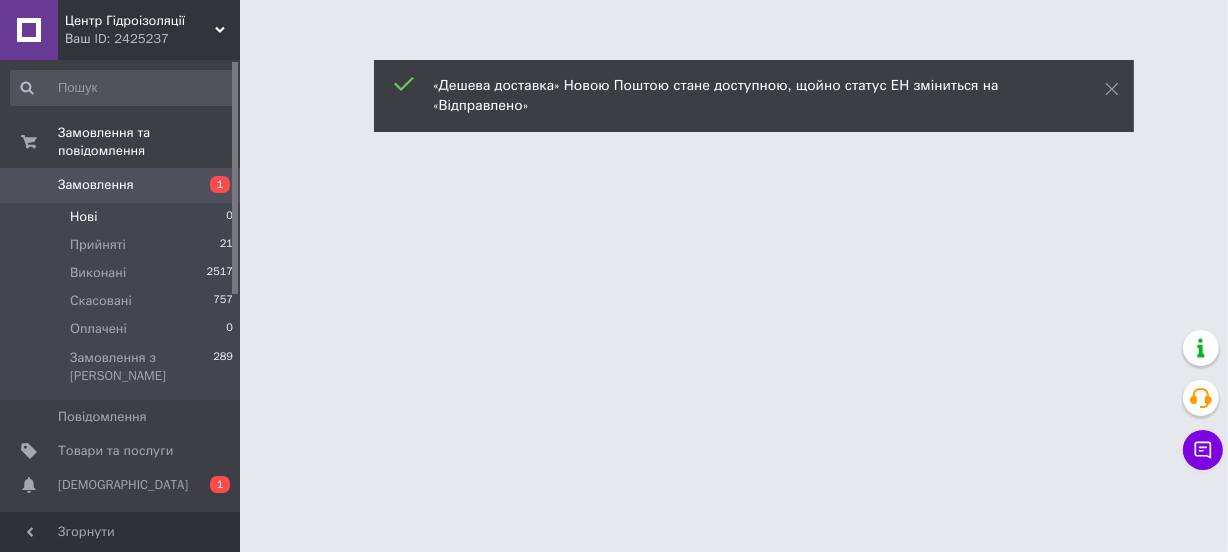 scroll, scrollTop: 0, scrollLeft: 0, axis: both 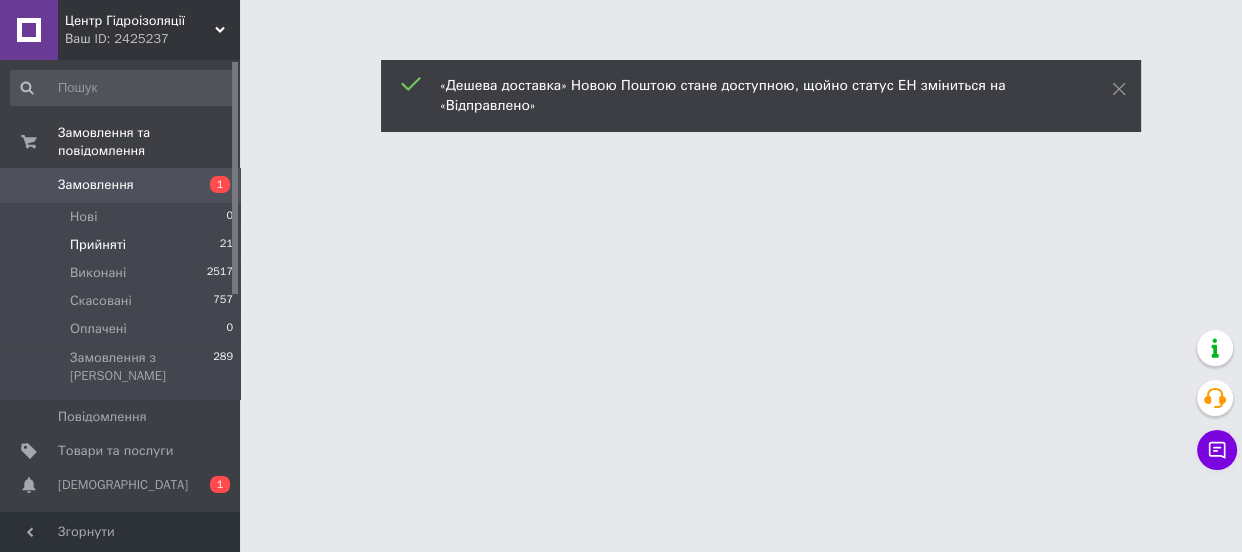 click on "Прийняті 21" at bounding box center (122, 245) 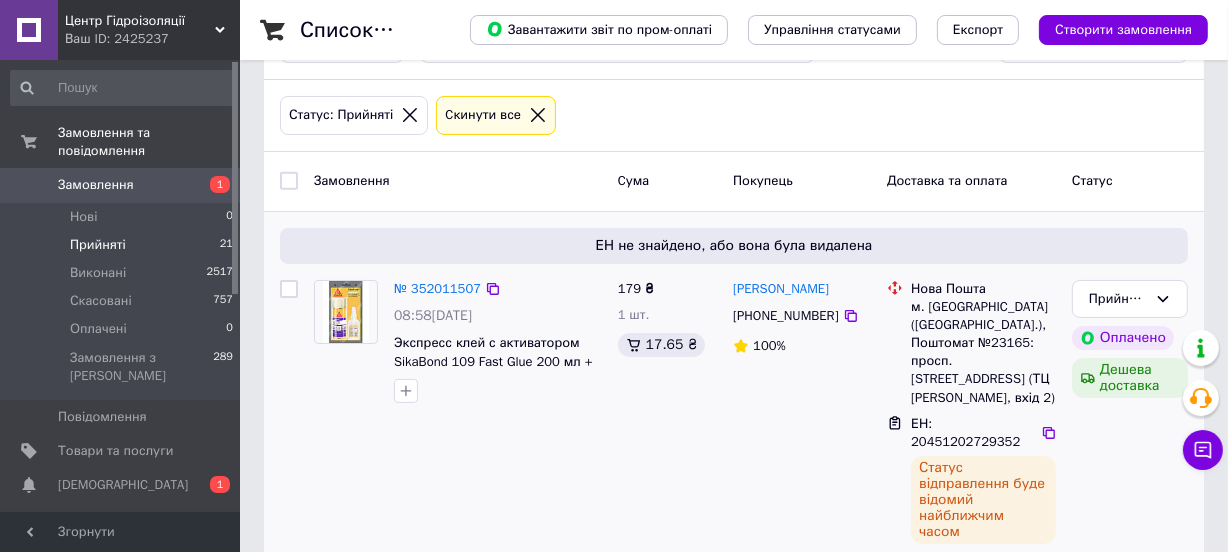 scroll, scrollTop: 272, scrollLeft: 0, axis: vertical 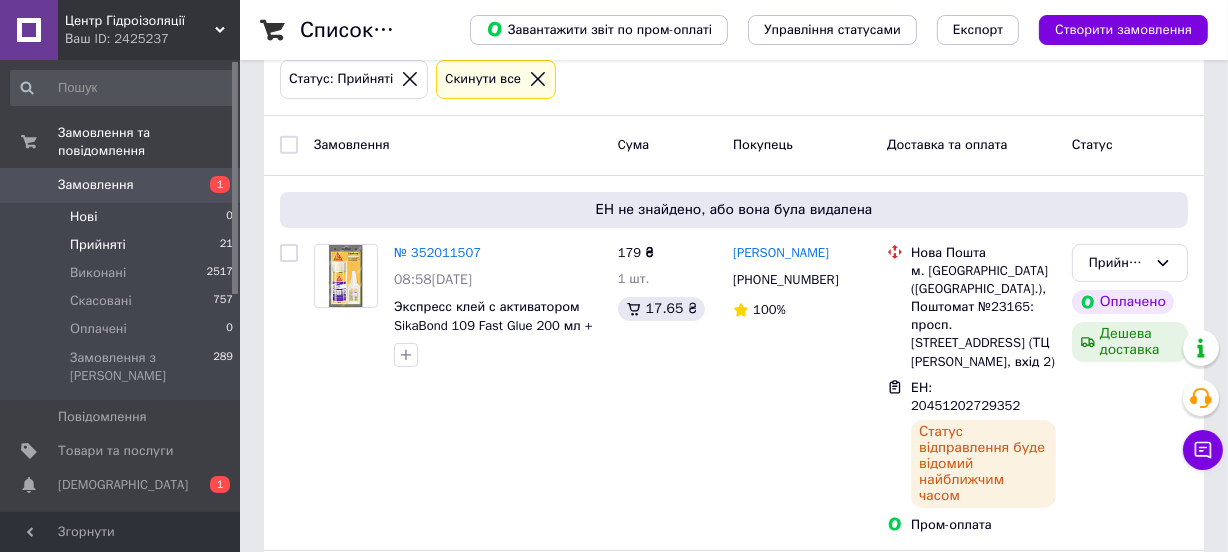 click on "Нові" at bounding box center [83, 217] 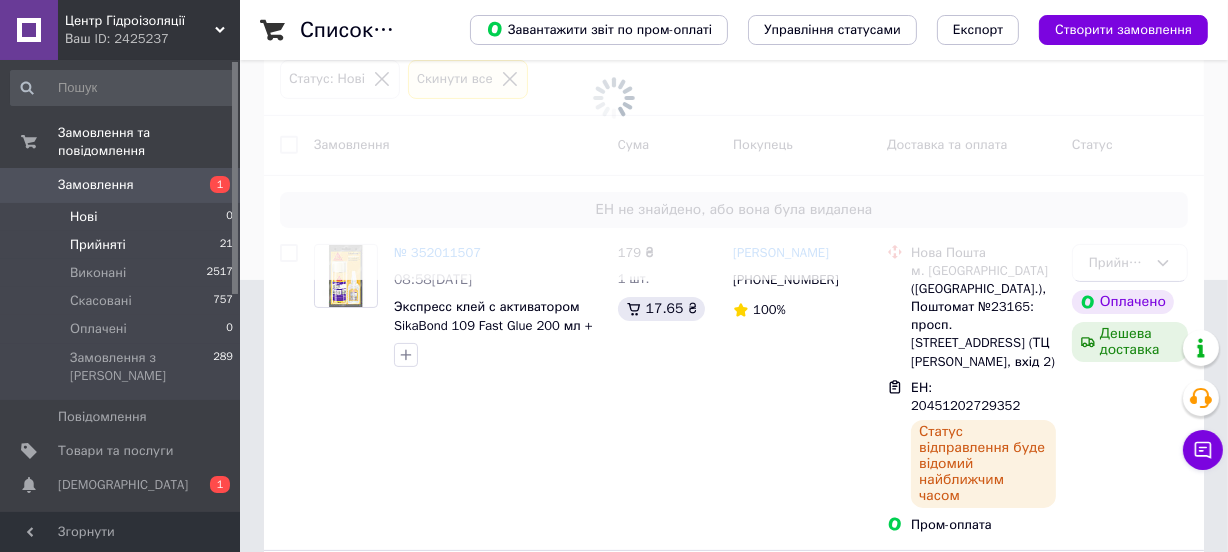 scroll, scrollTop: 0, scrollLeft: 0, axis: both 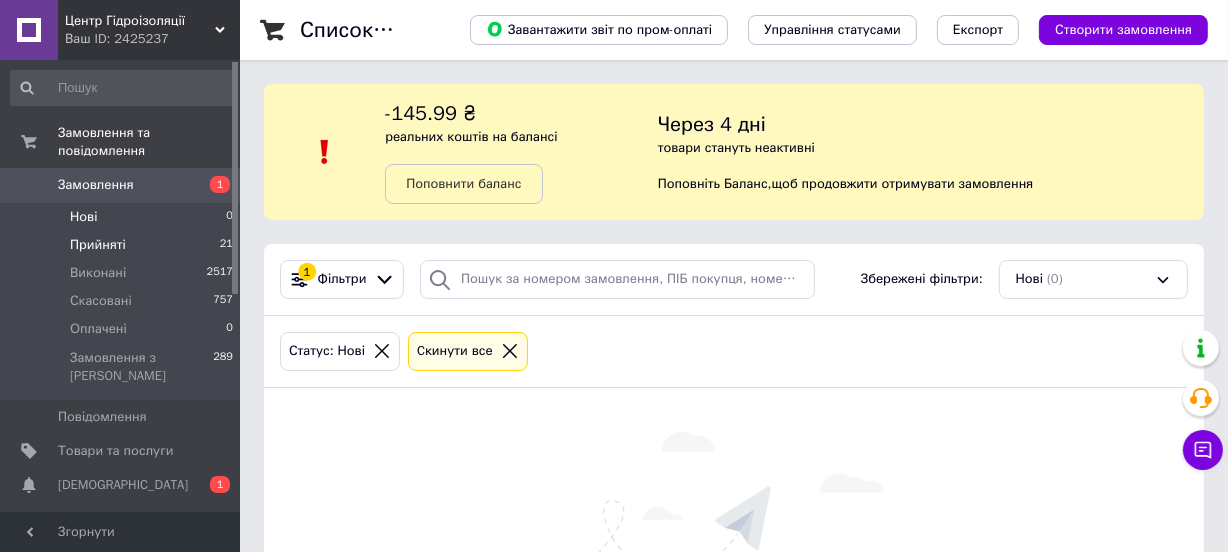 click on "Прийняті" at bounding box center (98, 245) 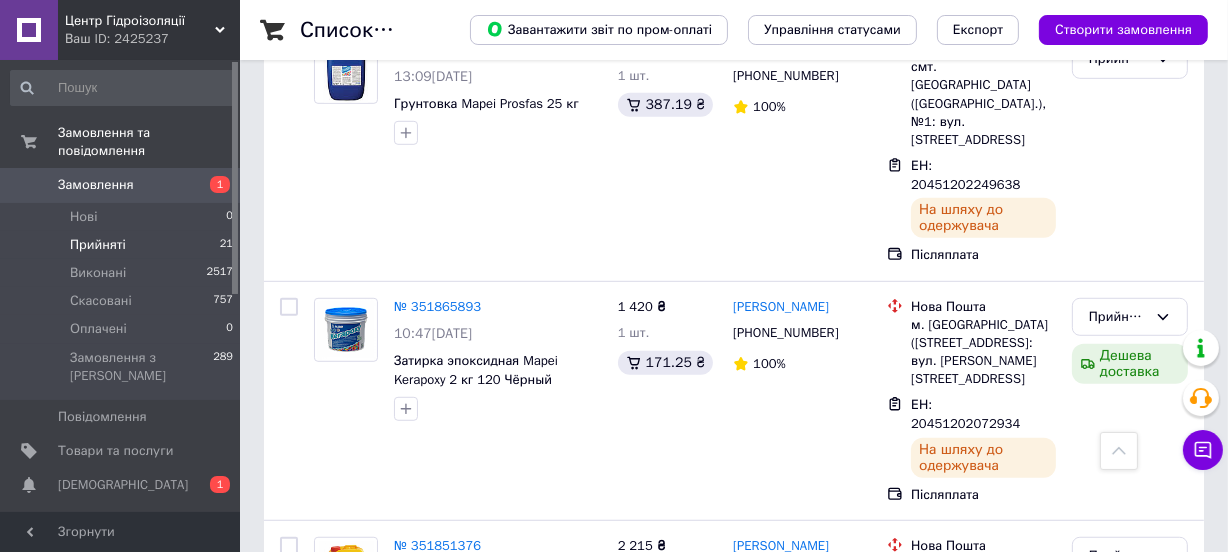 scroll, scrollTop: 1090, scrollLeft: 0, axis: vertical 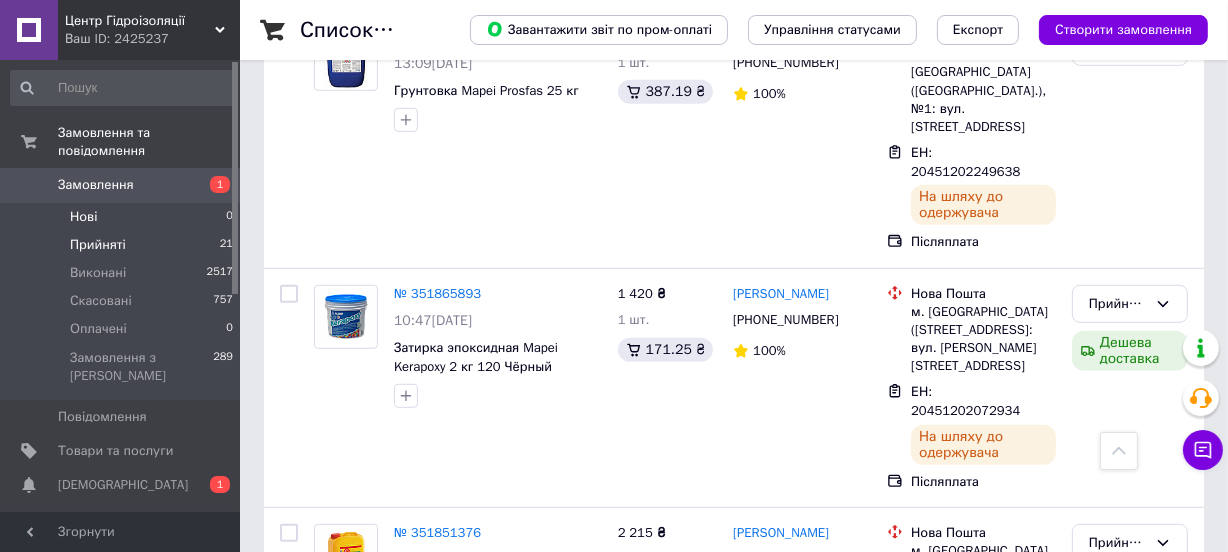 click on "Нові 0" at bounding box center [122, 217] 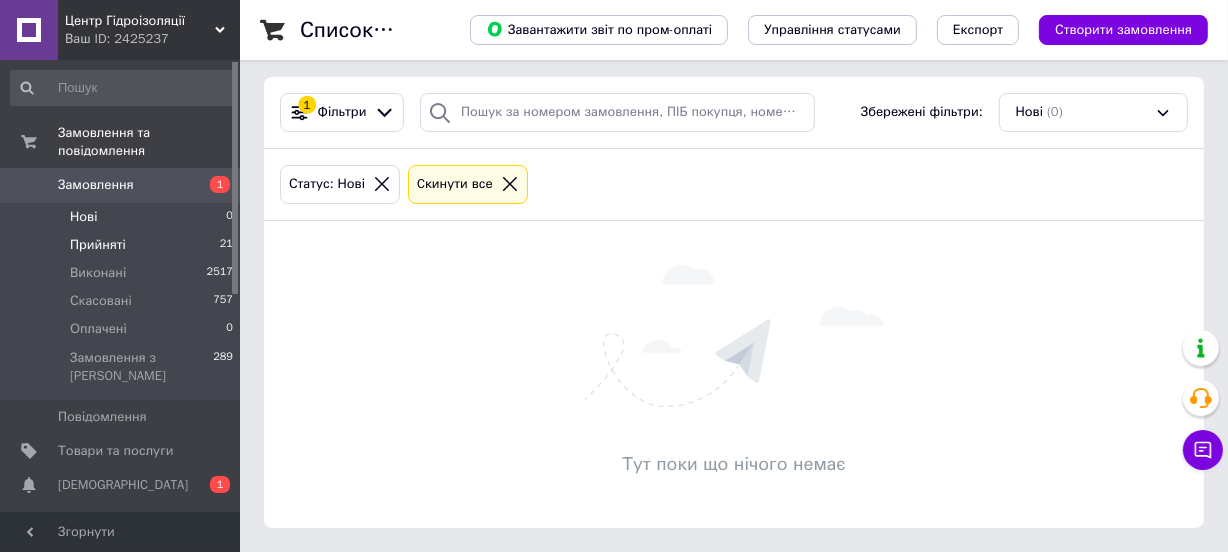 scroll, scrollTop: 0, scrollLeft: 0, axis: both 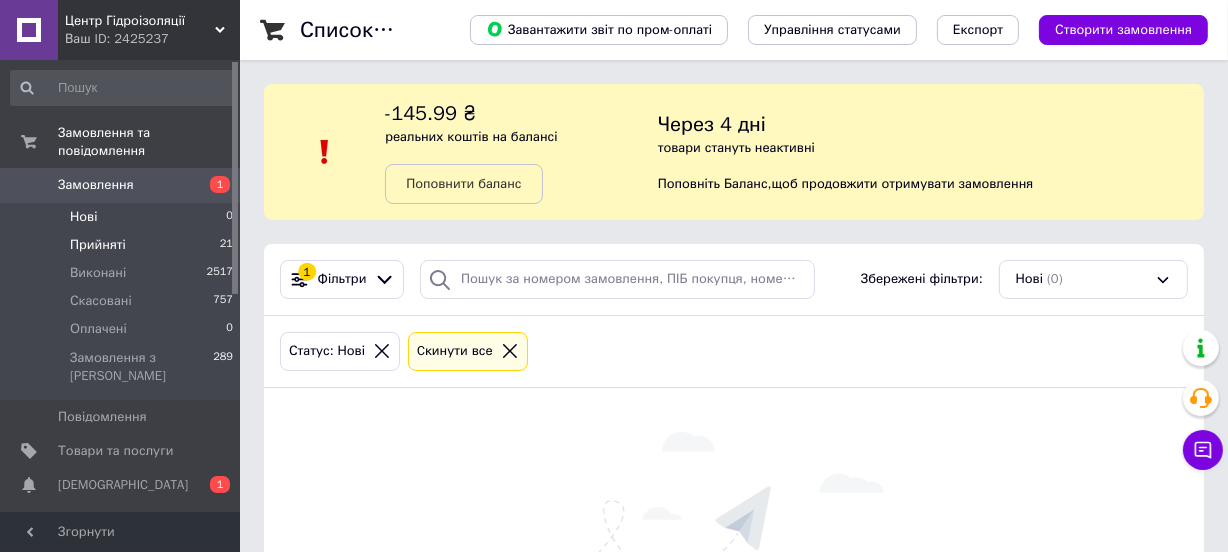 click on "Прийняті 21" at bounding box center [122, 245] 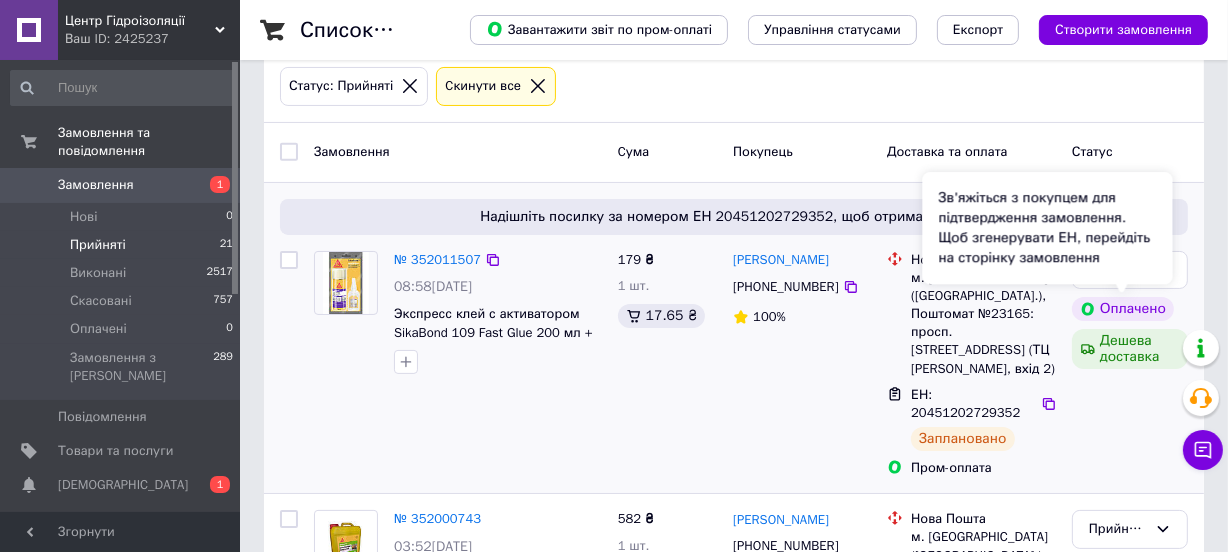 scroll, scrollTop: 272, scrollLeft: 0, axis: vertical 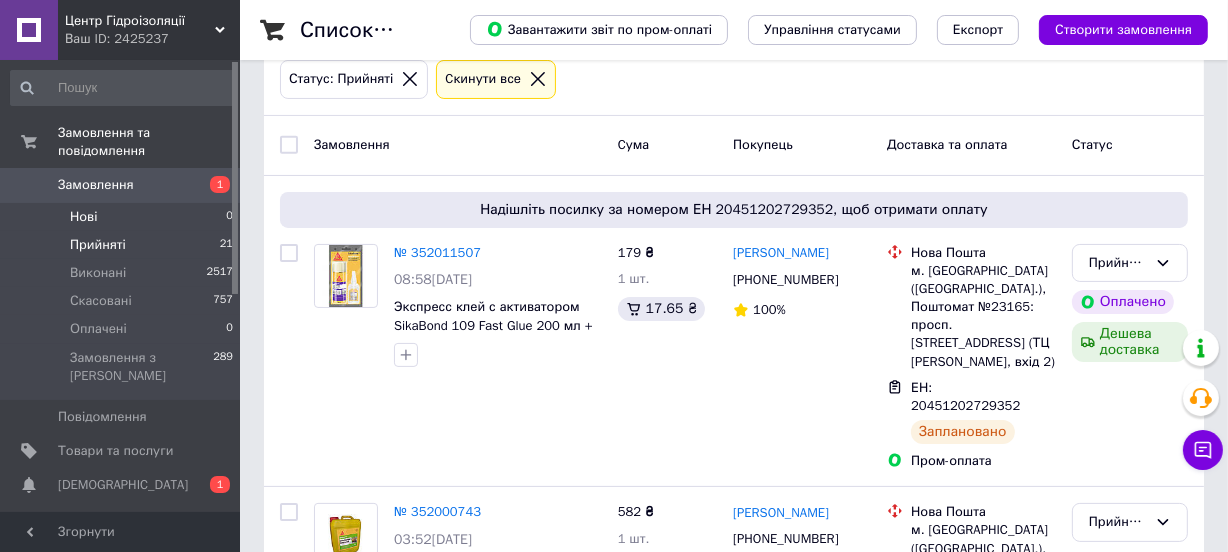 click on "Нові" at bounding box center [83, 217] 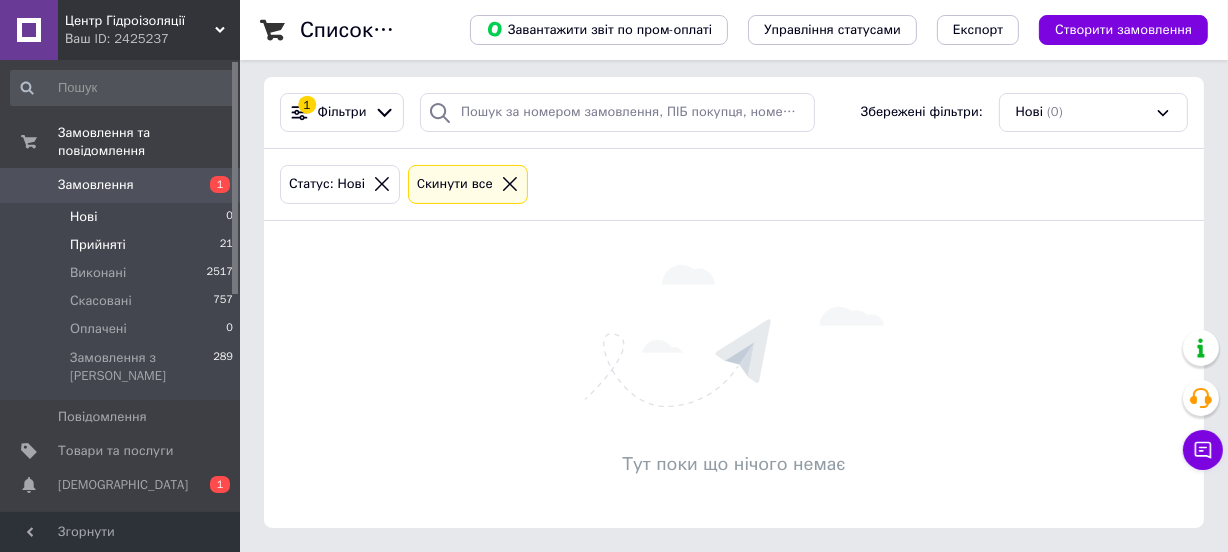 scroll, scrollTop: 0, scrollLeft: 0, axis: both 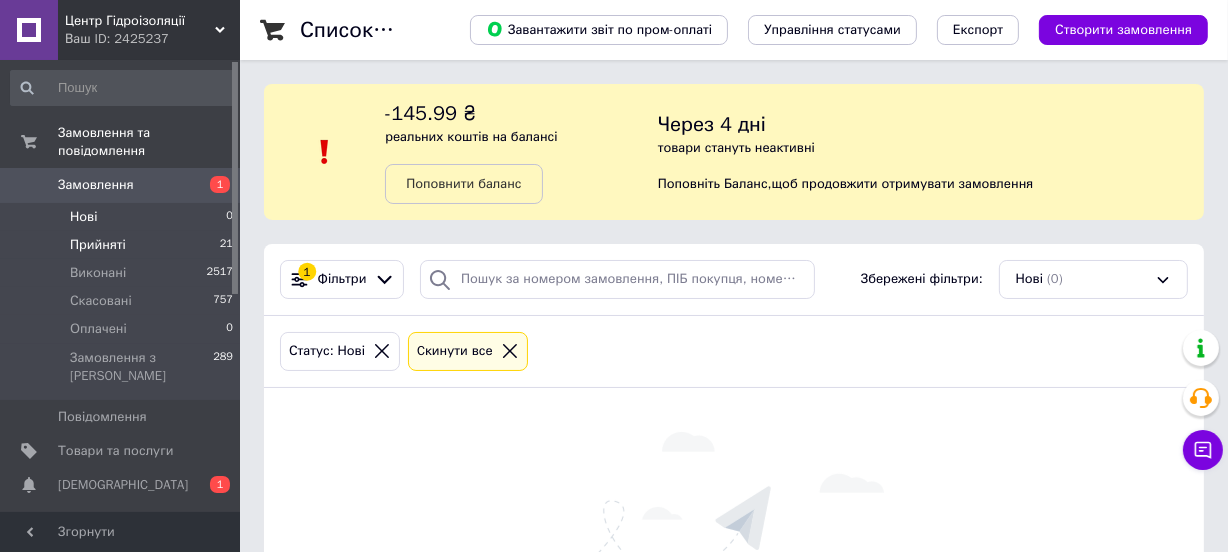 click on "Прийняті" at bounding box center (98, 245) 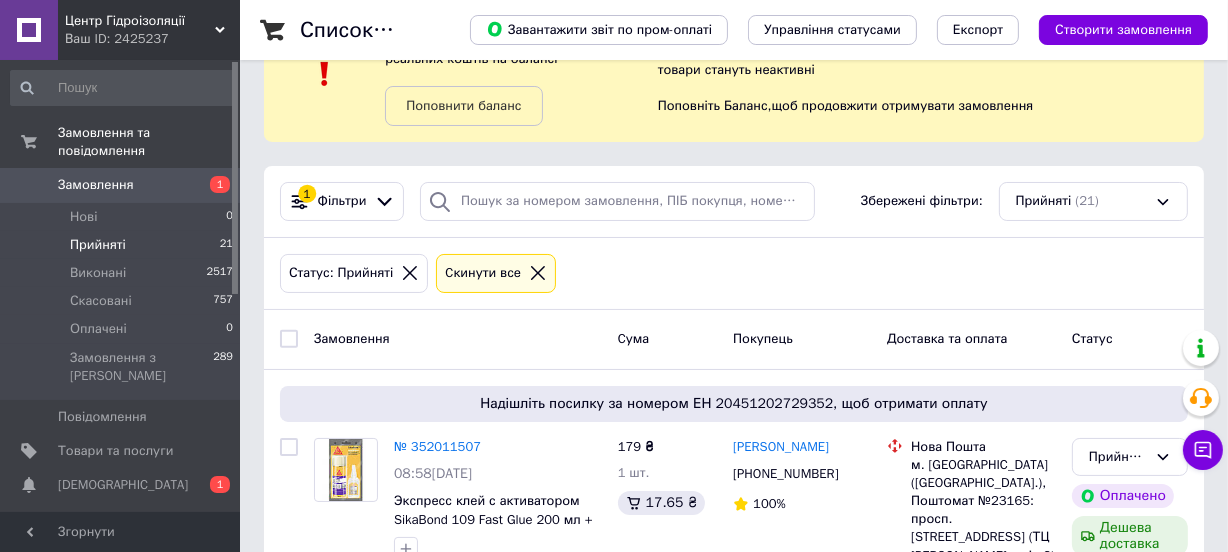 scroll, scrollTop: 181, scrollLeft: 0, axis: vertical 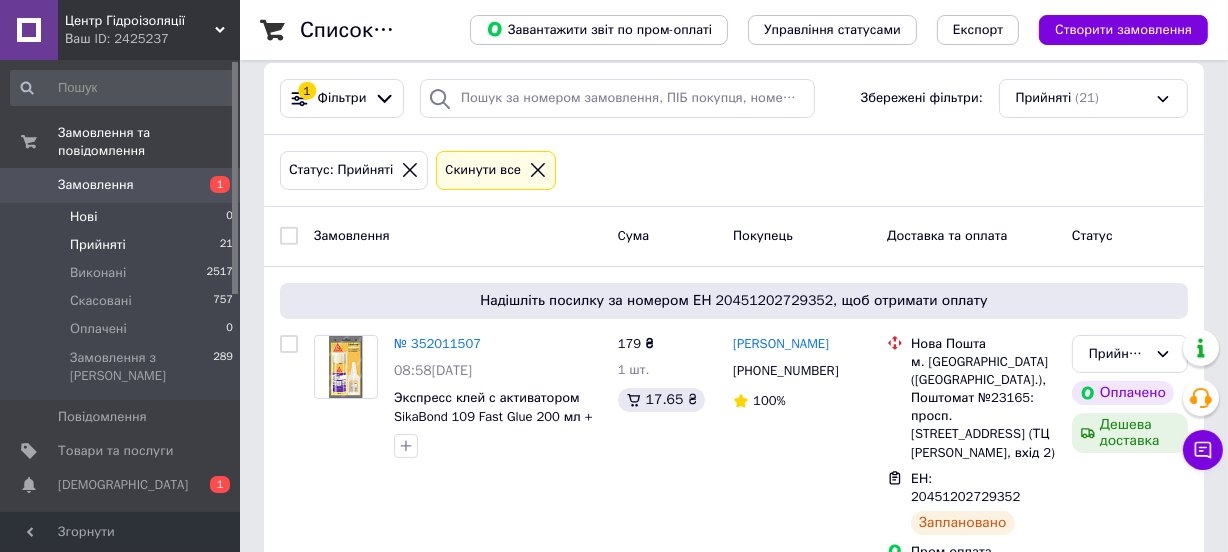 click on "Нові 0" at bounding box center (122, 217) 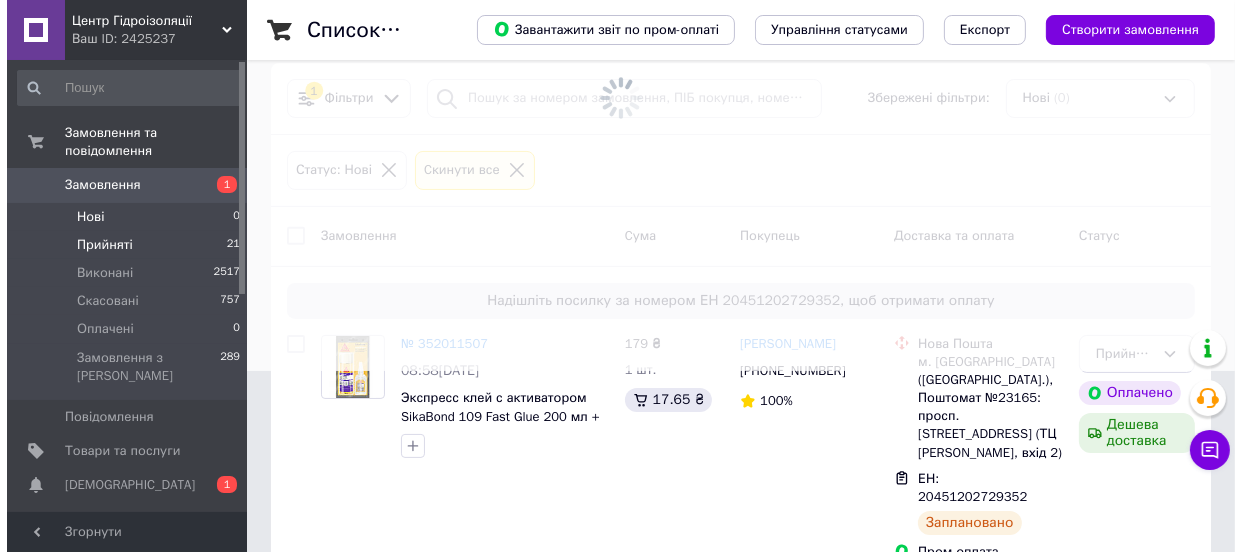 scroll, scrollTop: 0, scrollLeft: 0, axis: both 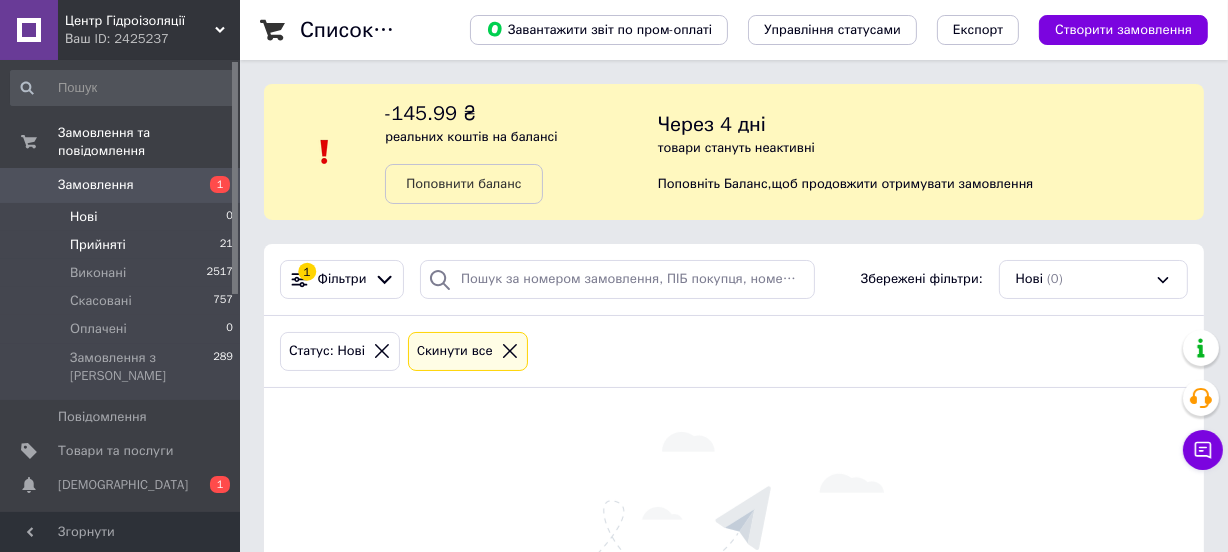 click on "Прийняті 21" at bounding box center [122, 245] 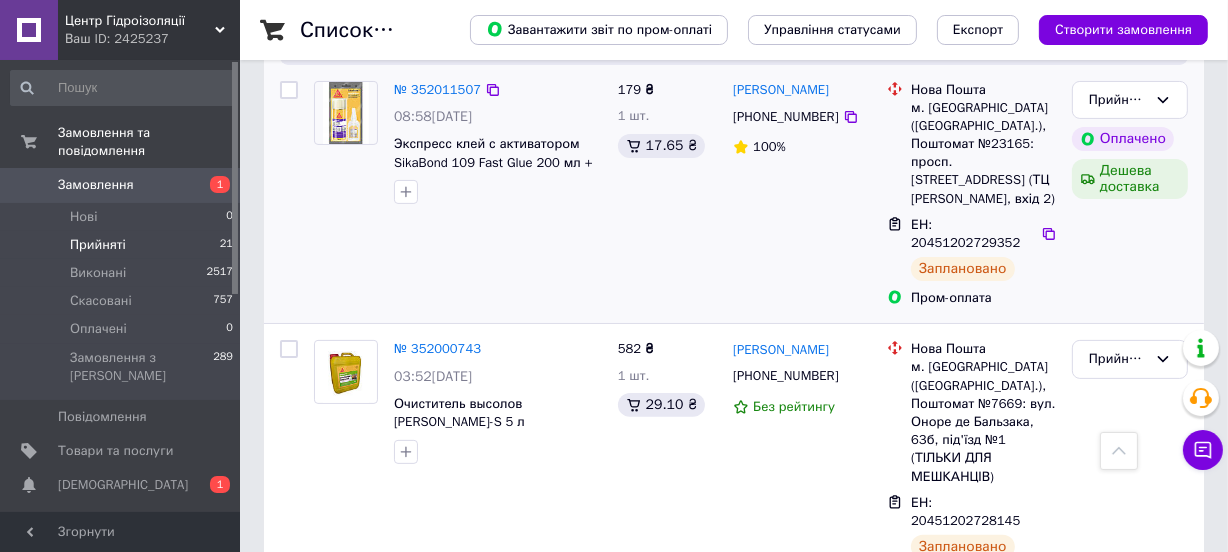 scroll, scrollTop: 454, scrollLeft: 0, axis: vertical 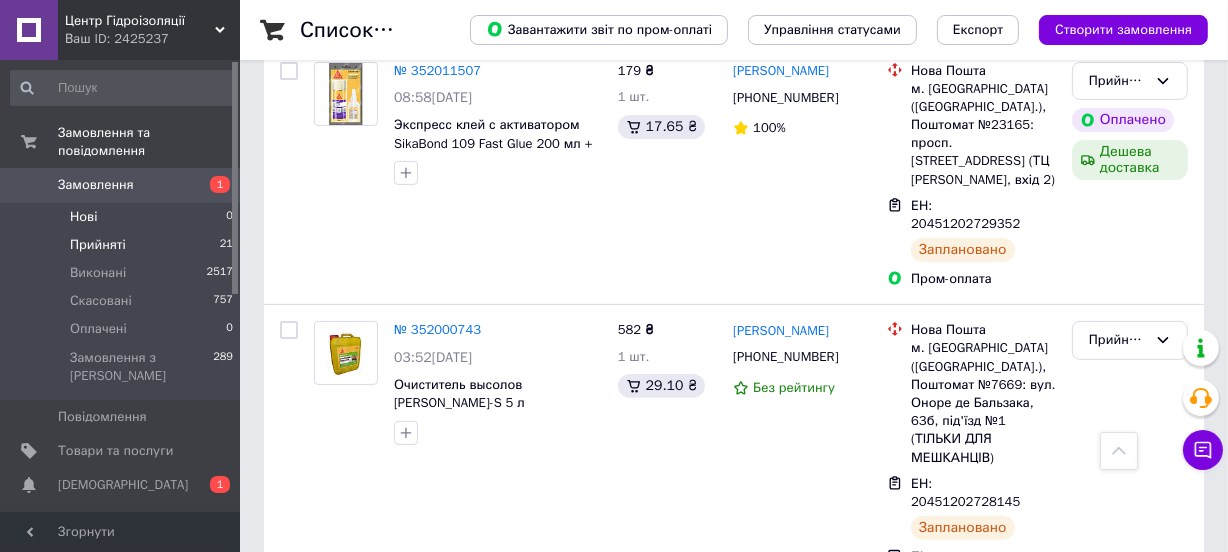 click on "Нові 0" at bounding box center (122, 217) 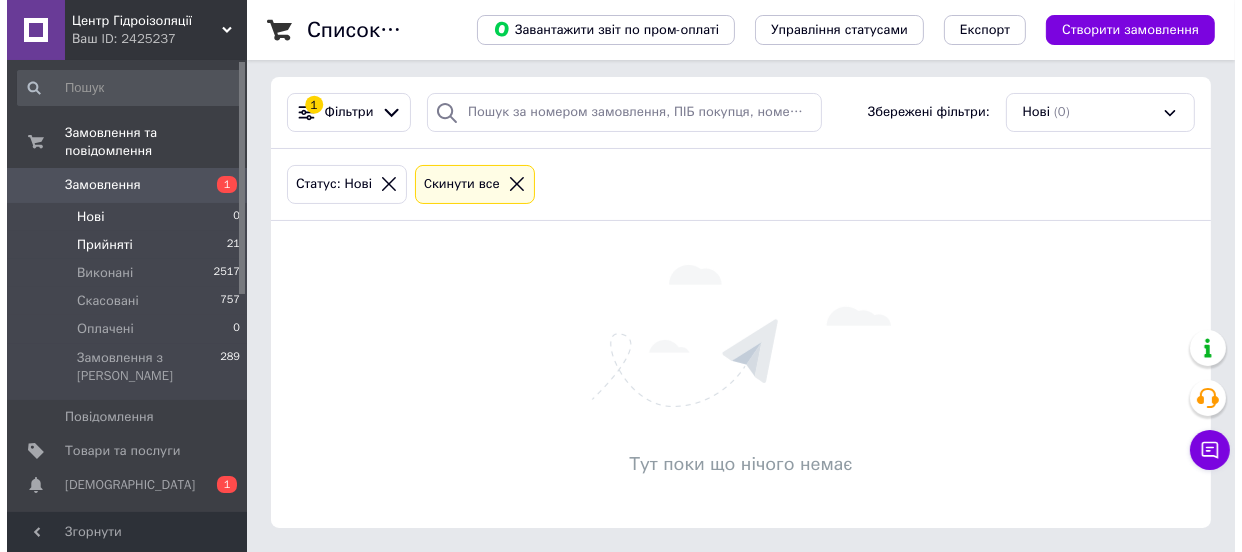 scroll, scrollTop: 0, scrollLeft: 0, axis: both 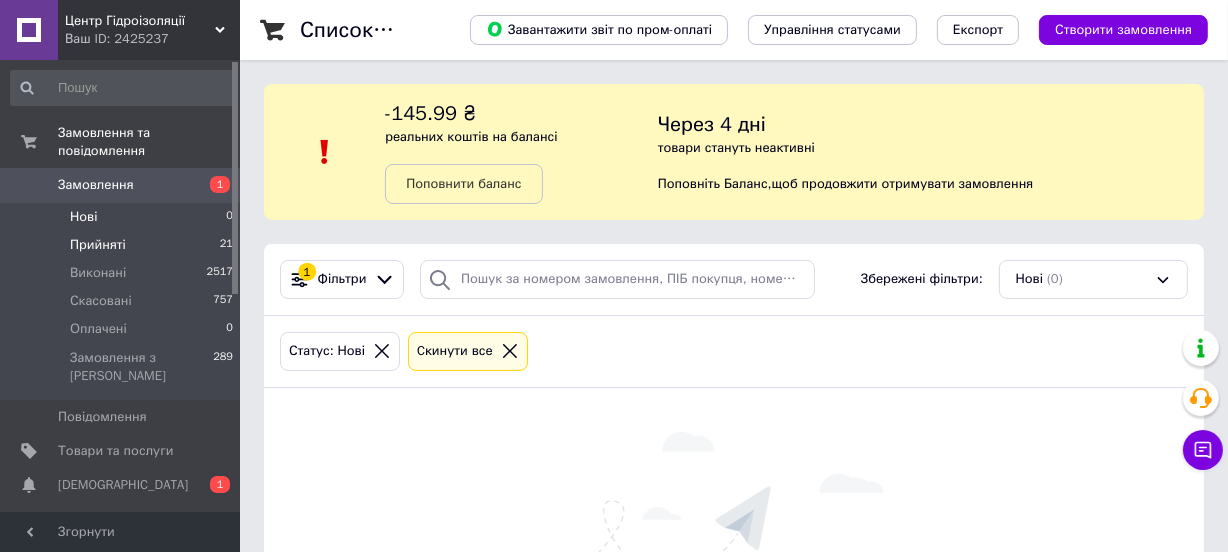click on "Прийняті 21" at bounding box center [122, 245] 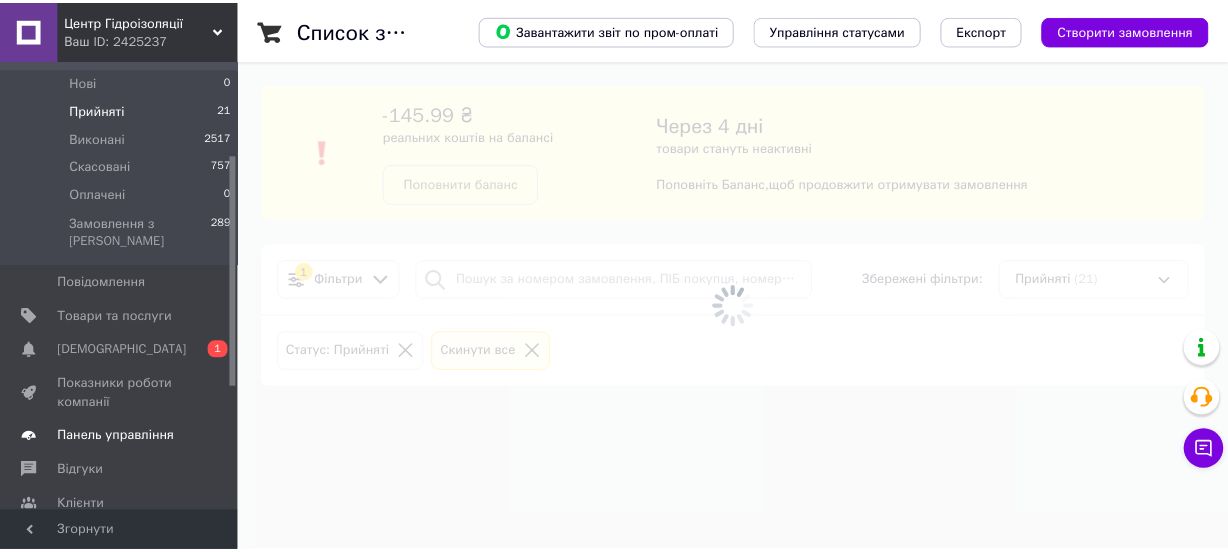 scroll, scrollTop: 181, scrollLeft: 0, axis: vertical 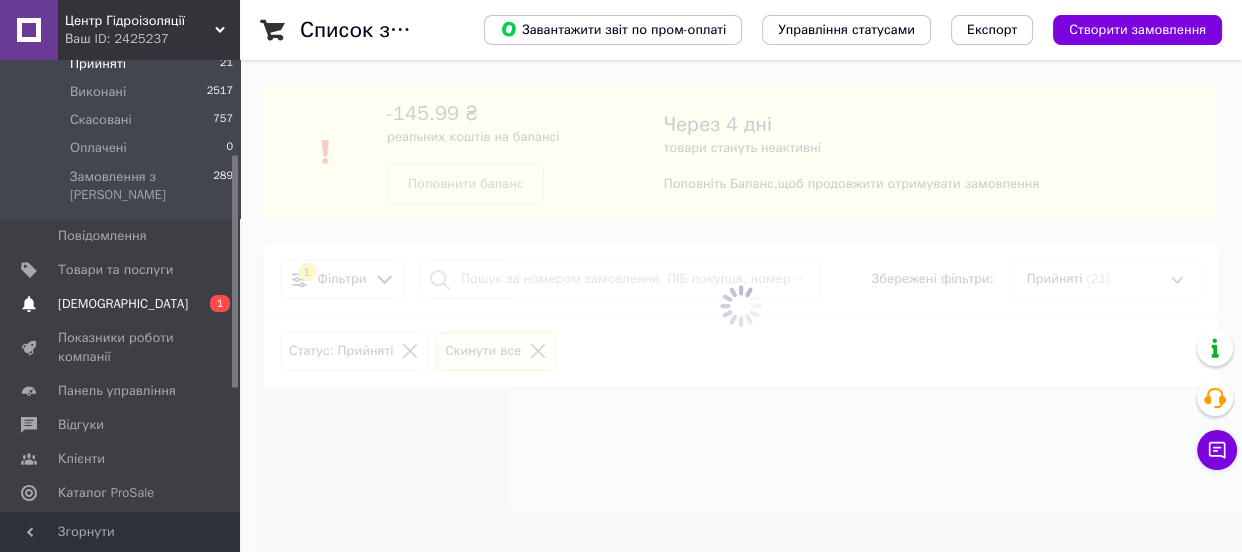 click on "[DEMOGRAPHIC_DATA]" at bounding box center (121, 304) 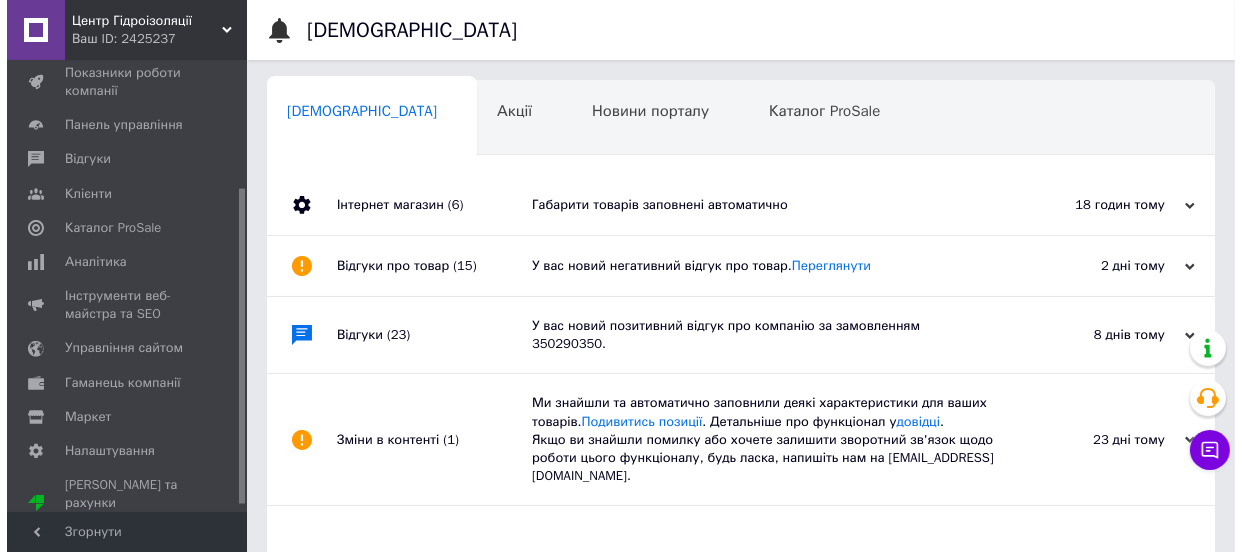 scroll, scrollTop: 0, scrollLeft: 2, axis: horizontal 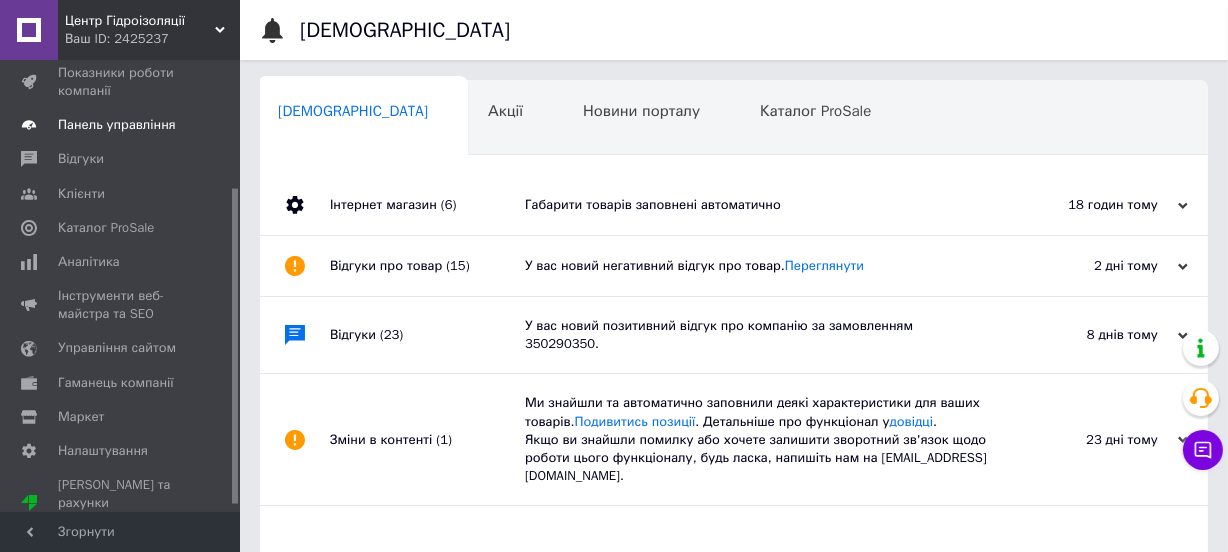 click on "Панель управління" at bounding box center (117, 125) 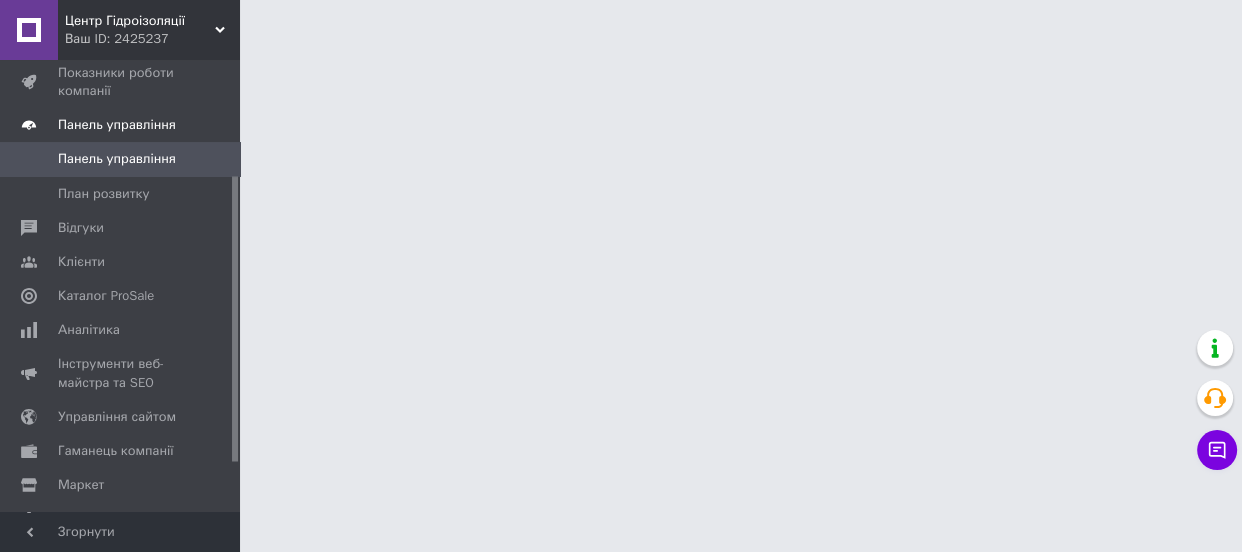 click on "Панель управління" at bounding box center [117, 125] 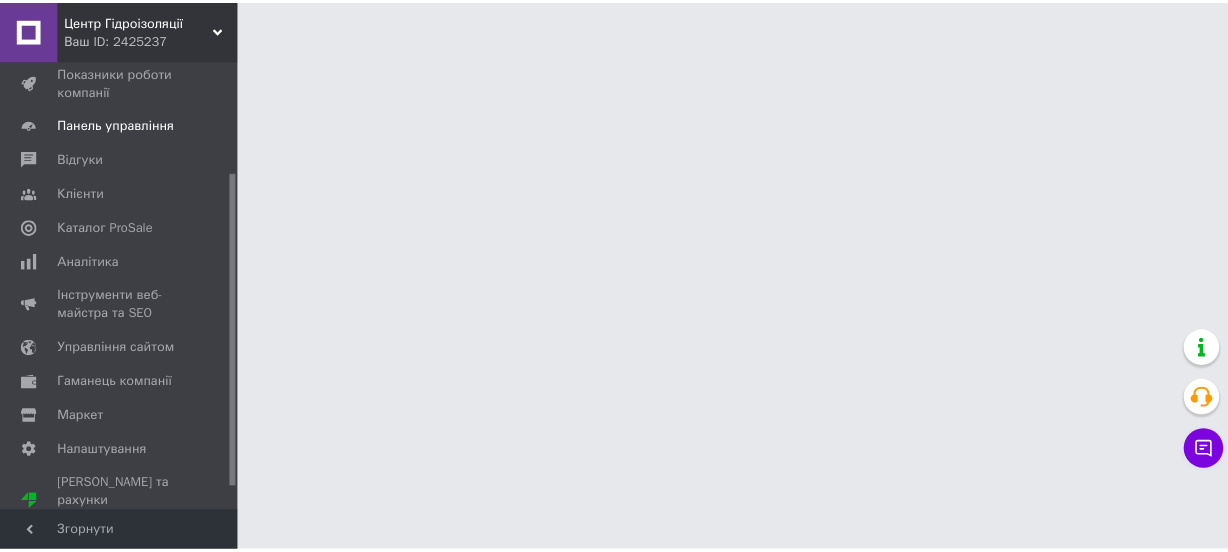 scroll, scrollTop: 0, scrollLeft: 0, axis: both 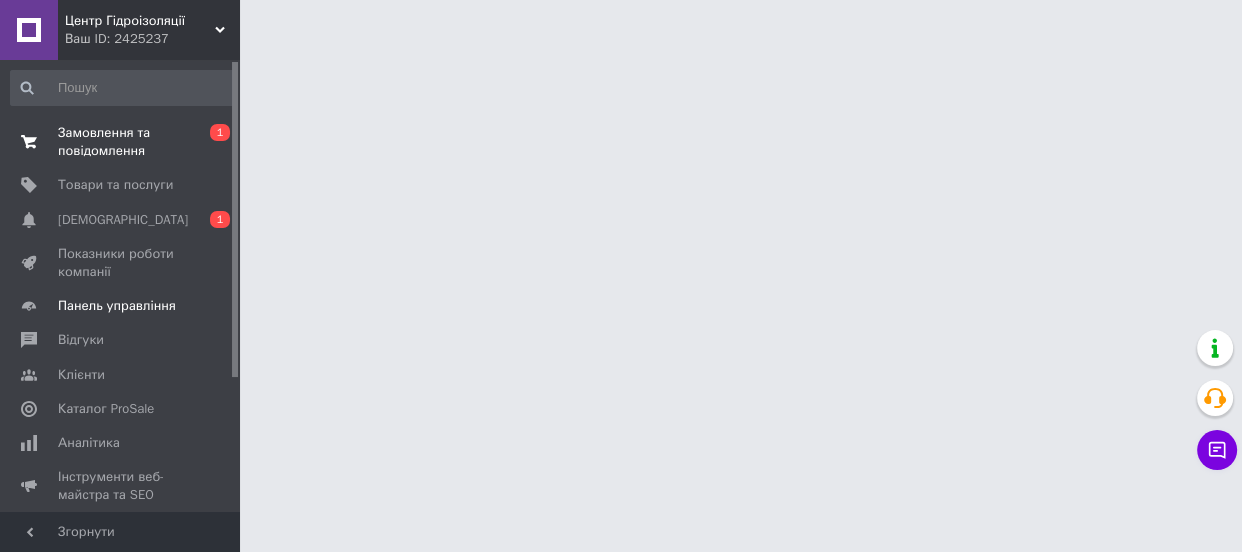 click on "Замовлення та повідомлення" at bounding box center [121, 142] 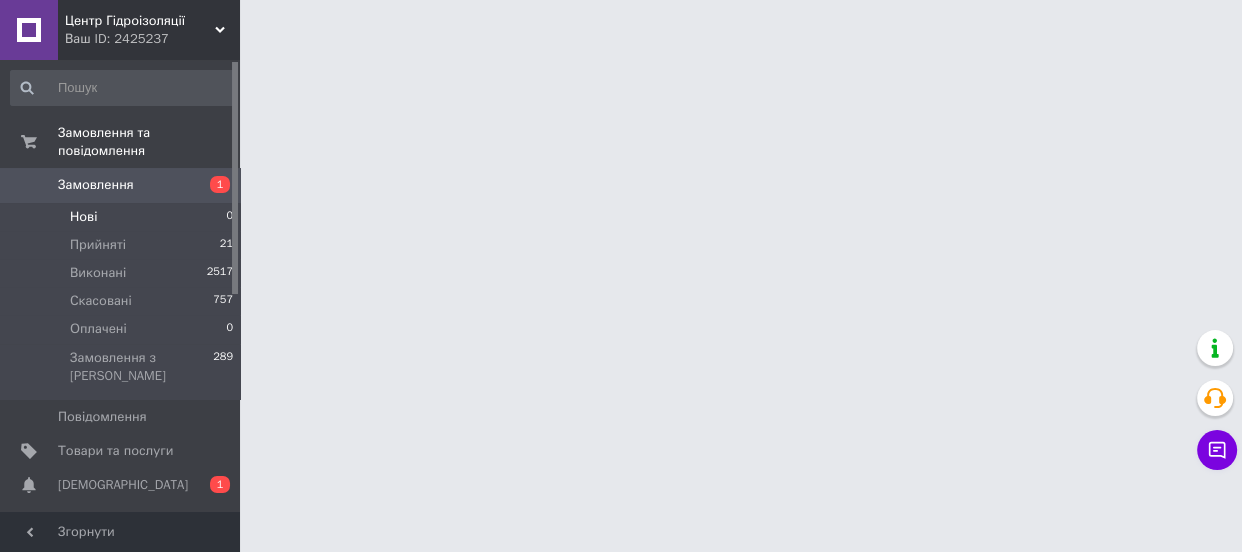 click on "Нові 0" at bounding box center [122, 217] 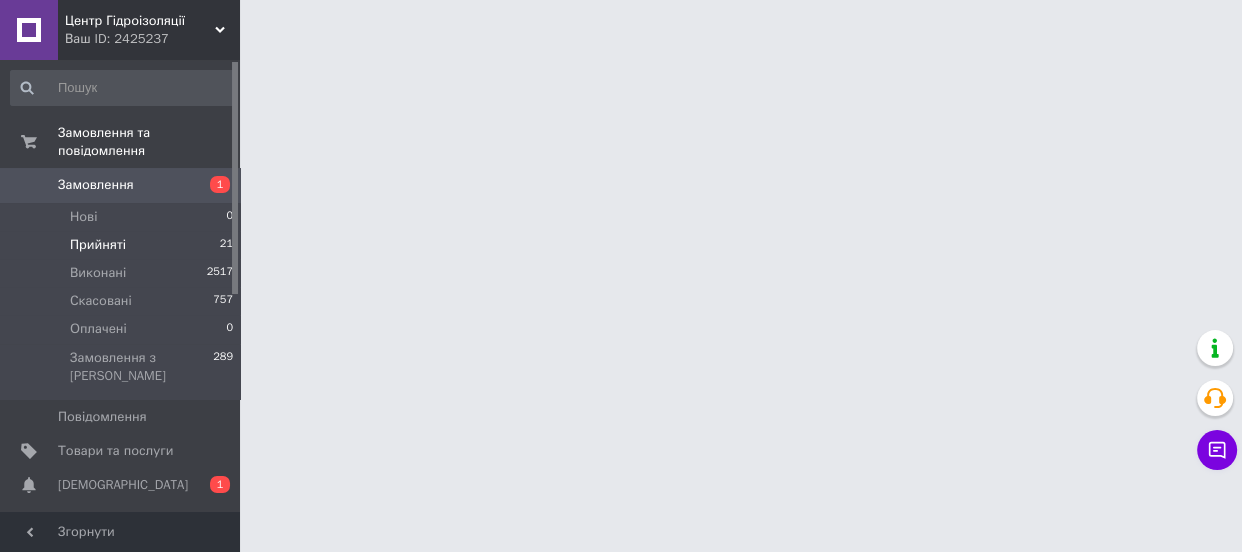 click on "Прийняті 21" at bounding box center (122, 245) 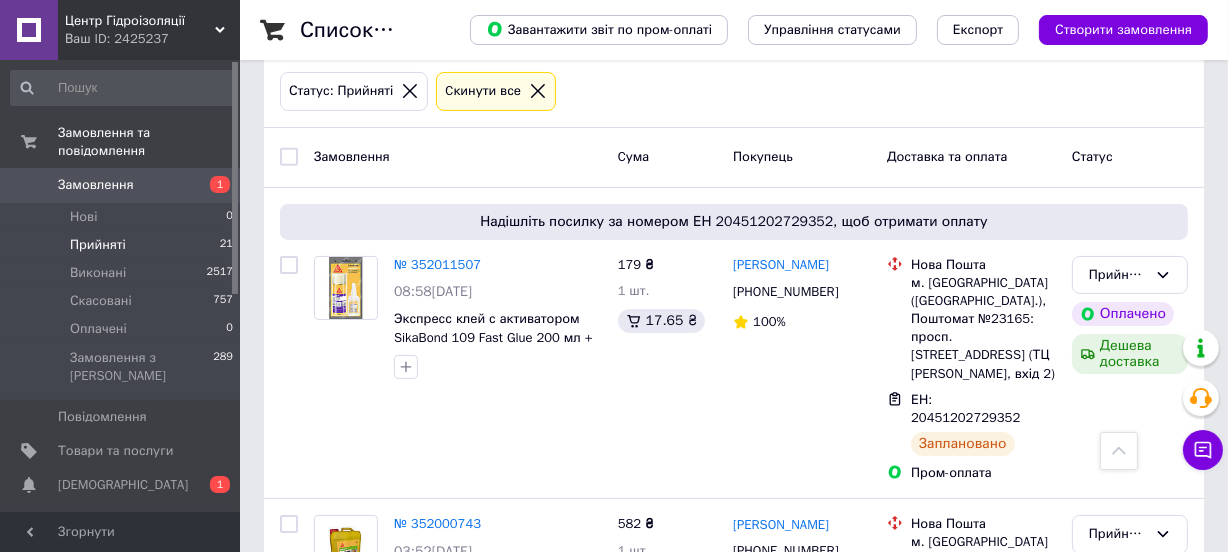 scroll, scrollTop: 90, scrollLeft: 0, axis: vertical 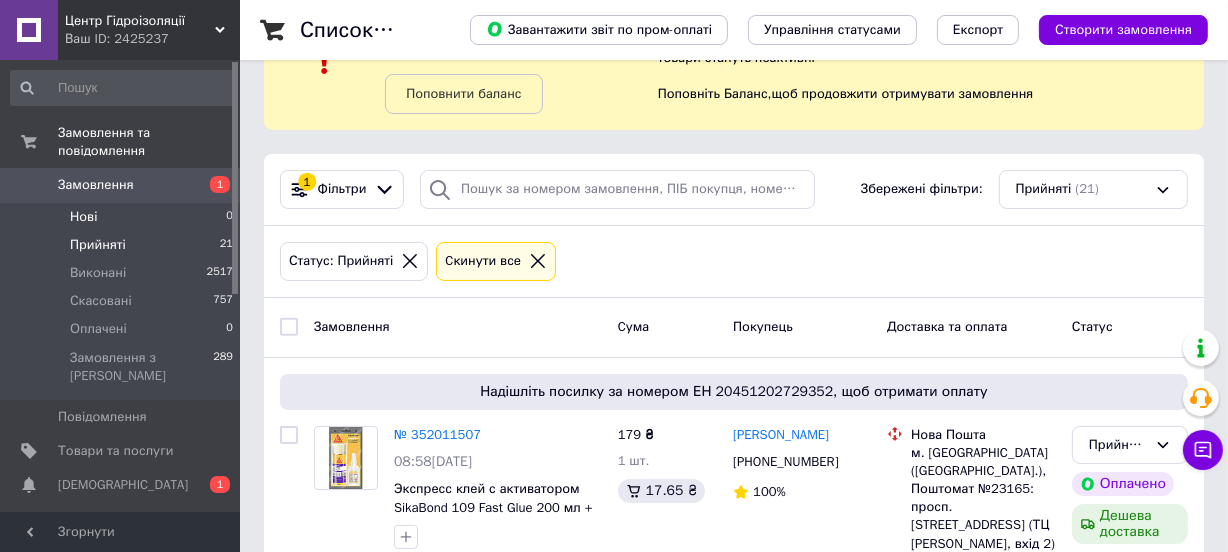 click on "Нові 0" at bounding box center (122, 217) 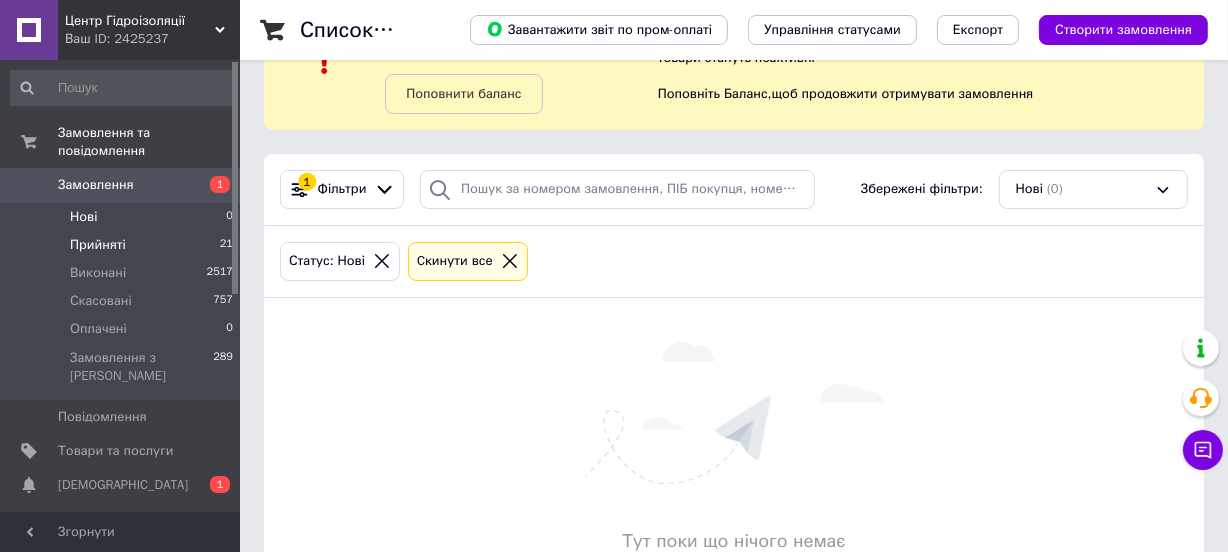 scroll, scrollTop: 0, scrollLeft: 0, axis: both 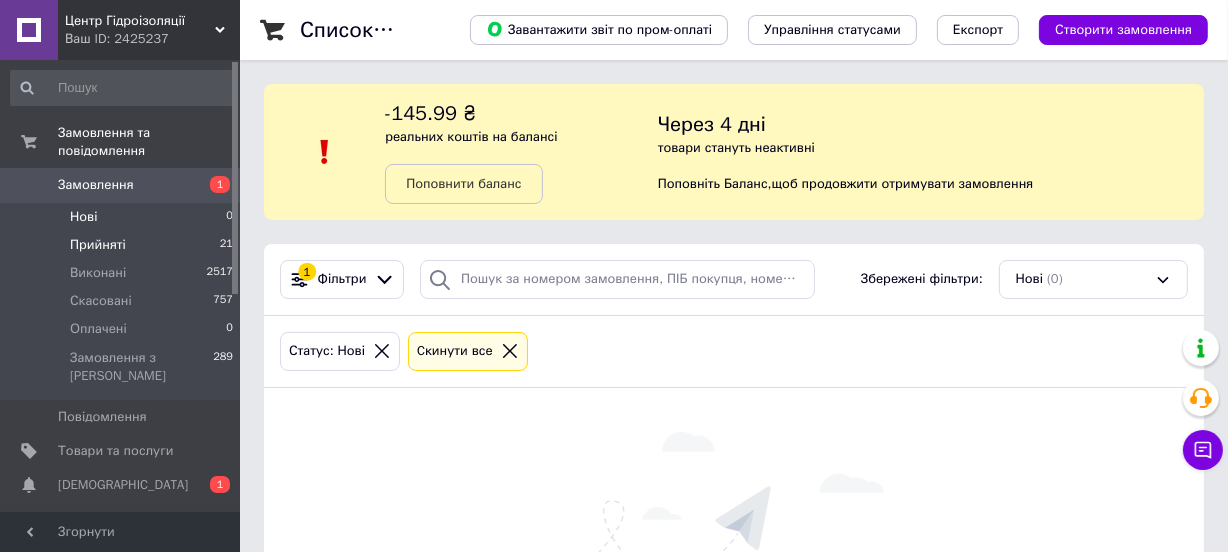 click on "Прийняті 21" at bounding box center (122, 245) 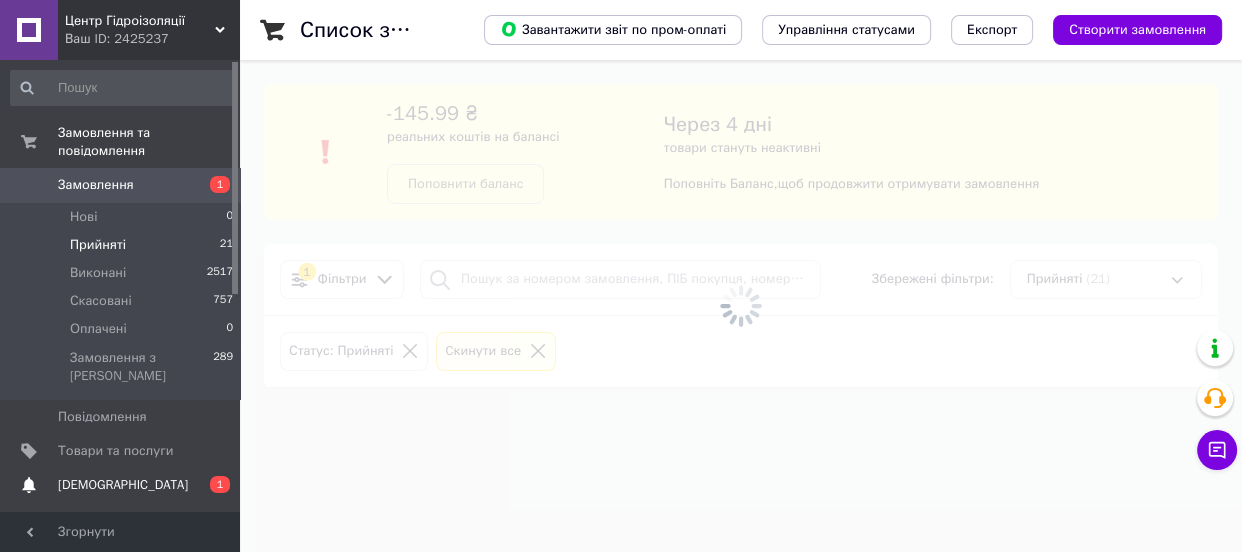 click on "[DEMOGRAPHIC_DATA]" at bounding box center [123, 485] 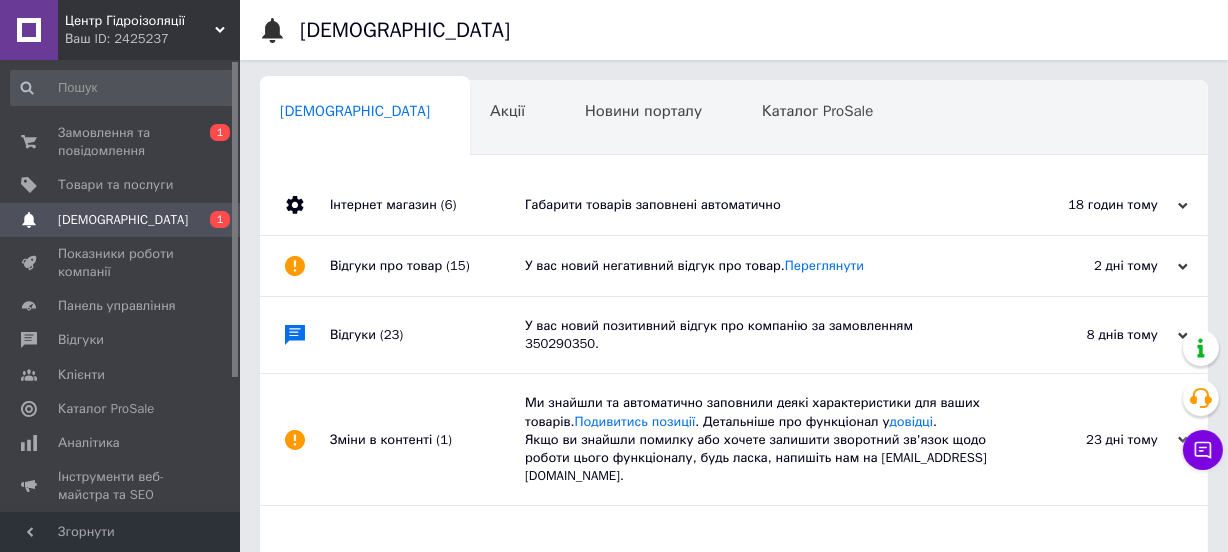 scroll, scrollTop: 0, scrollLeft: 2, axis: horizontal 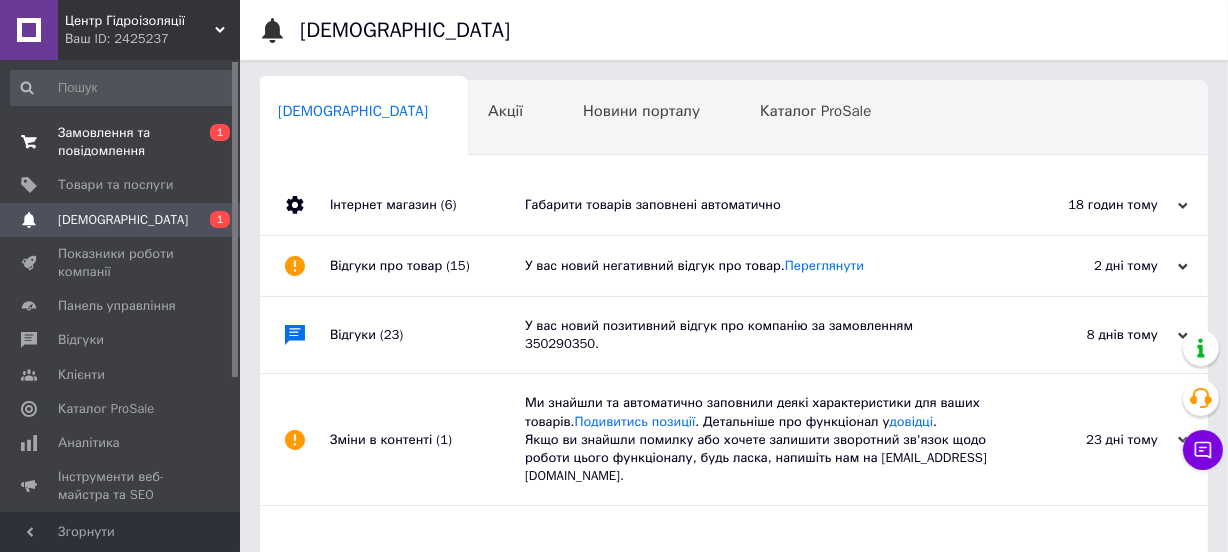 click on "Замовлення та повідомлення" at bounding box center [121, 142] 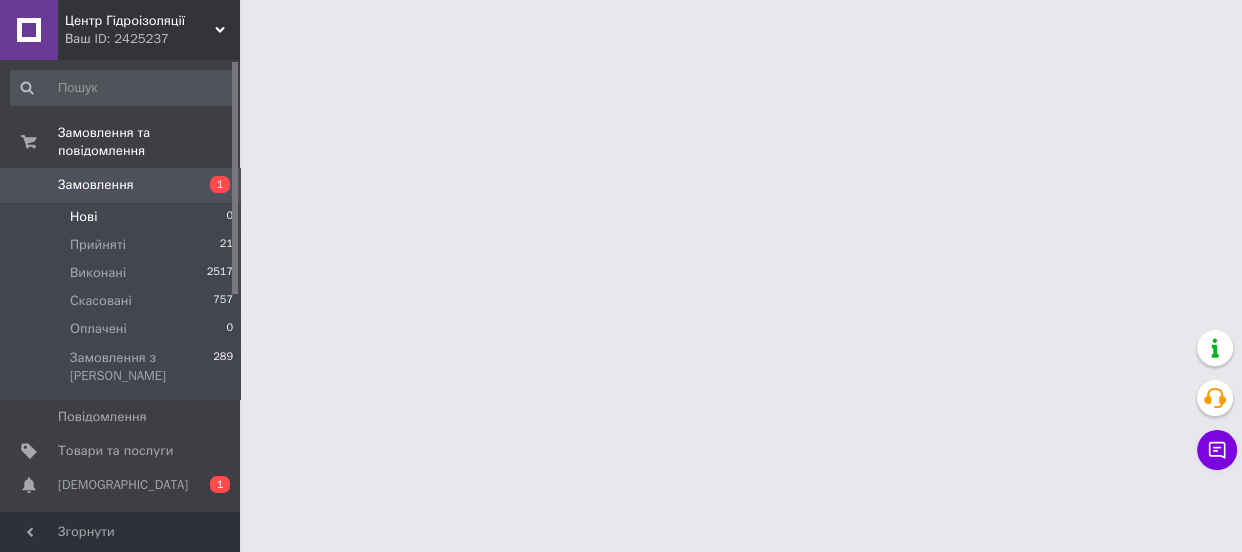 click on "Нові 0" at bounding box center (122, 217) 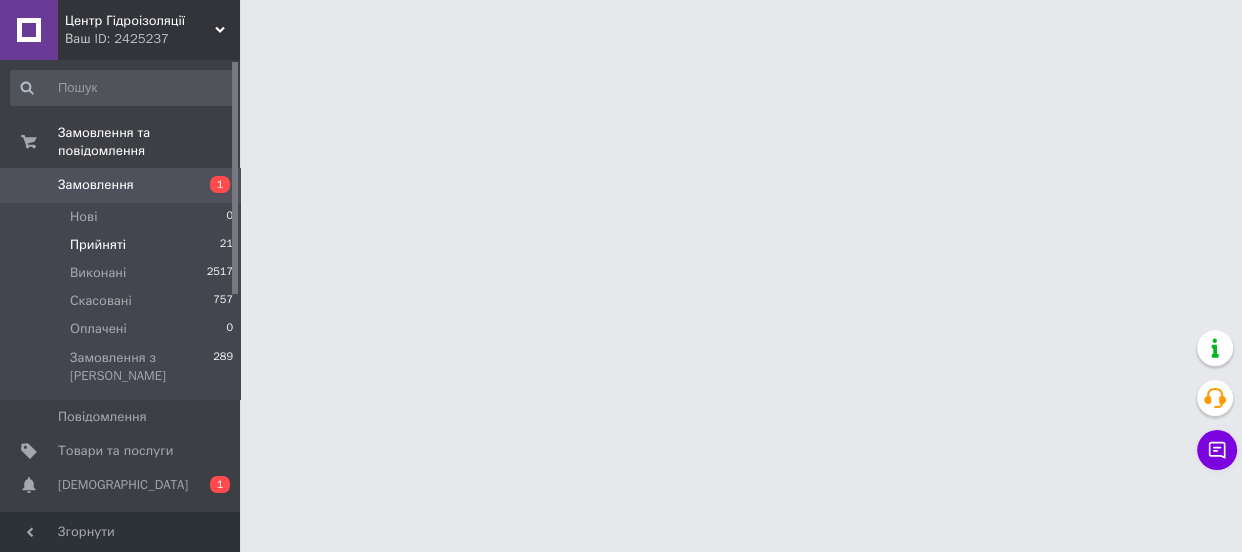 click on "Прийняті 21" at bounding box center (122, 245) 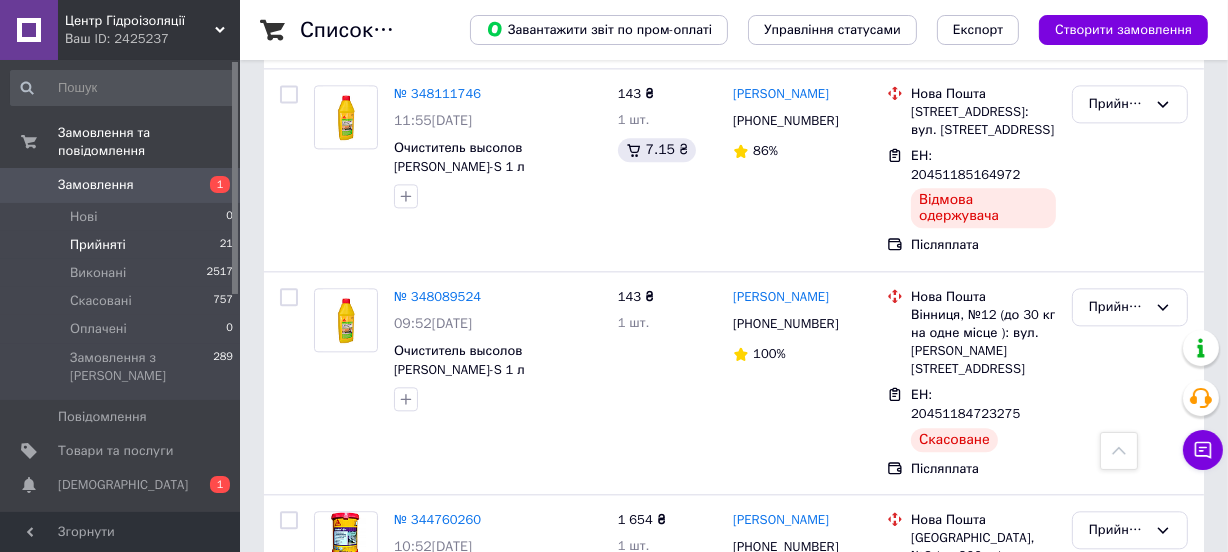 scroll, scrollTop: 4151, scrollLeft: 0, axis: vertical 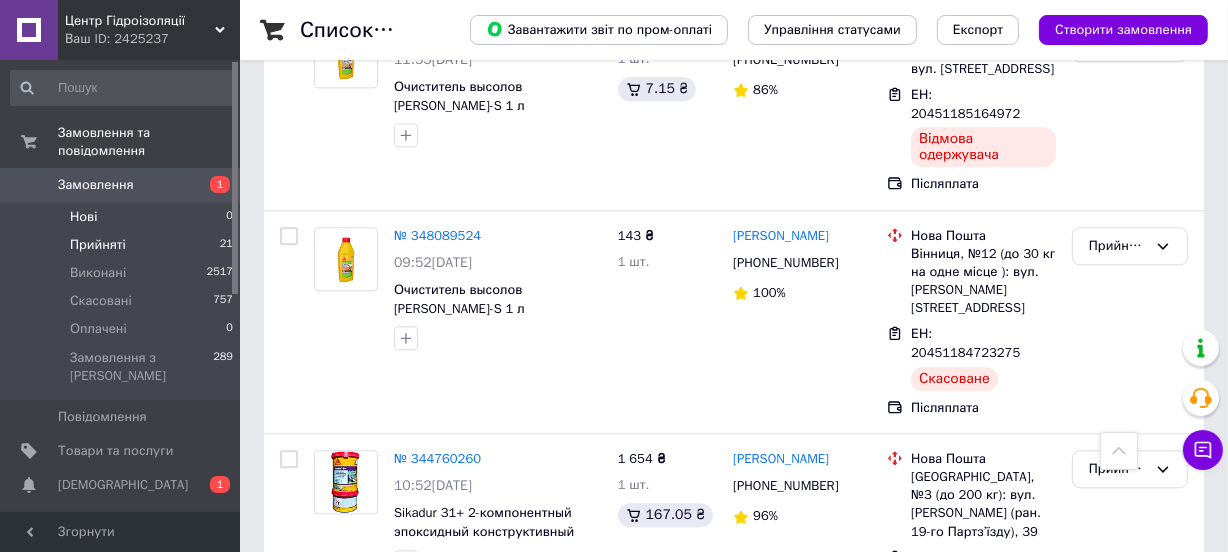 click on "Нові 0" at bounding box center (122, 217) 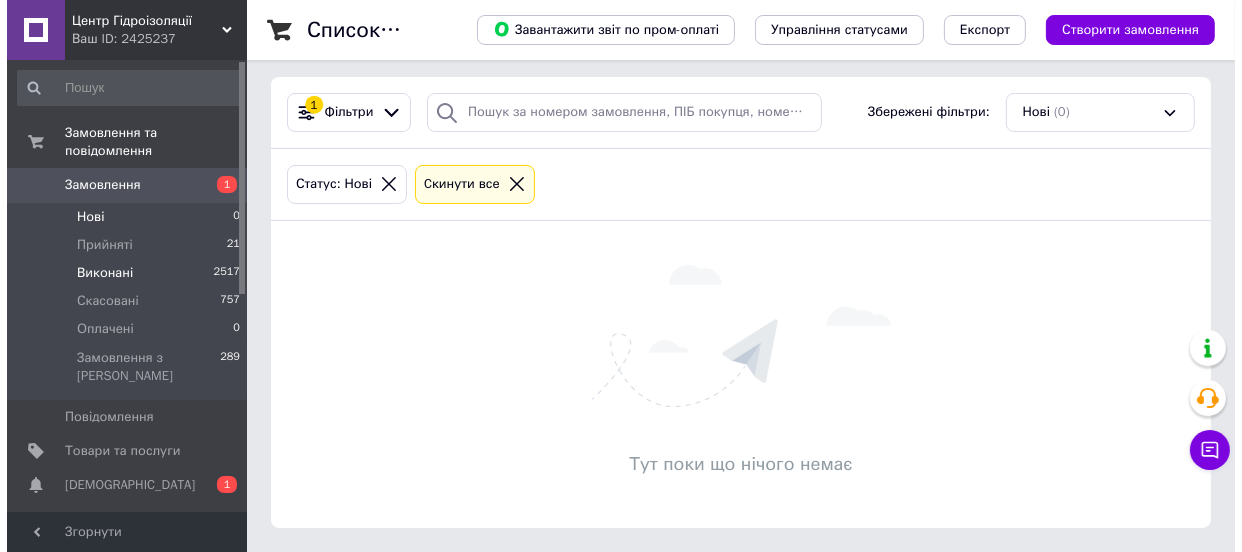 scroll, scrollTop: 0, scrollLeft: 0, axis: both 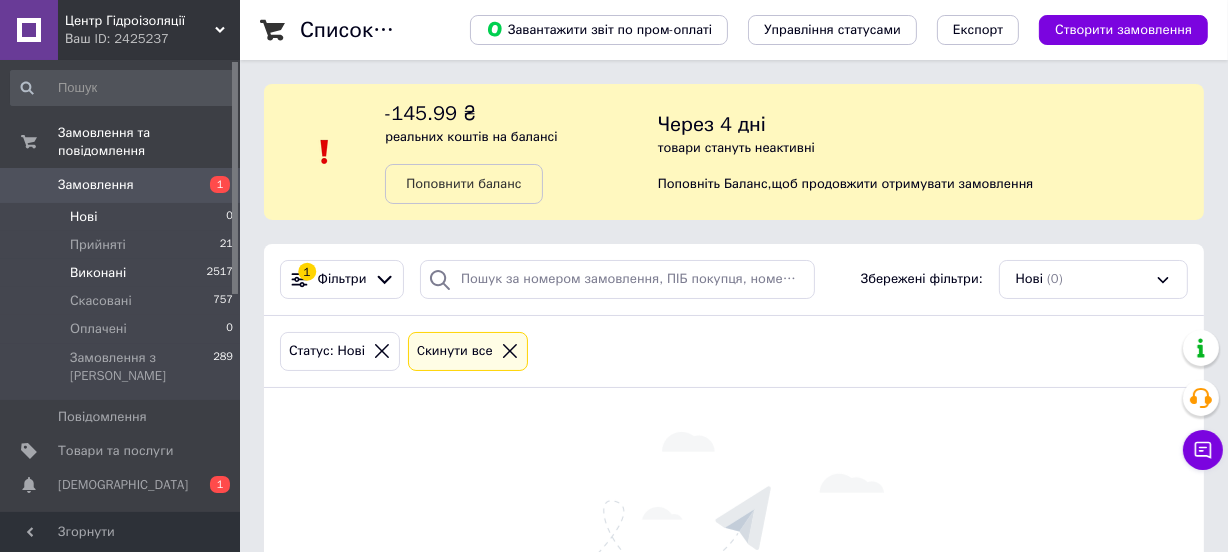 click on "Виконані 2517" at bounding box center (122, 273) 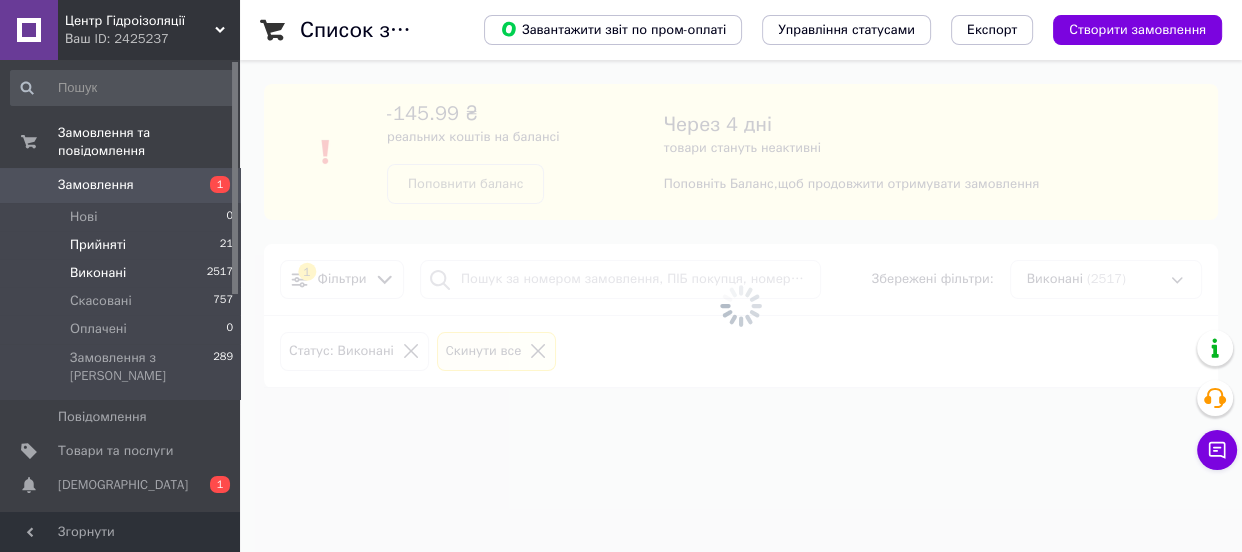 click on "Прийняті 21" at bounding box center [122, 245] 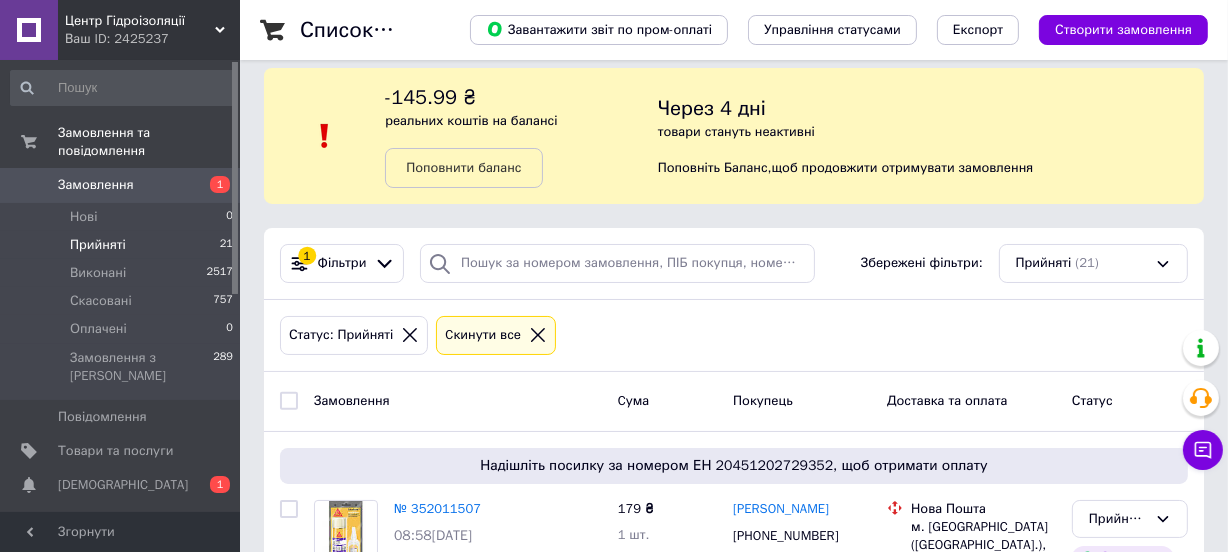scroll, scrollTop: 0, scrollLeft: 0, axis: both 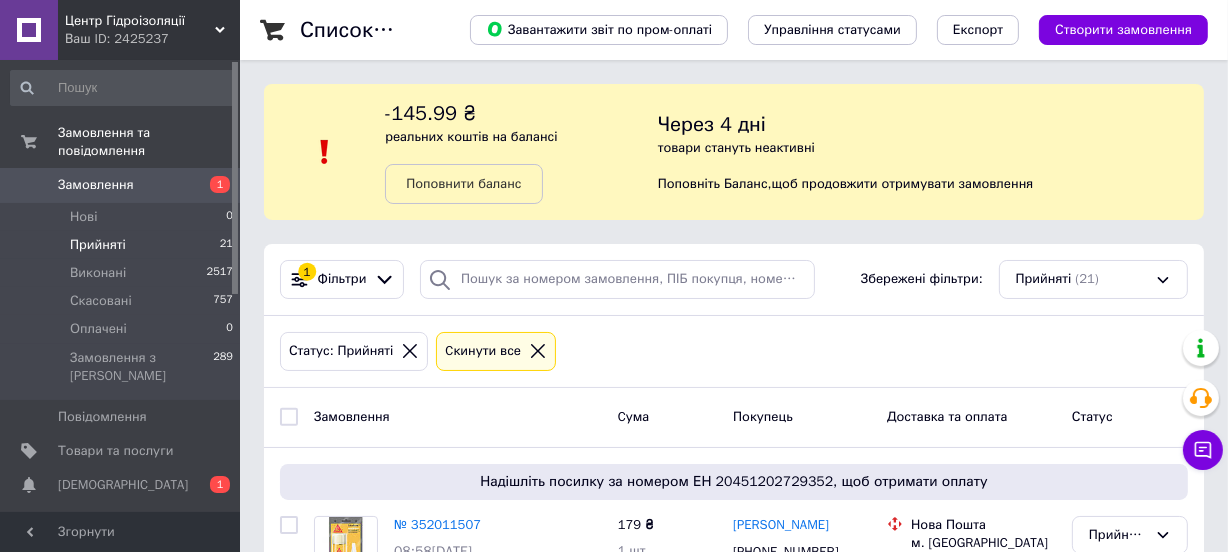 click on "Прийняті 21" at bounding box center [122, 245] 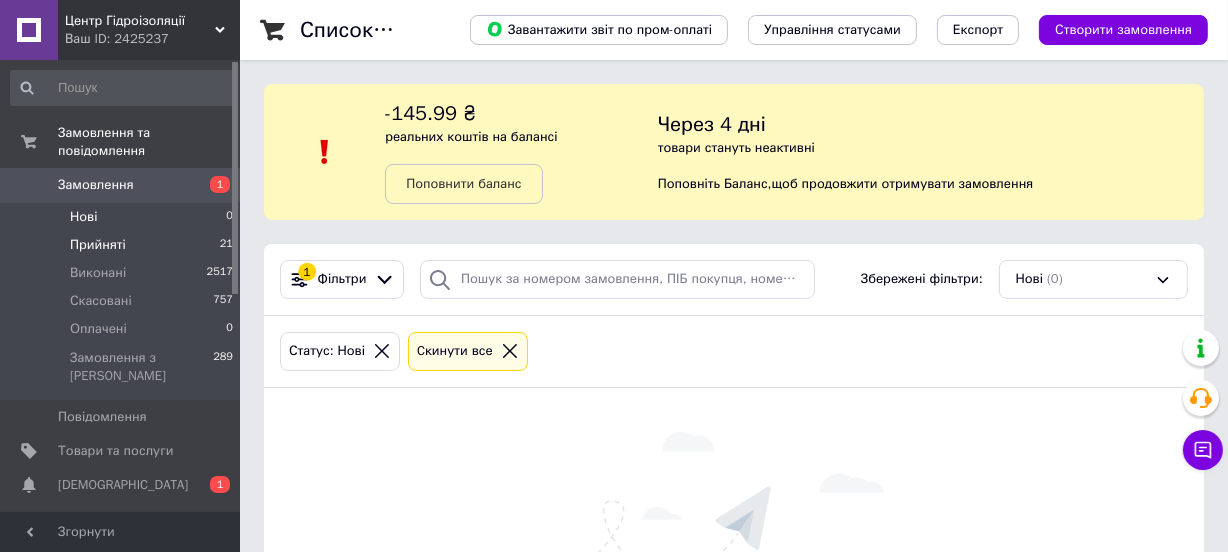 click on "Прийняті" at bounding box center [98, 245] 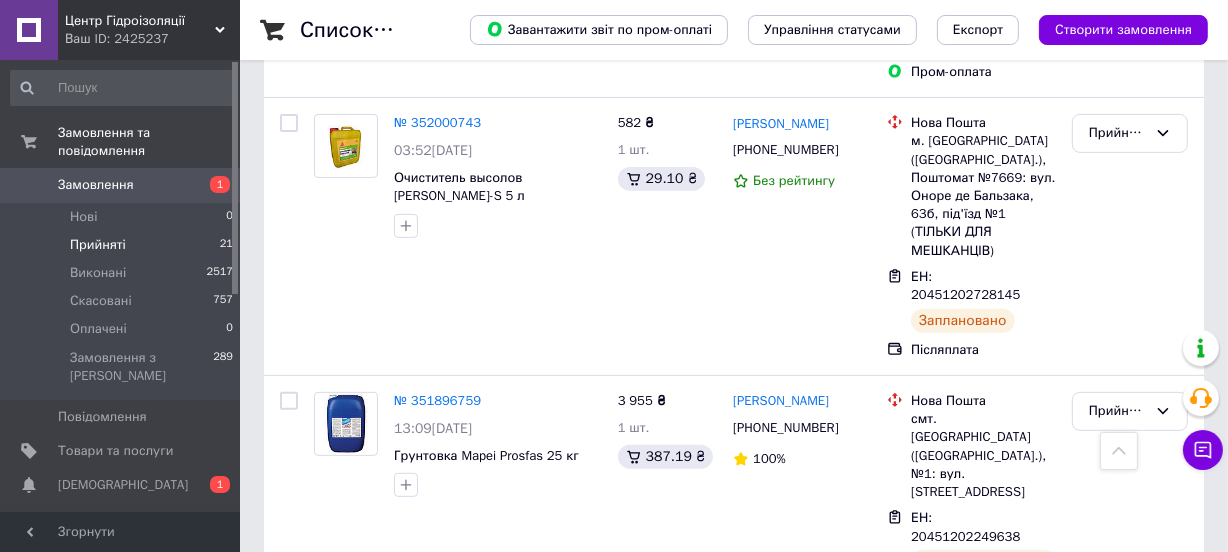 scroll, scrollTop: 545, scrollLeft: 0, axis: vertical 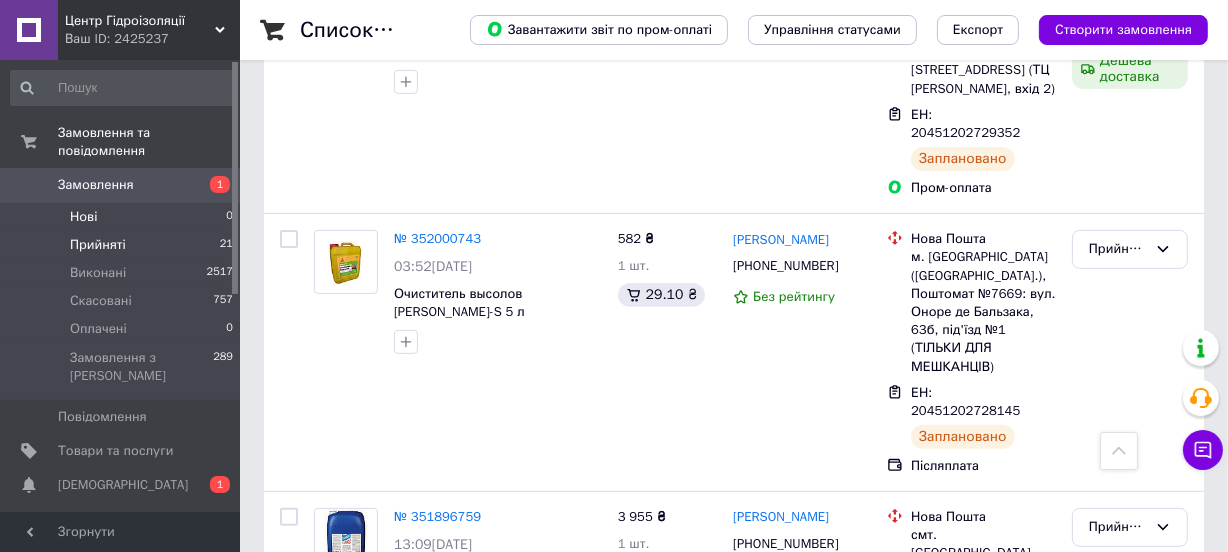 click on "Нові 0" at bounding box center (122, 217) 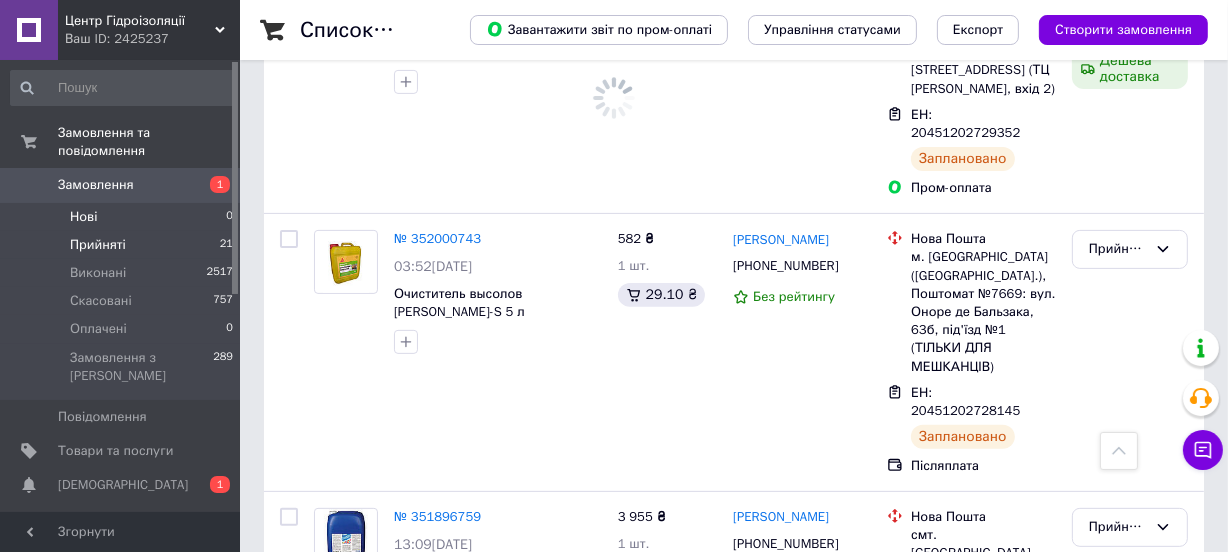 scroll, scrollTop: 0, scrollLeft: 0, axis: both 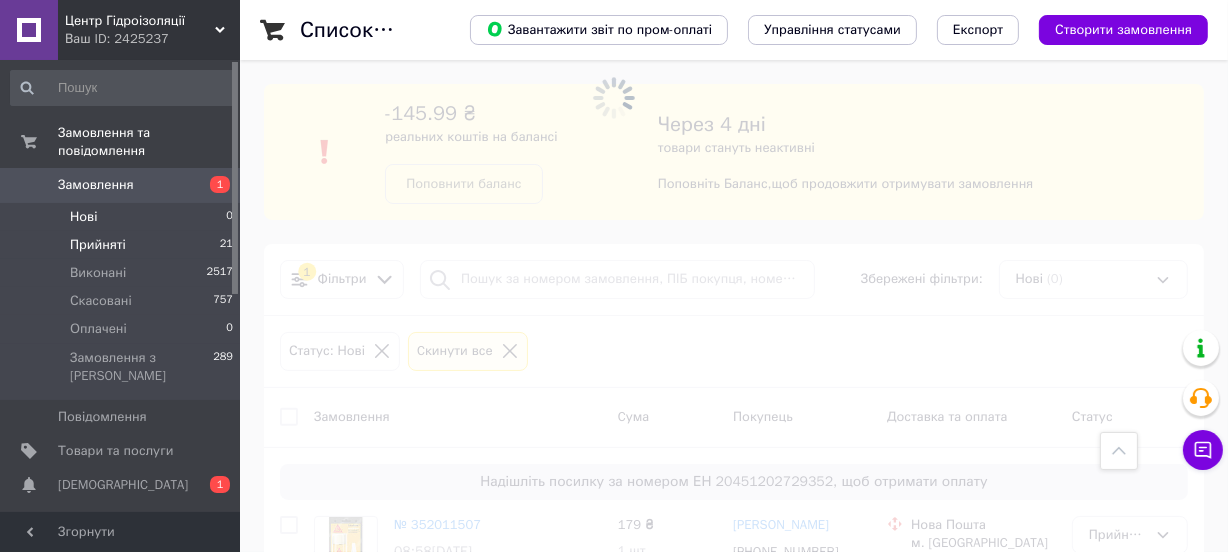 click on "Прийняті" at bounding box center (98, 245) 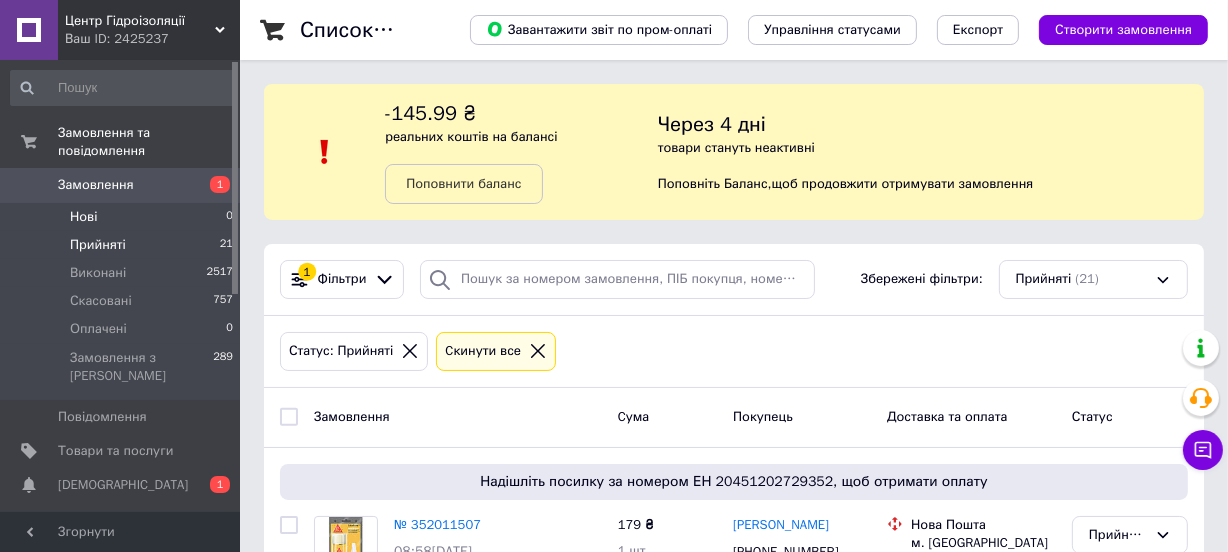 click on "Нові 0" at bounding box center [122, 217] 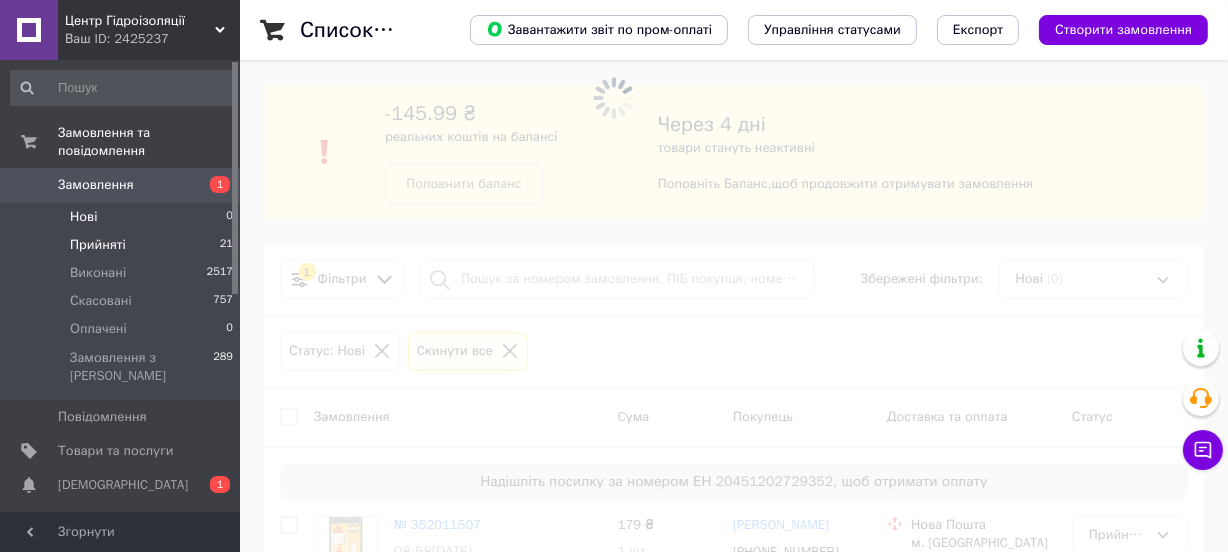 click on "Прийняті 21" at bounding box center (122, 245) 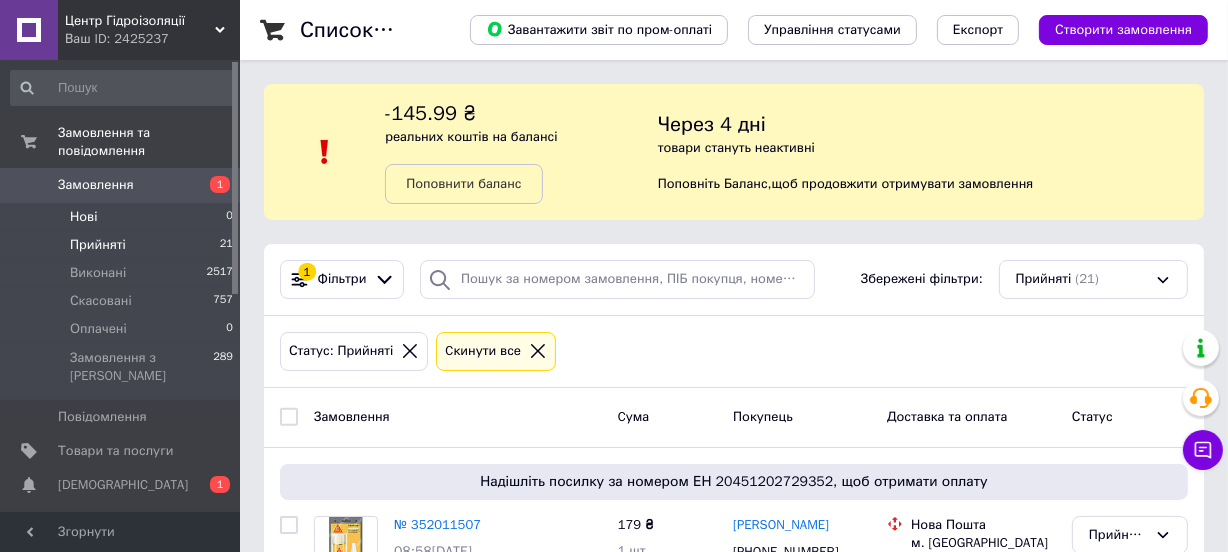 click on "Нові 0" at bounding box center (122, 217) 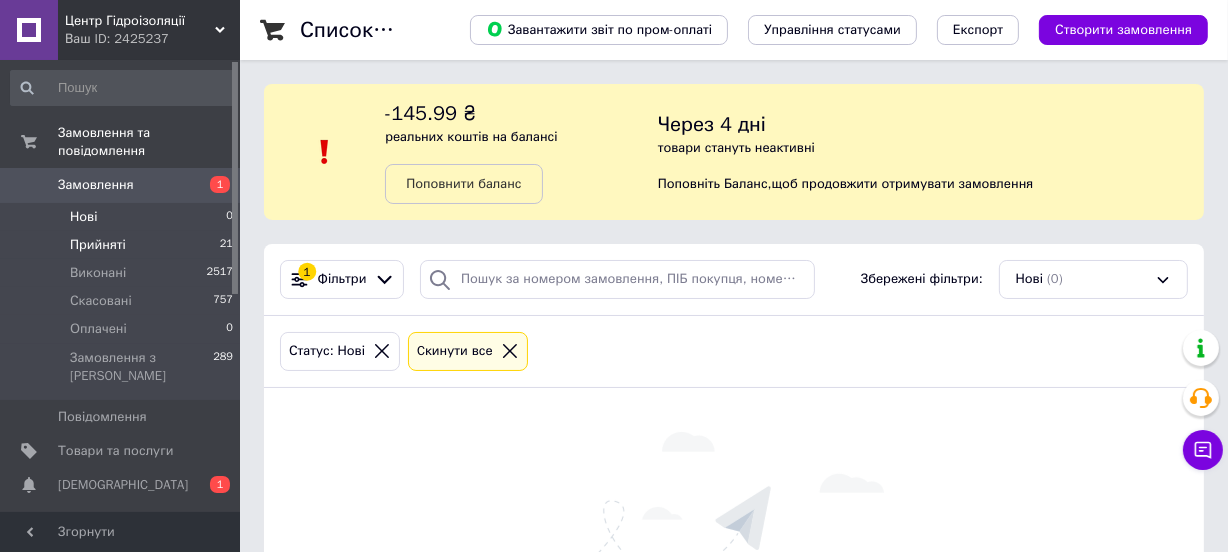click on "Прийняті 21" at bounding box center (122, 245) 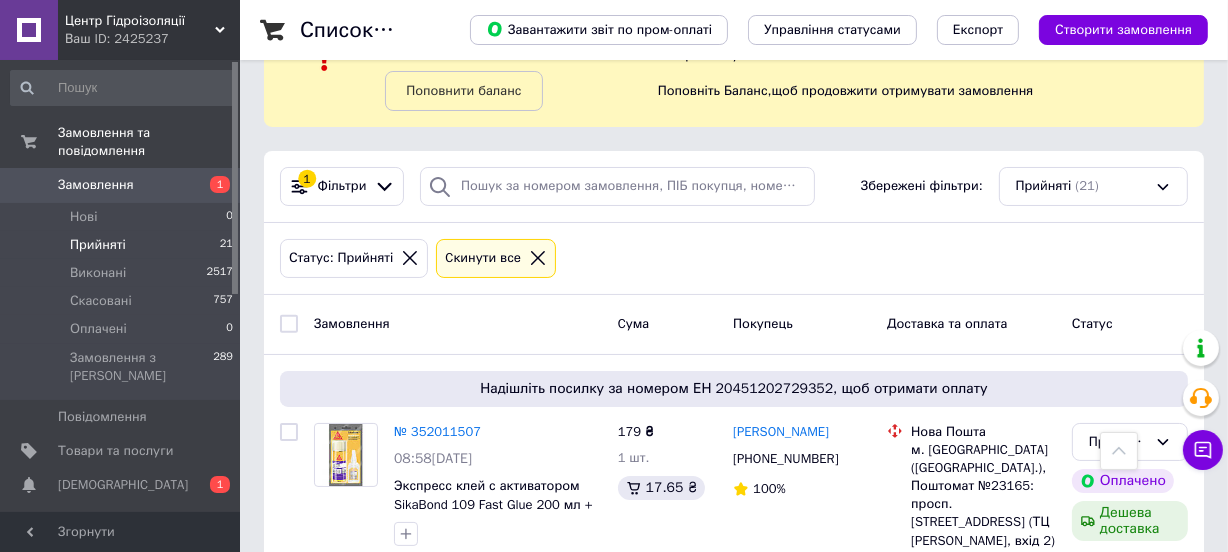 scroll, scrollTop: 90, scrollLeft: 0, axis: vertical 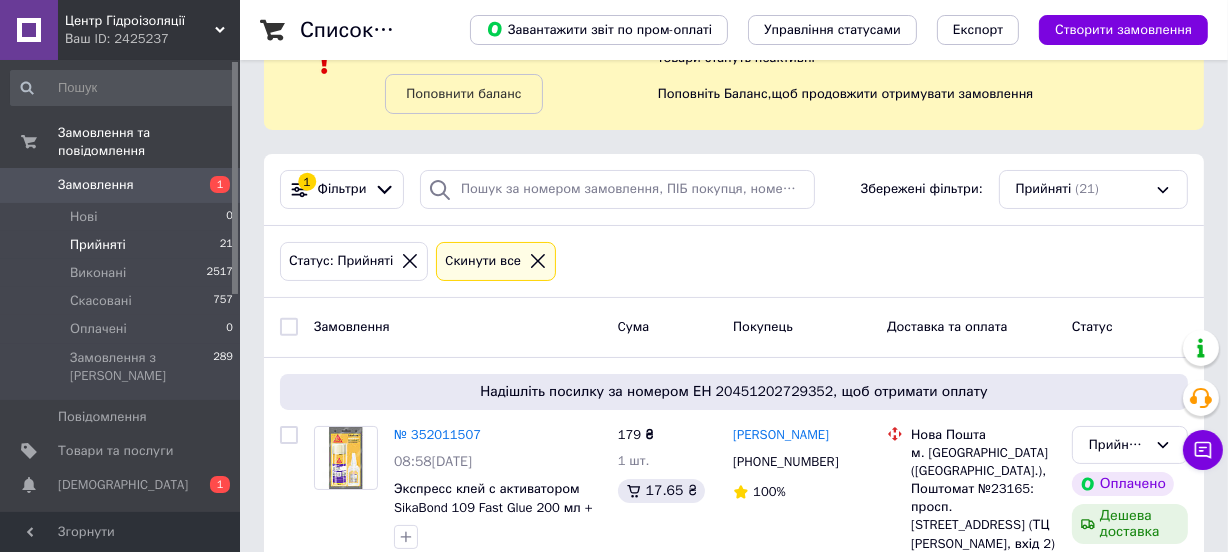 click on "Замовлення" at bounding box center [121, 185] 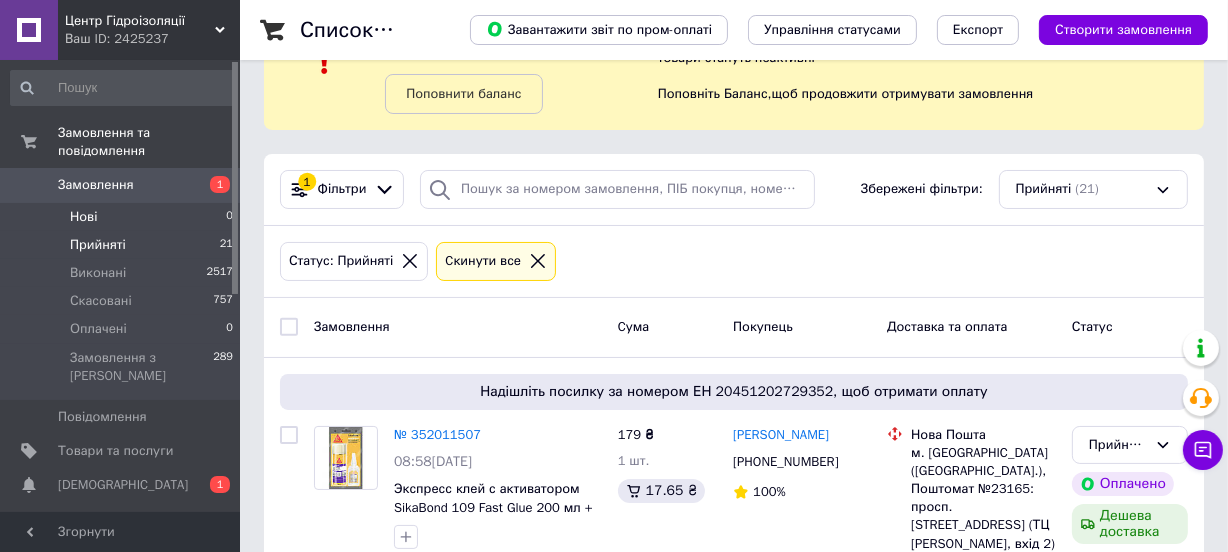 scroll, scrollTop: 0, scrollLeft: 0, axis: both 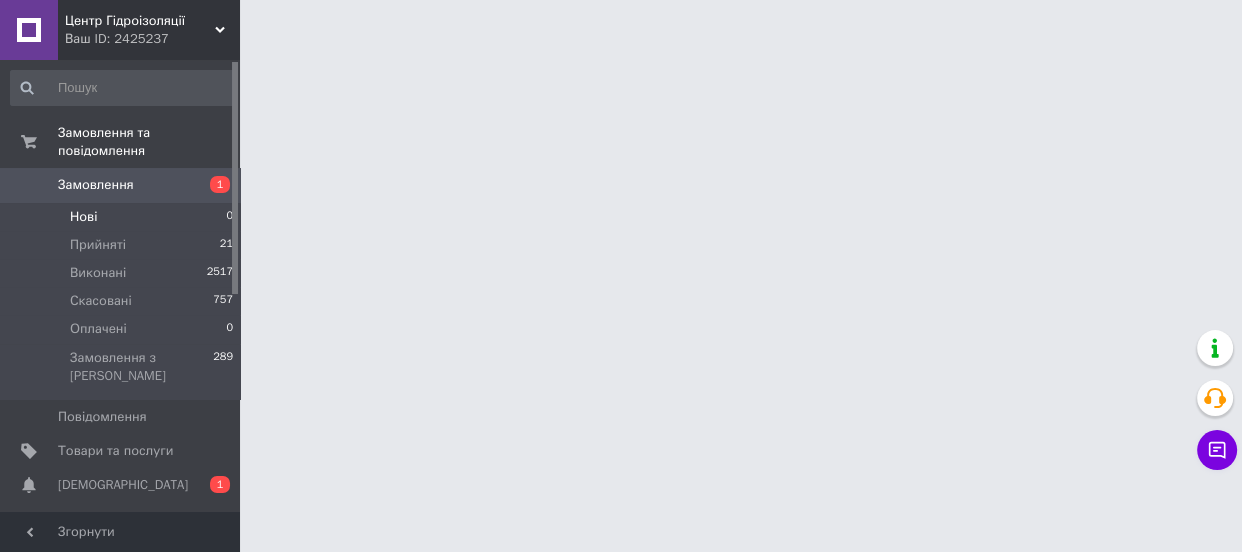 click on "Нові 0" at bounding box center (122, 217) 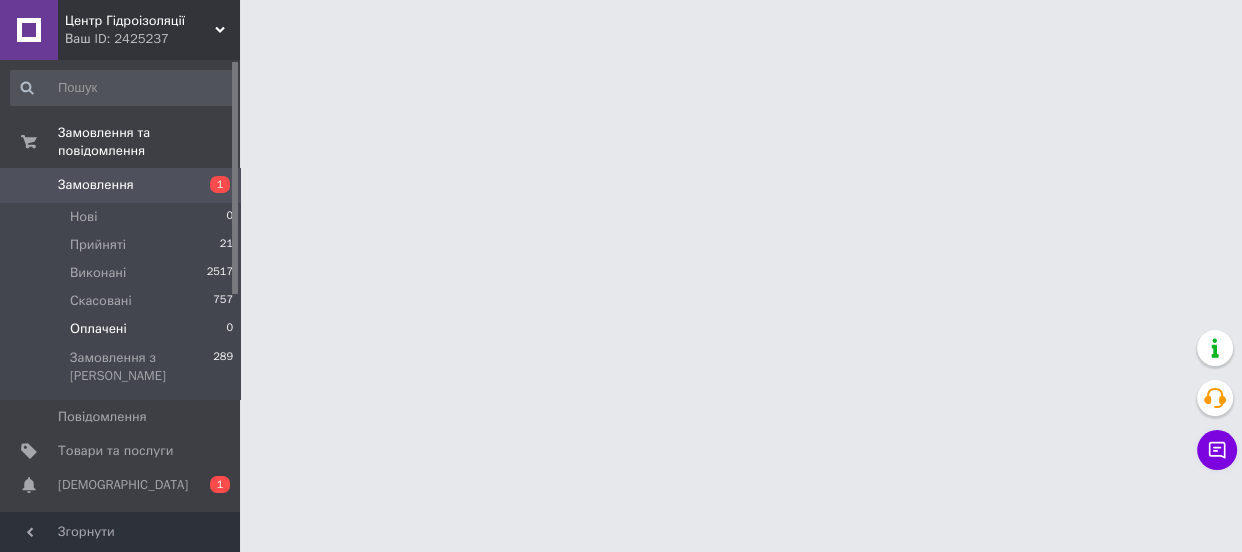 click on "Оплачені 0" at bounding box center [122, 329] 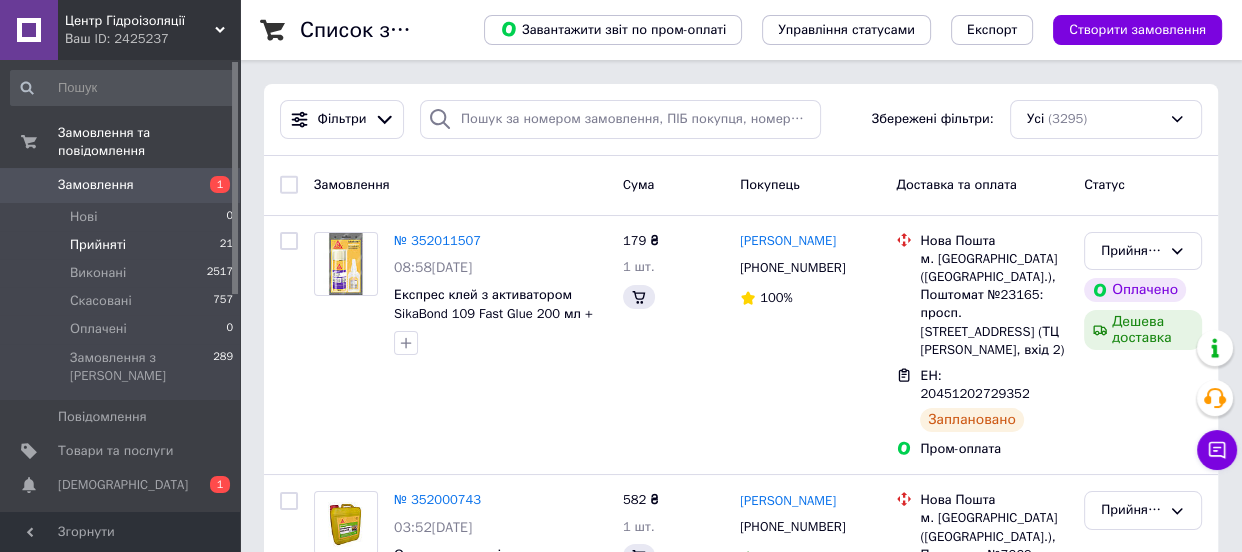 click on "Прийняті 21" at bounding box center (122, 245) 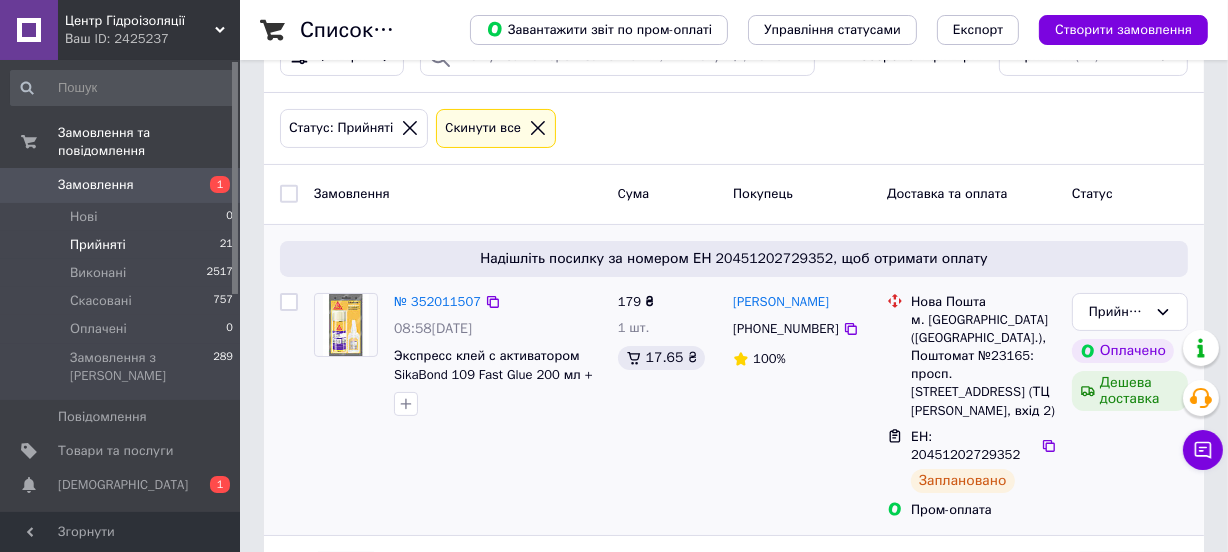 scroll, scrollTop: 314, scrollLeft: 0, axis: vertical 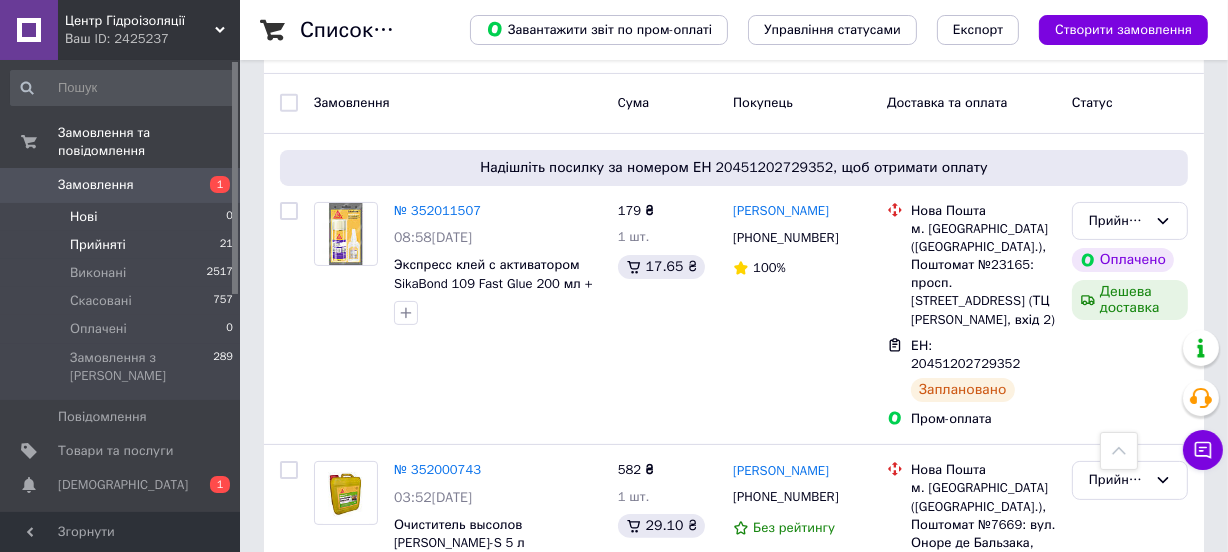 click on "Нові 0" at bounding box center [122, 217] 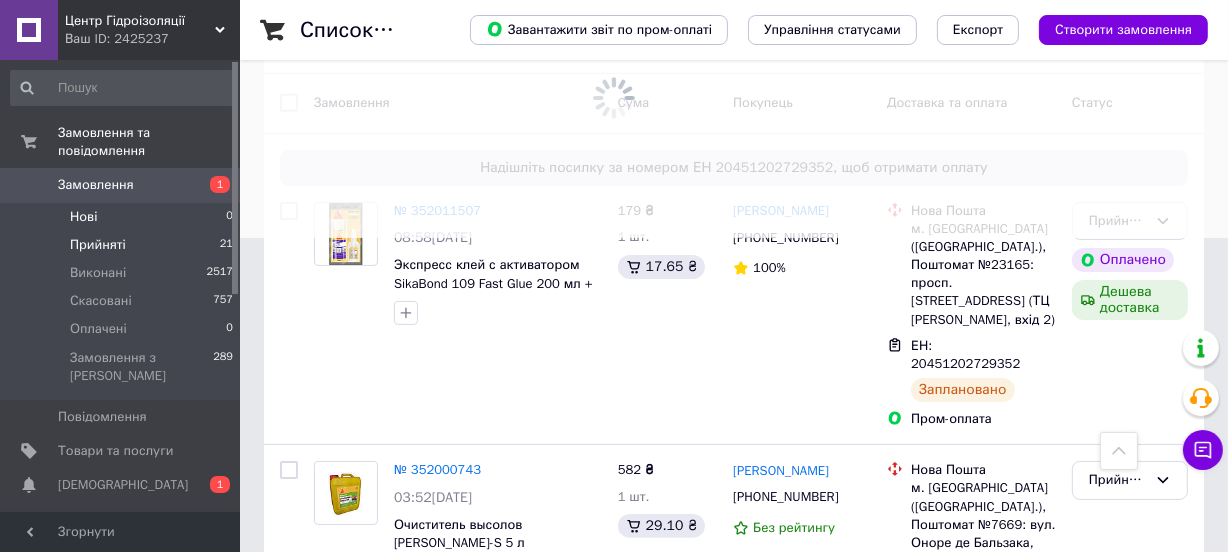 scroll, scrollTop: 0, scrollLeft: 0, axis: both 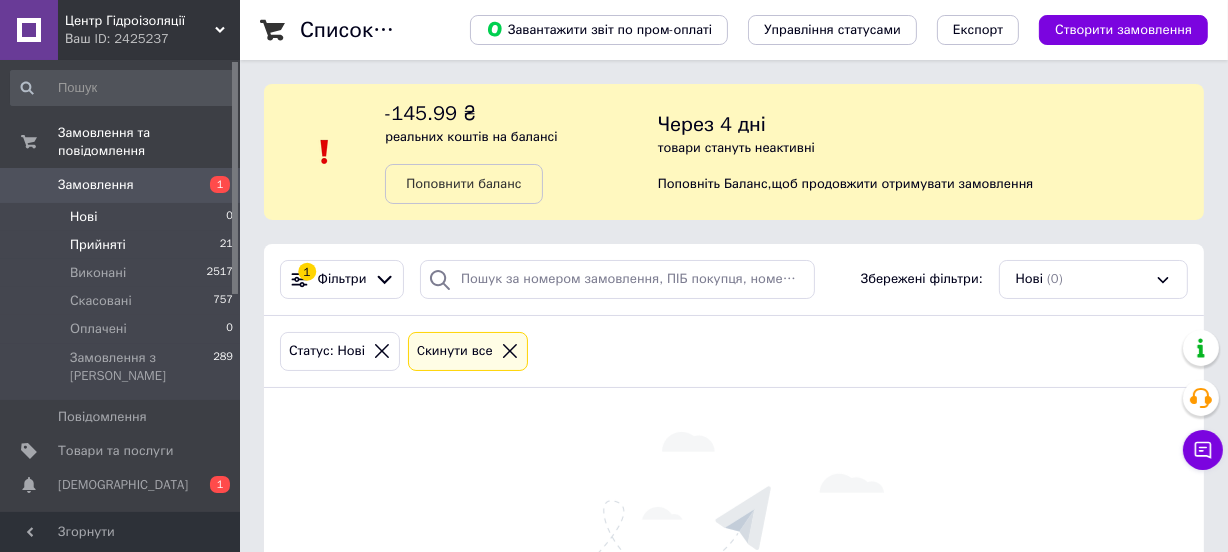 click on "Прийняті" at bounding box center (98, 245) 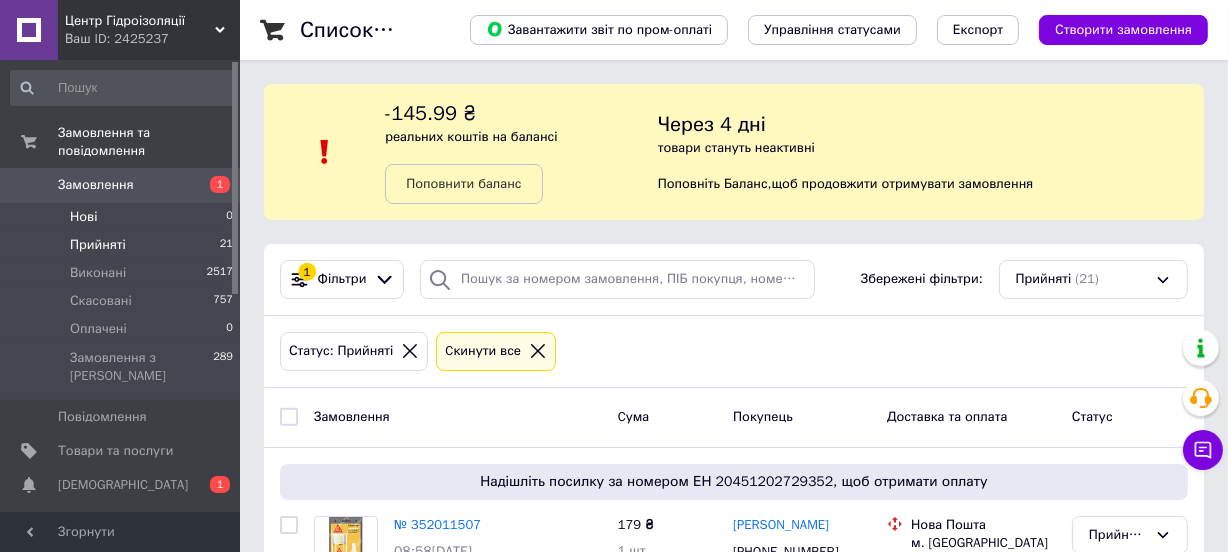 click on "Нові 0" at bounding box center (122, 217) 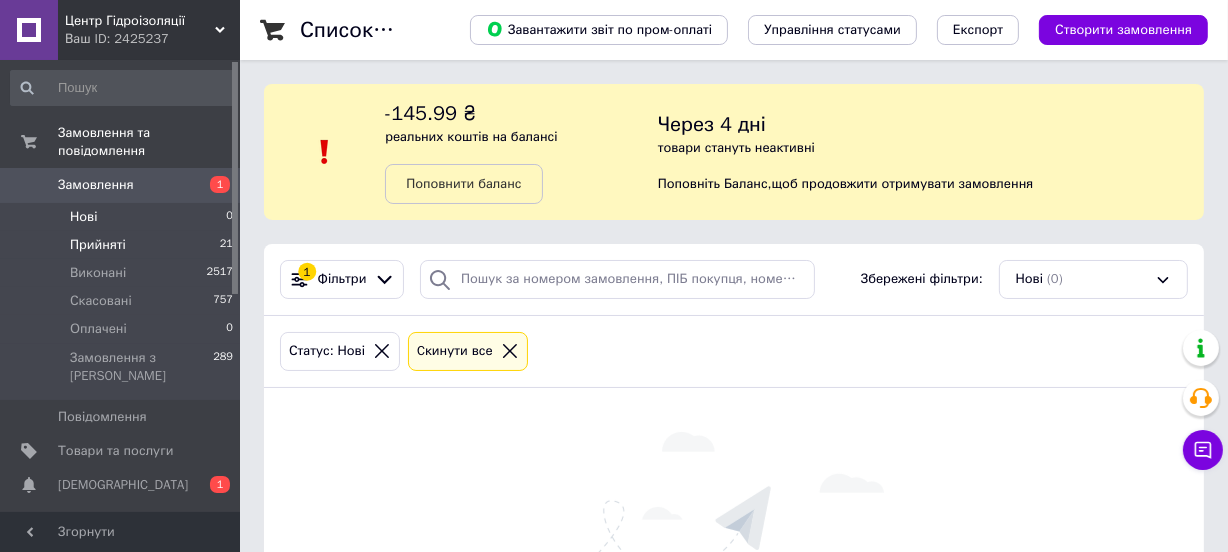 click on "Прийняті 21" at bounding box center (122, 245) 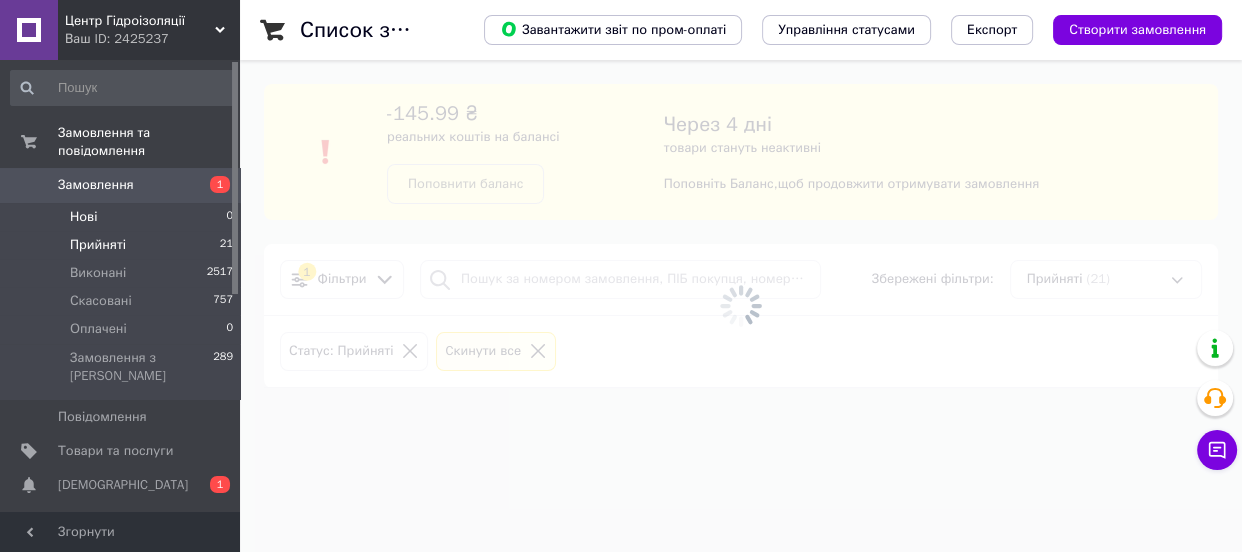 click on "Нові 0" at bounding box center [122, 217] 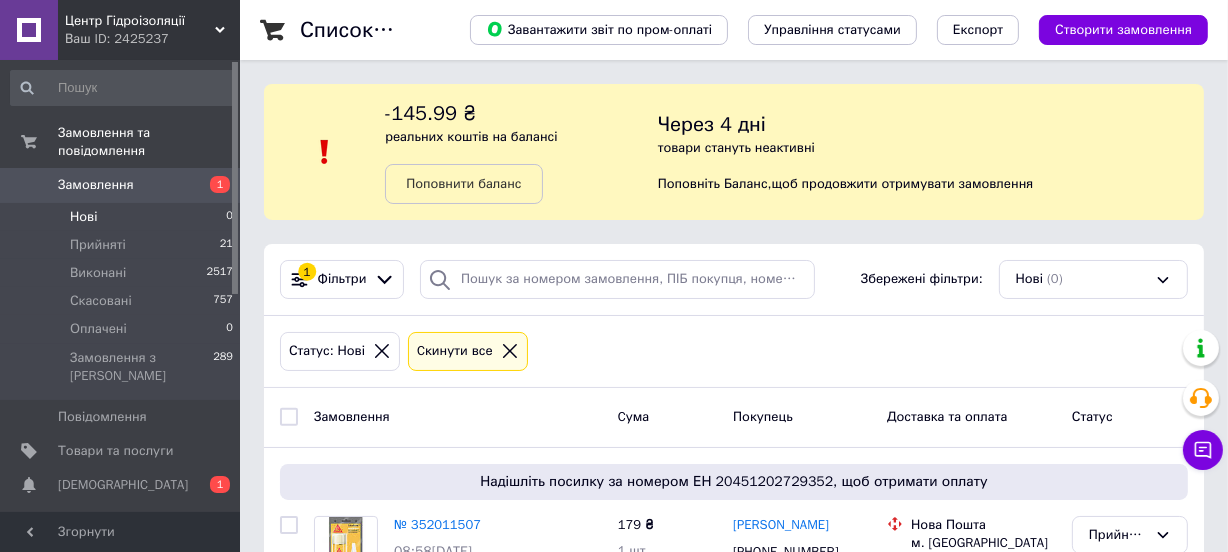 click on "Нові 0" at bounding box center [122, 217] 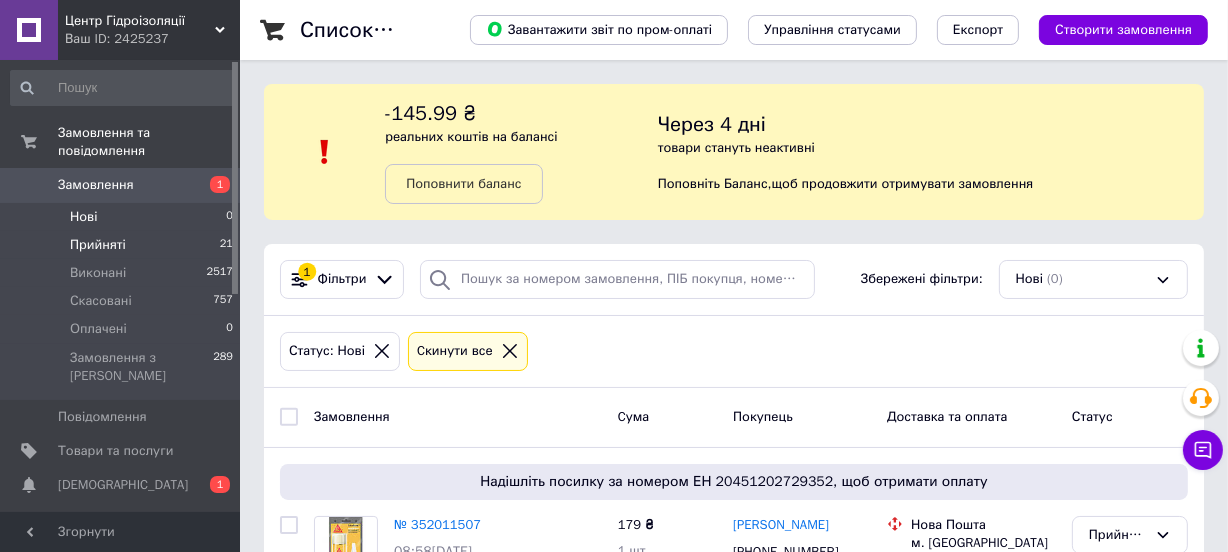 click on "Прийняті 21" at bounding box center (122, 245) 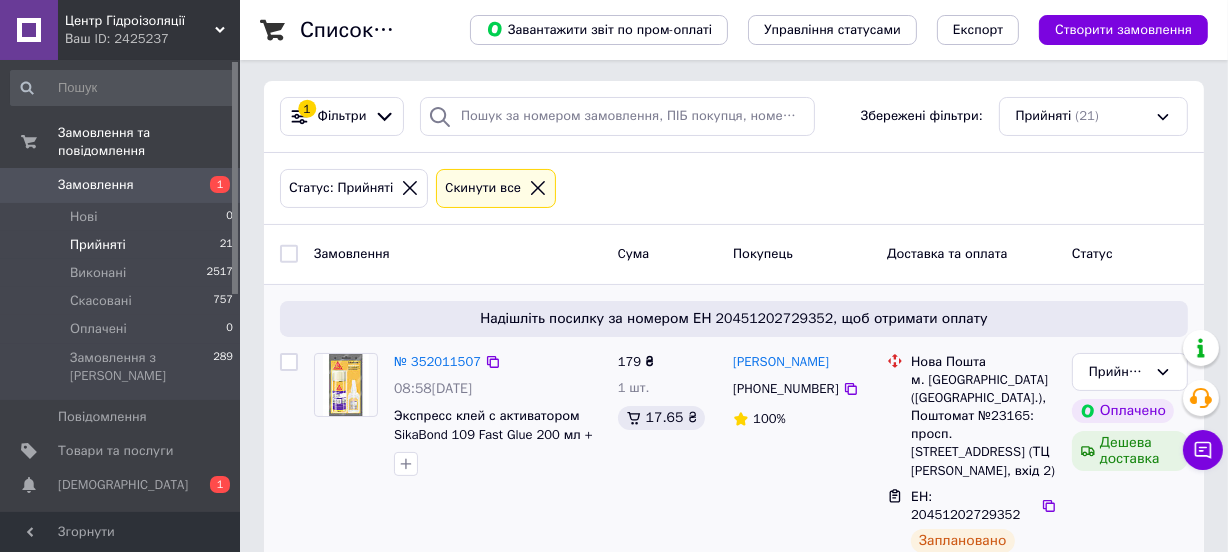 scroll, scrollTop: 272, scrollLeft: 0, axis: vertical 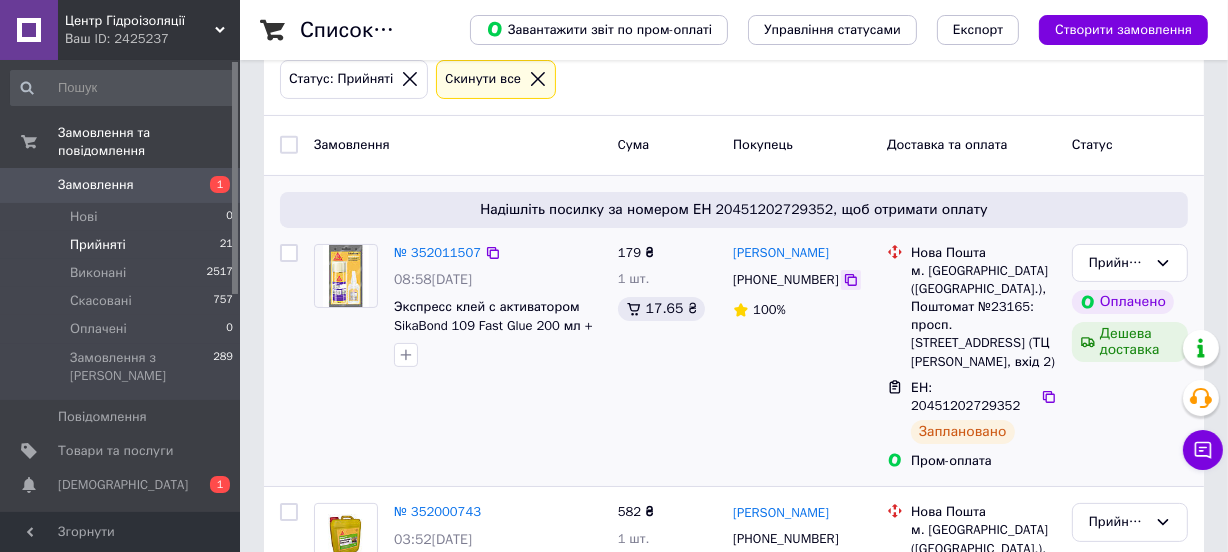 click 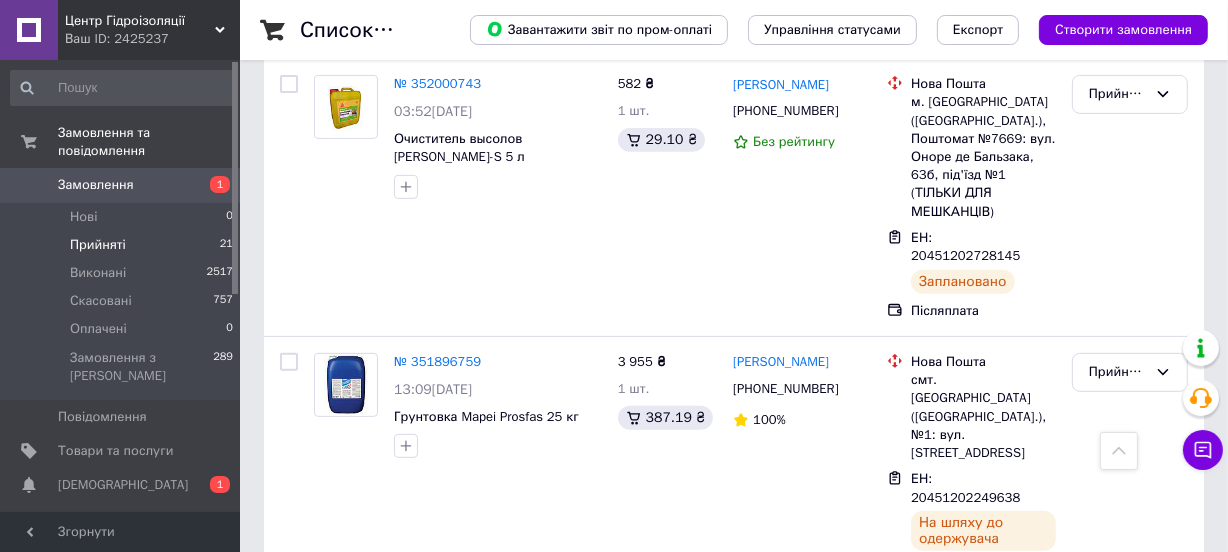 scroll, scrollTop: 909, scrollLeft: 0, axis: vertical 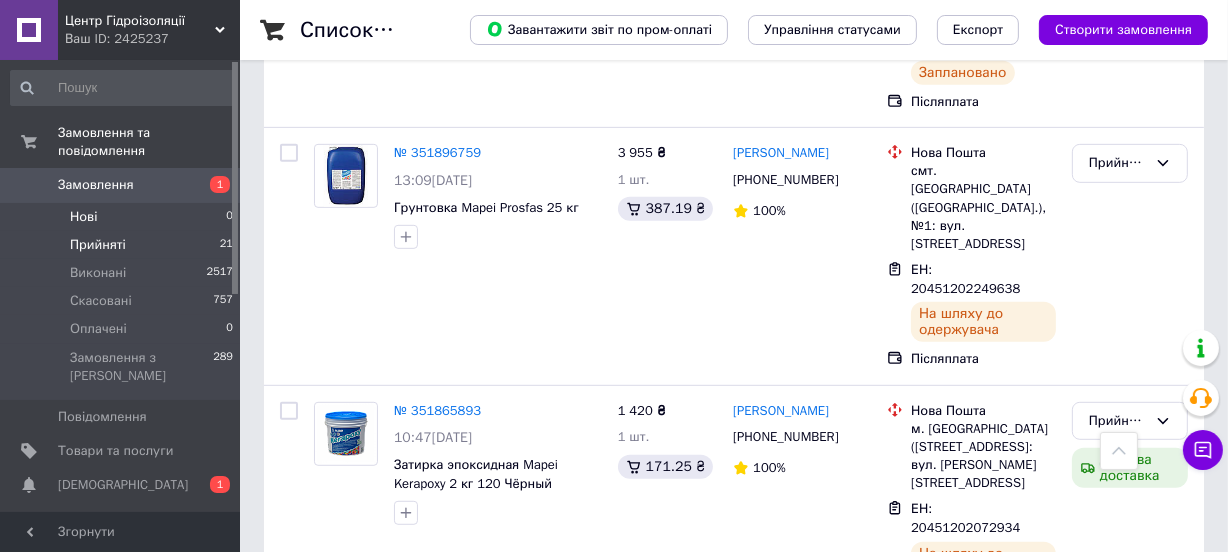 click on "Нові 0" at bounding box center (122, 217) 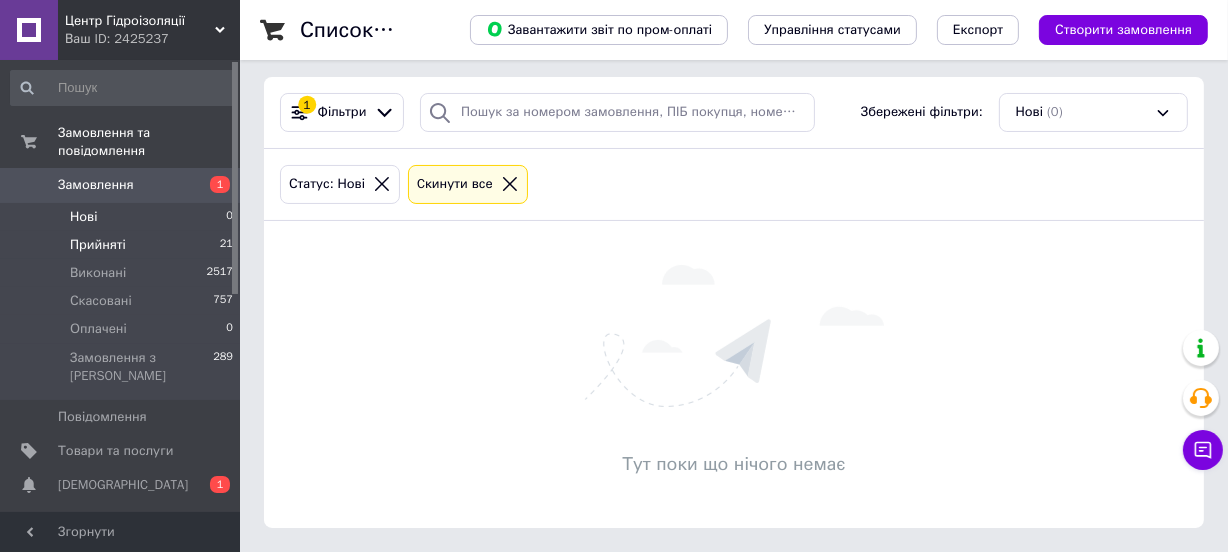 scroll, scrollTop: 0, scrollLeft: 0, axis: both 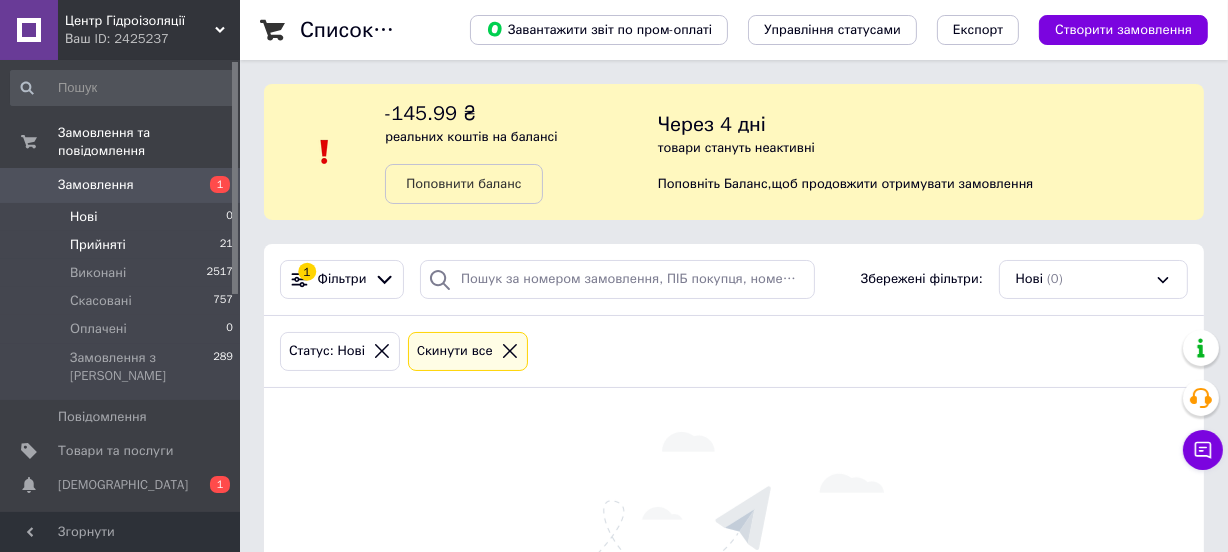 click on "Прийняті 21" at bounding box center (122, 245) 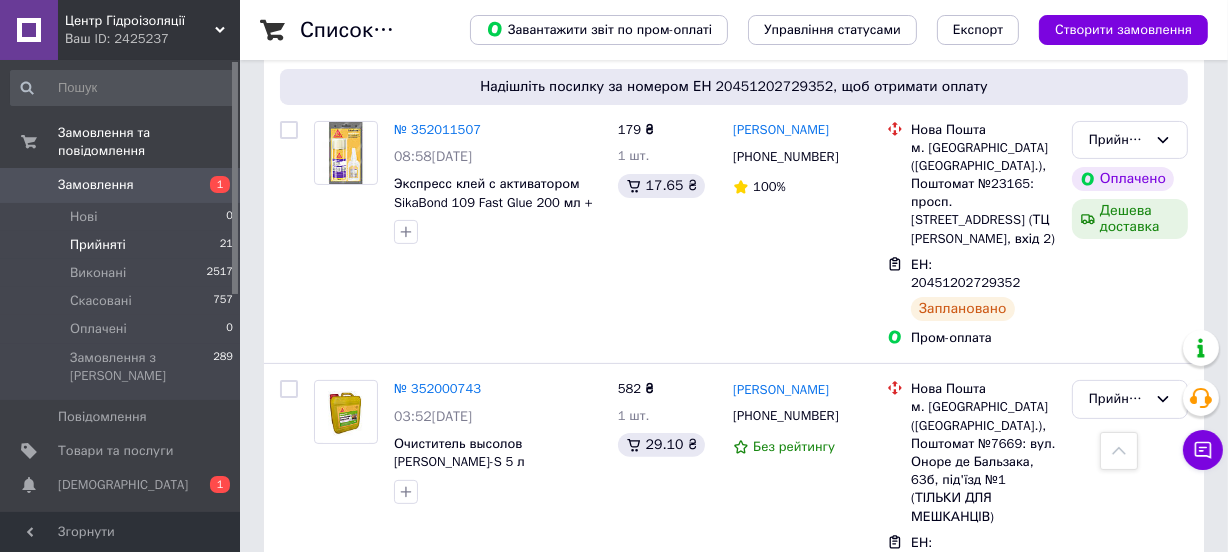 scroll, scrollTop: 363, scrollLeft: 0, axis: vertical 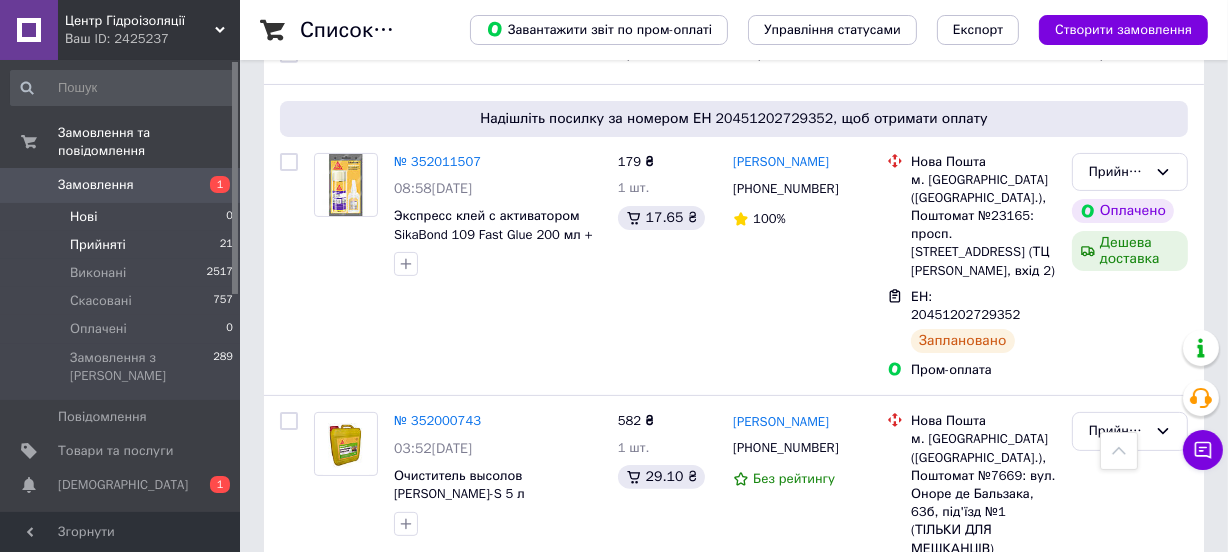 click on "Нові 0" at bounding box center [122, 217] 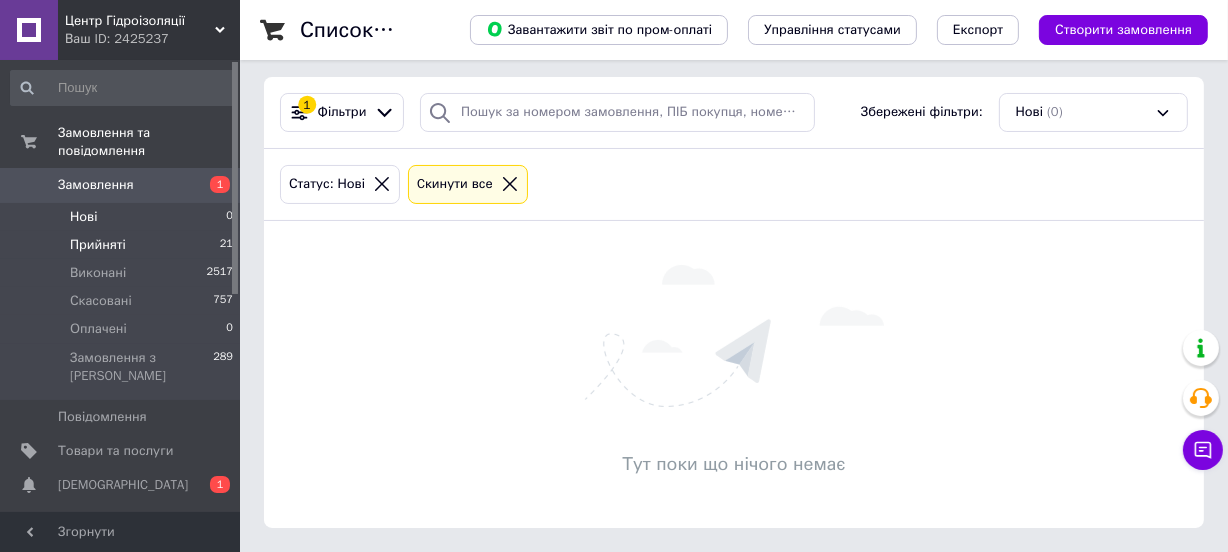 scroll, scrollTop: 0, scrollLeft: 0, axis: both 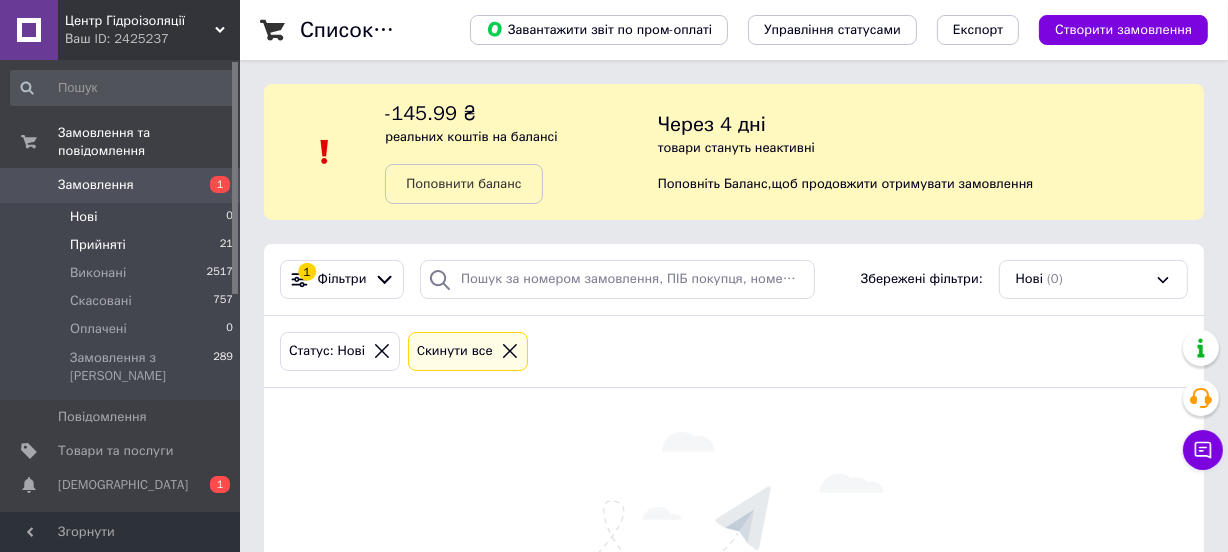 click on "Прийняті" at bounding box center [98, 245] 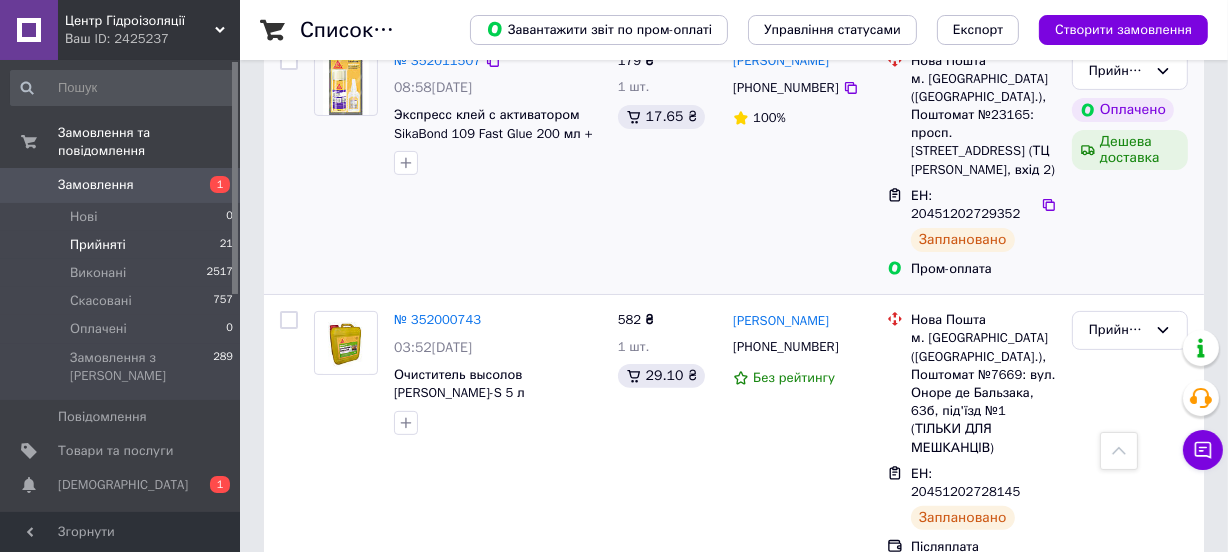scroll, scrollTop: 545, scrollLeft: 0, axis: vertical 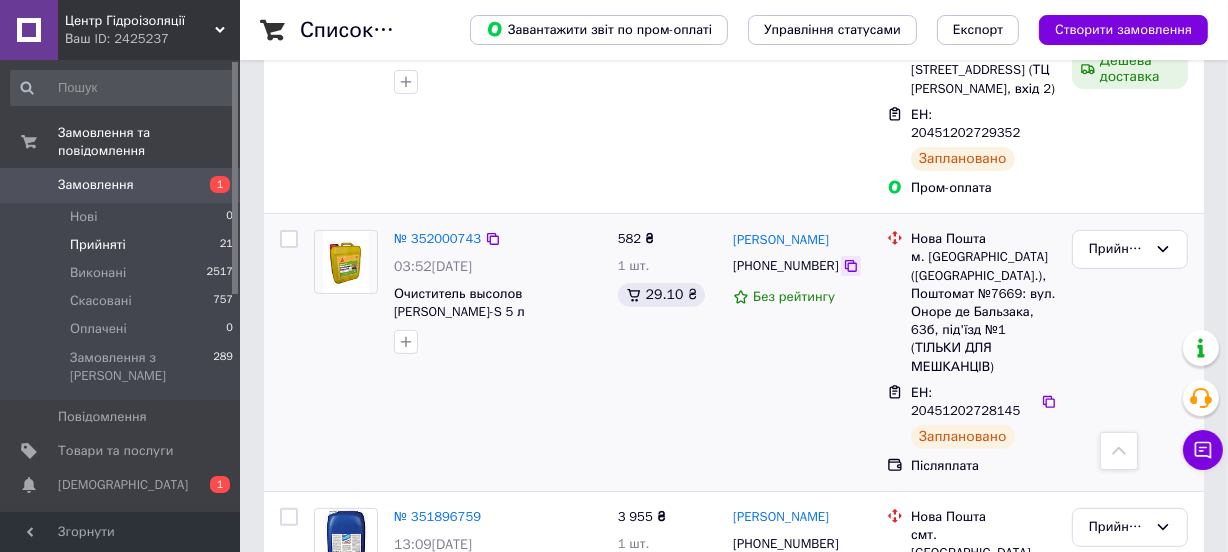 click 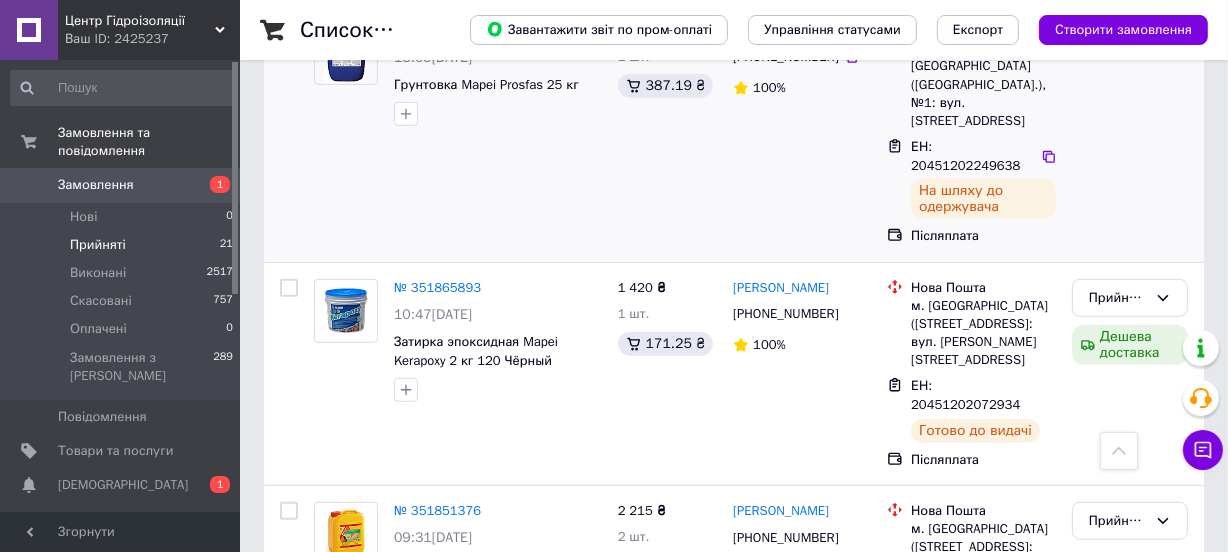 scroll, scrollTop: 1000, scrollLeft: 0, axis: vertical 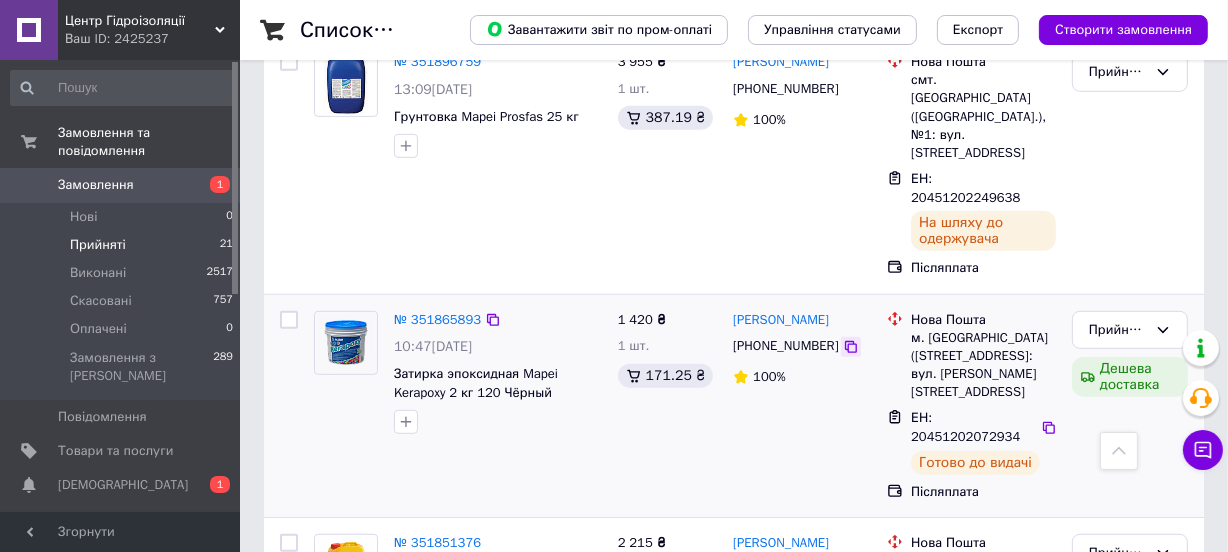 click 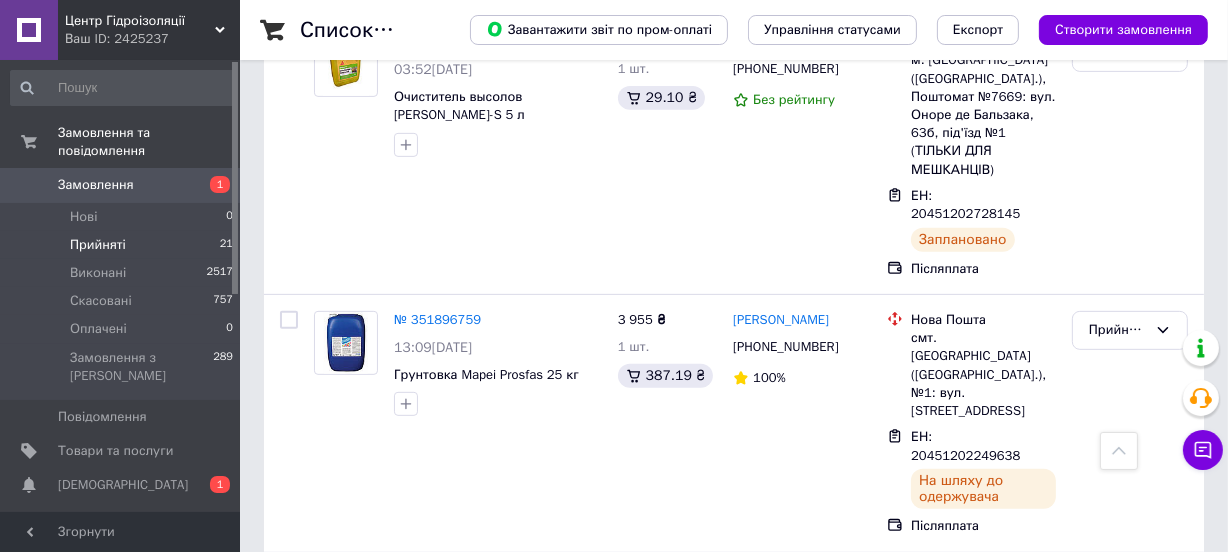 scroll, scrollTop: 727, scrollLeft: 0, axis: vertical 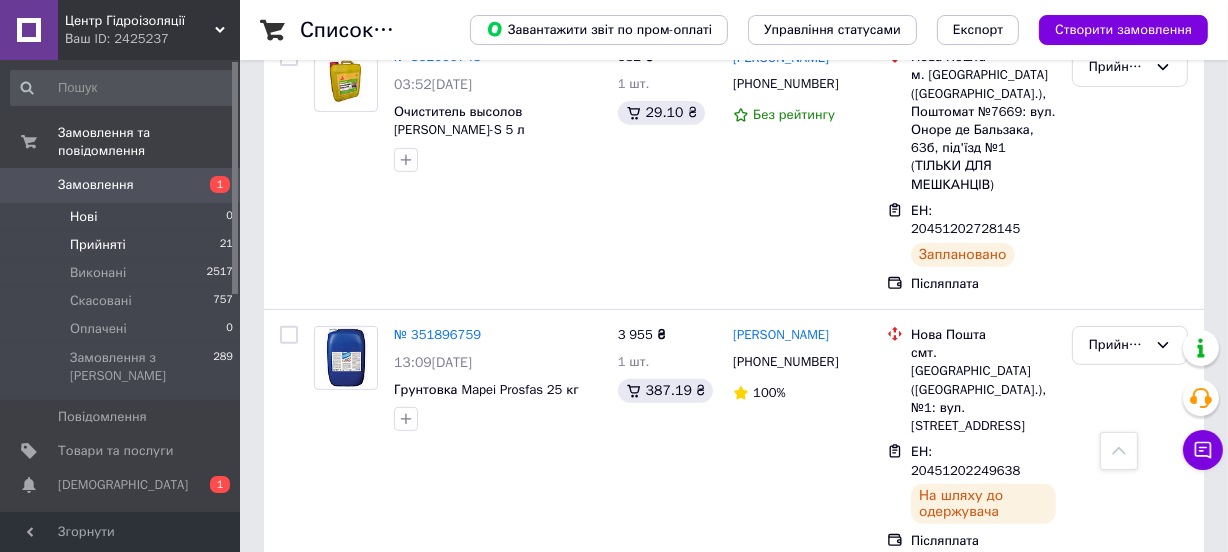 click on "Нові 0" at bounding box center [122, 217] 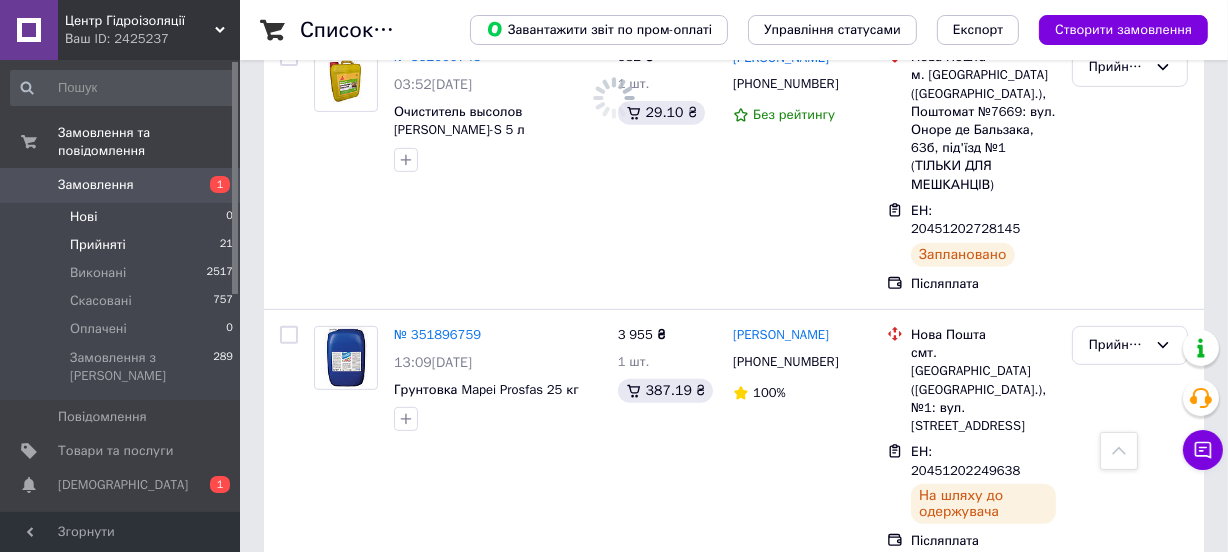scroll, scrollTop: 0, scrollLeft: 0, axis: both 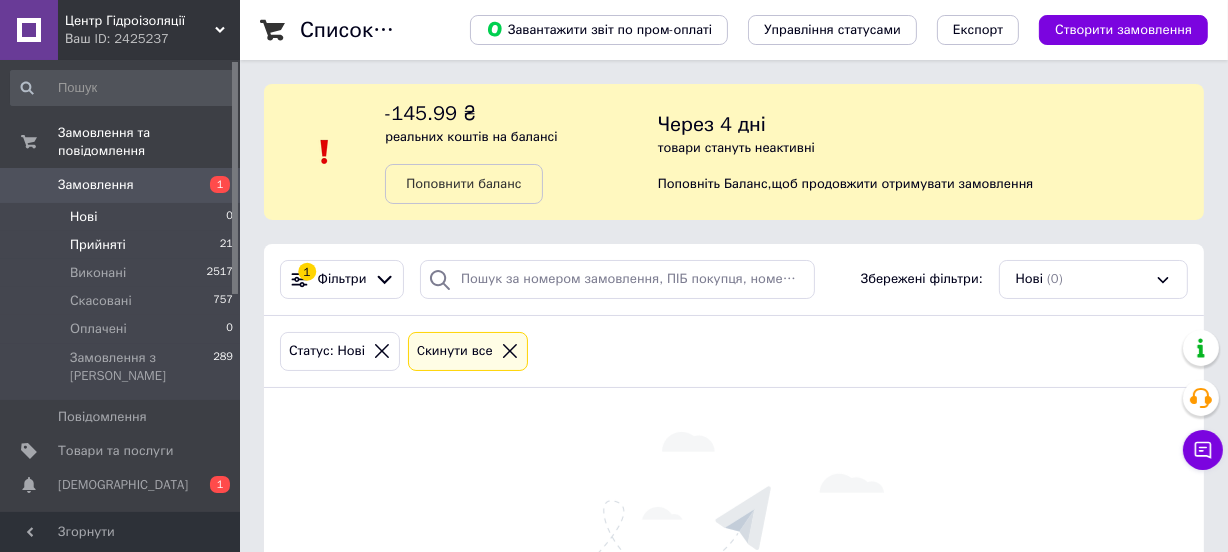 click on "Прийняті 21" at bounding box center [122, 245] 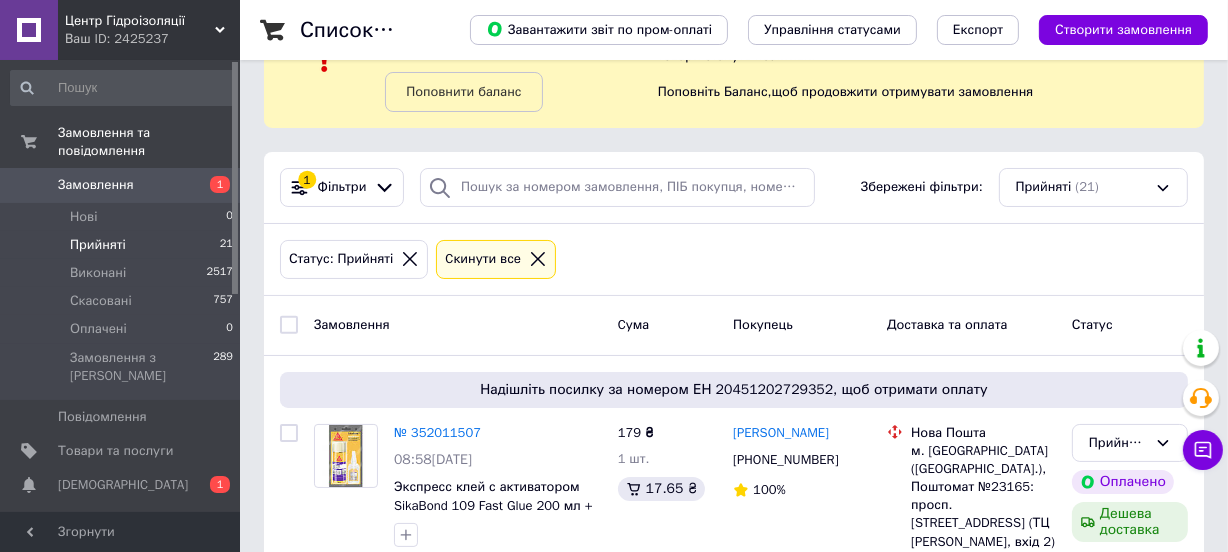 scroll, scrollTop: 90, scrollLeft: 0, axis: vertical 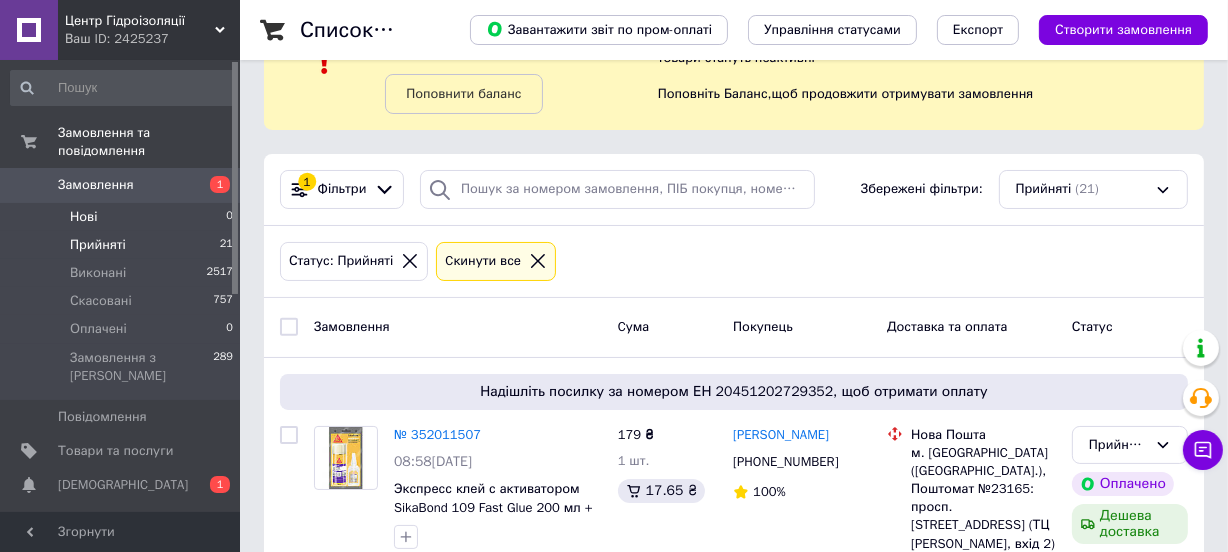 click on "Нові" at bounding box center [83, 217] 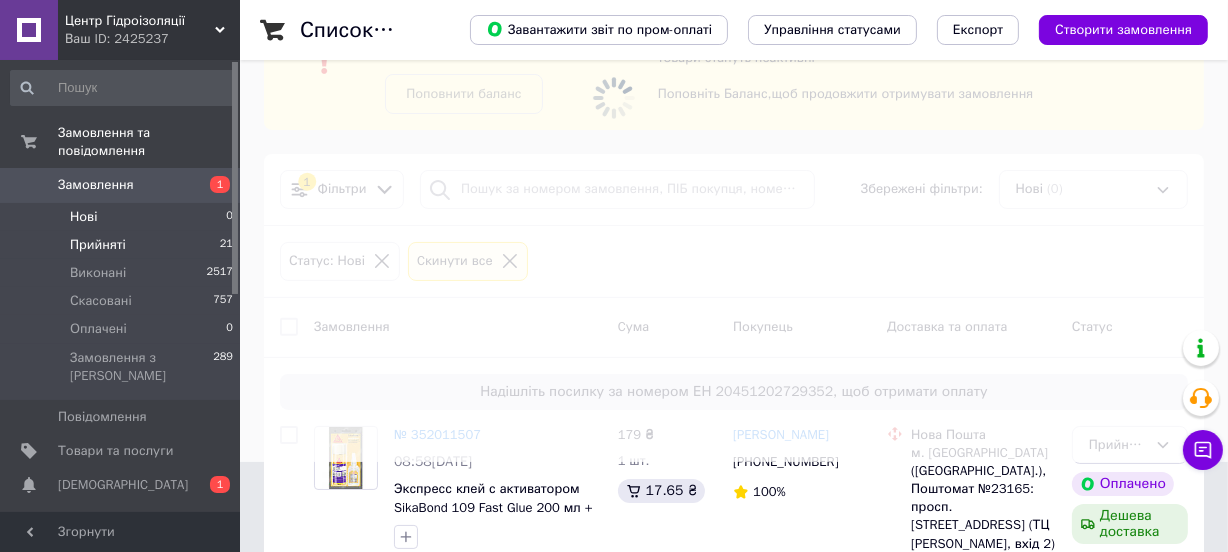 scroll, scrollTop: 0, scrollLeft: 0, axis: both 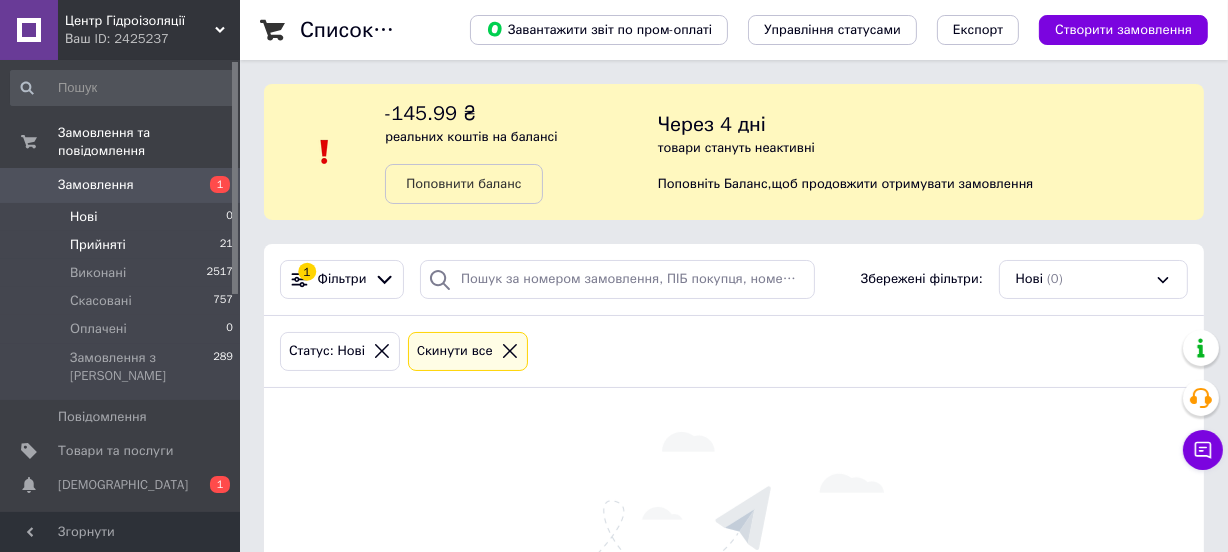 click on "Прийняті 21" at bounding box center (122, 245) 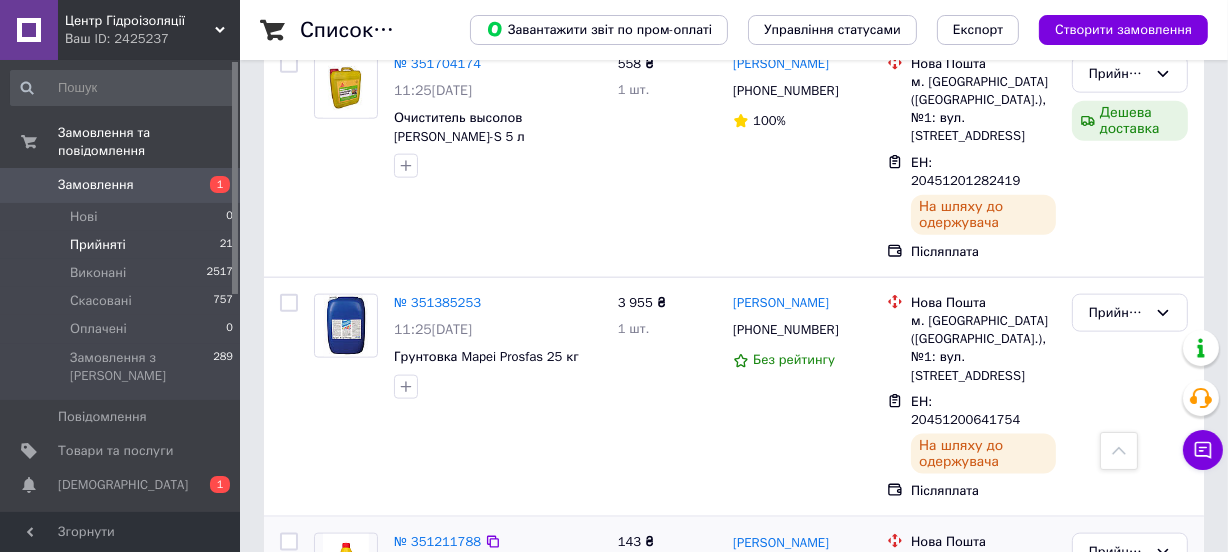 scroll, scrollTop: 2272, scrollLeft: 0, axis: vertical 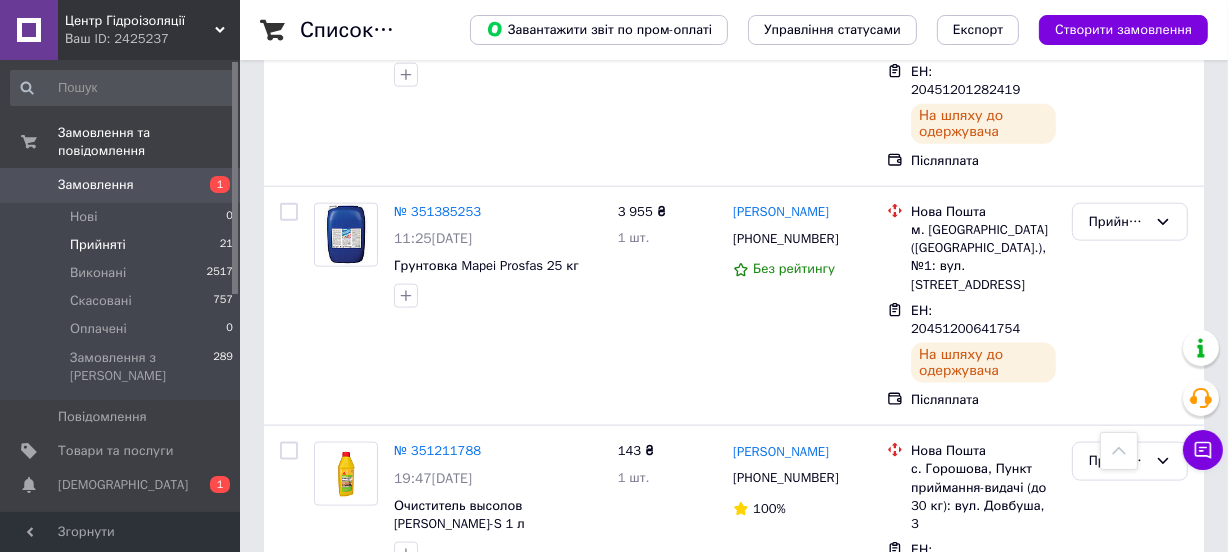 click on "Прийнято" at bounding box center (1118, 684) 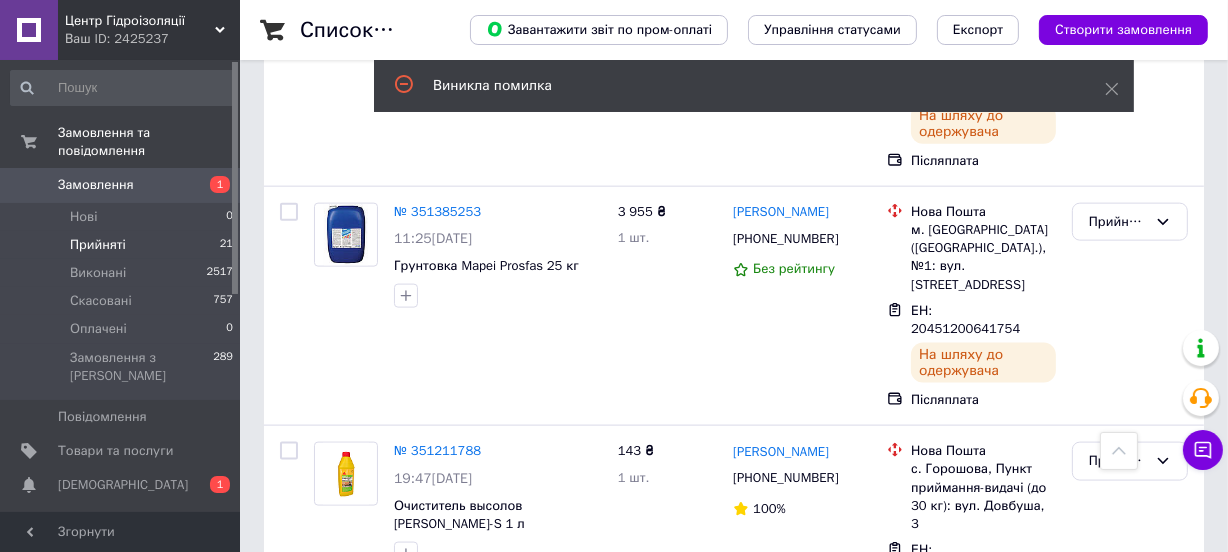 click on "Прийнято" at bounding box center (1118, 684) 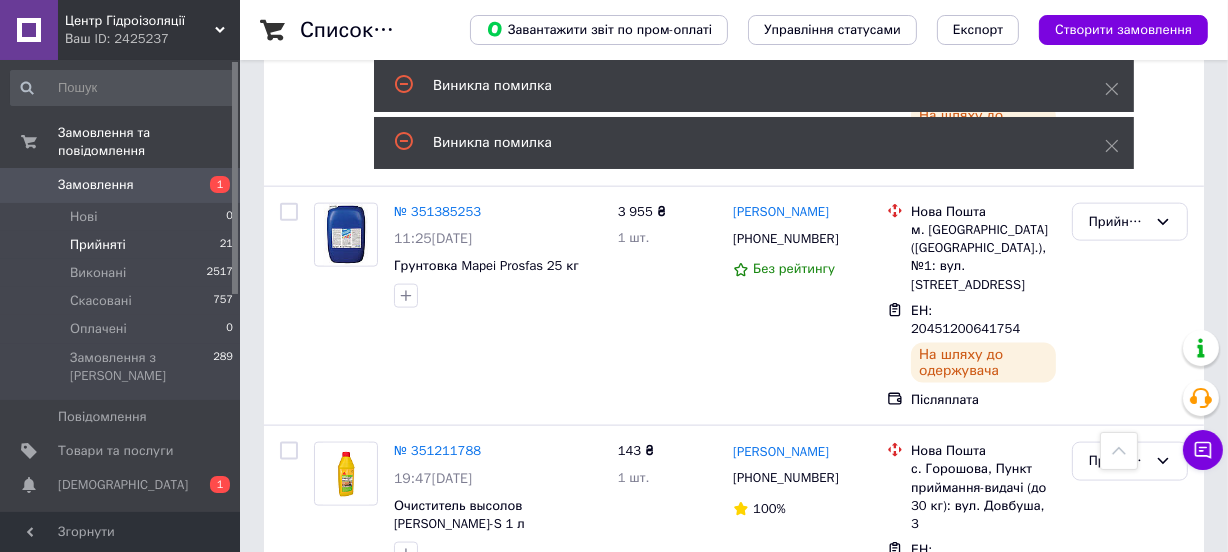 click on "Прийнято" at bounding box center [1118, 684] 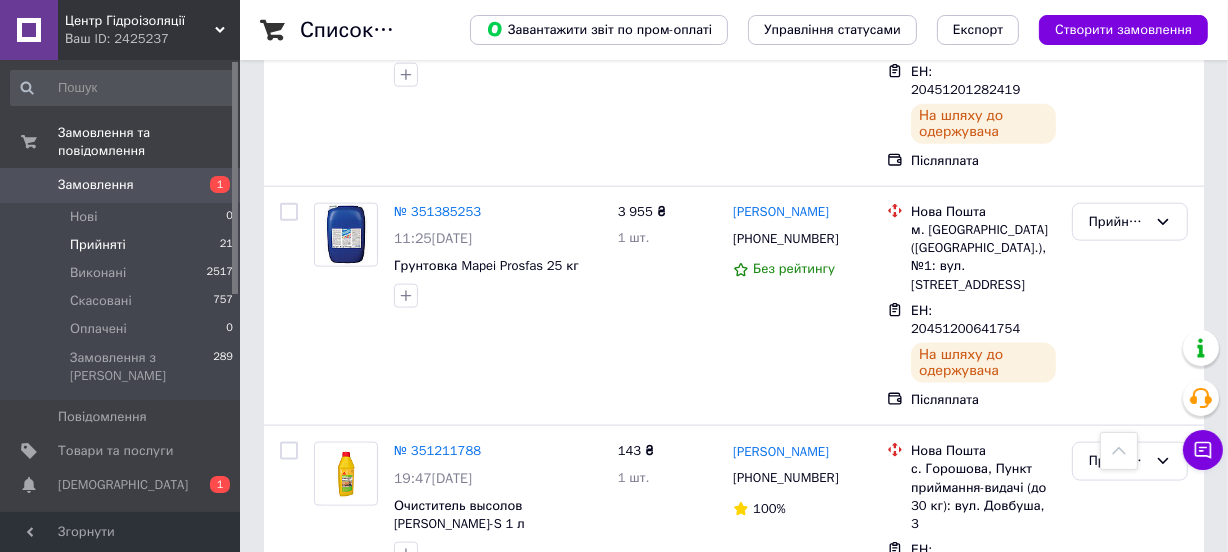 click on "Прийнято" at bounding box center [1118, 684] 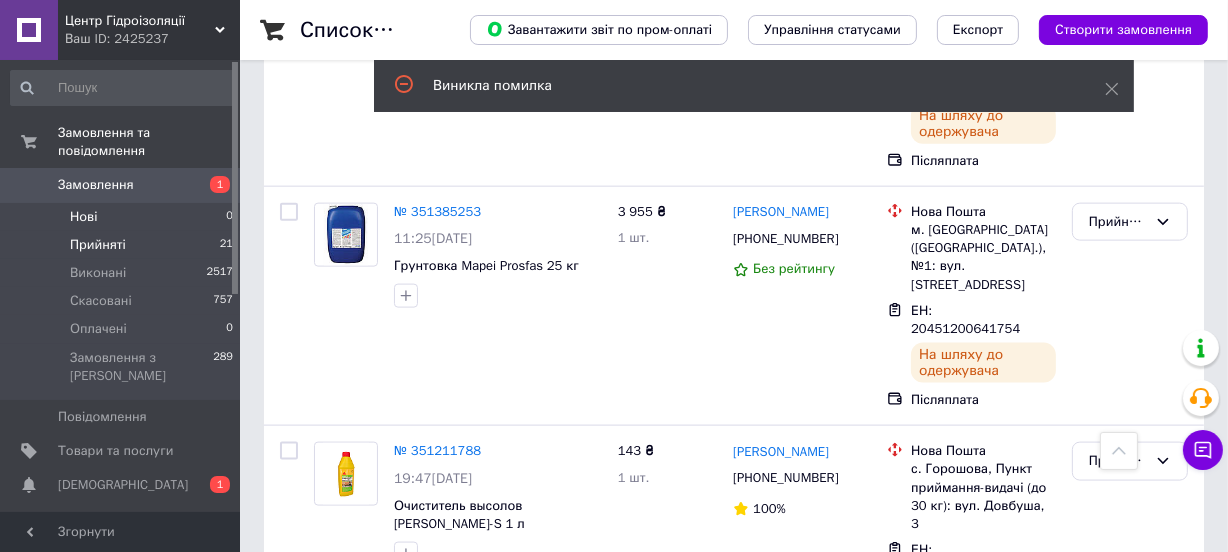 click on "Нові 0" at bounding box center (122, 217) 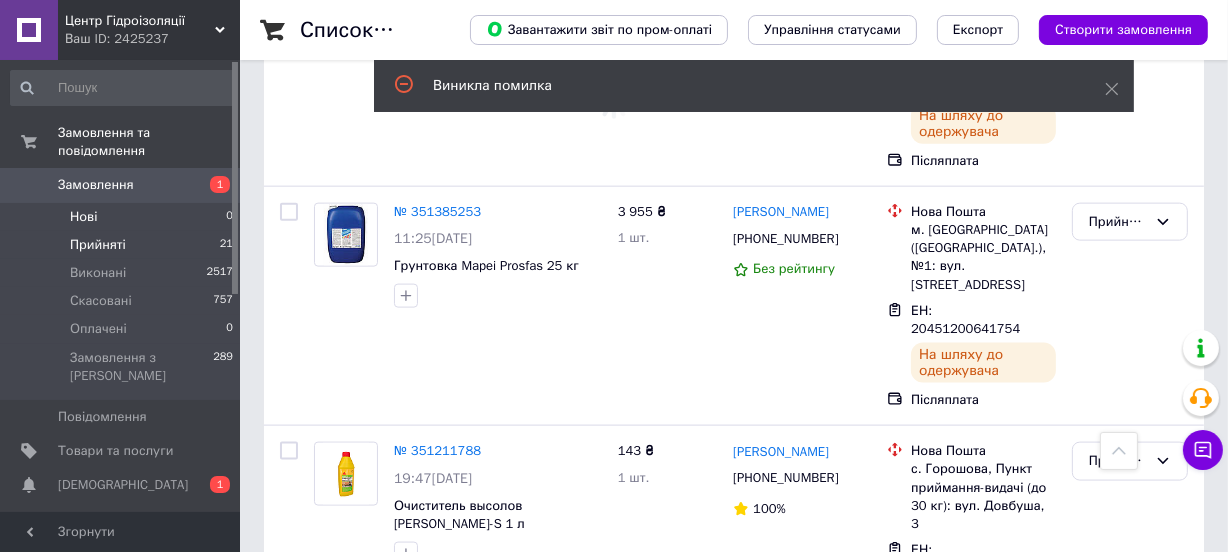 click on "Прийняті" at bounding box center [98, 245] 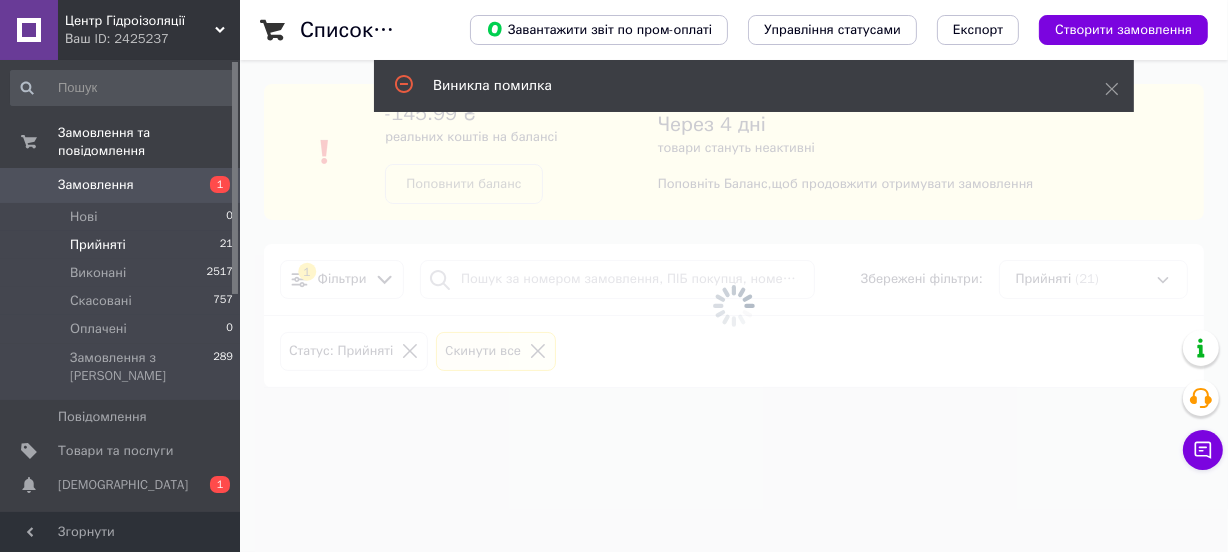 scroll, scrollTop: 0, scrollLeft: 0, axis: both 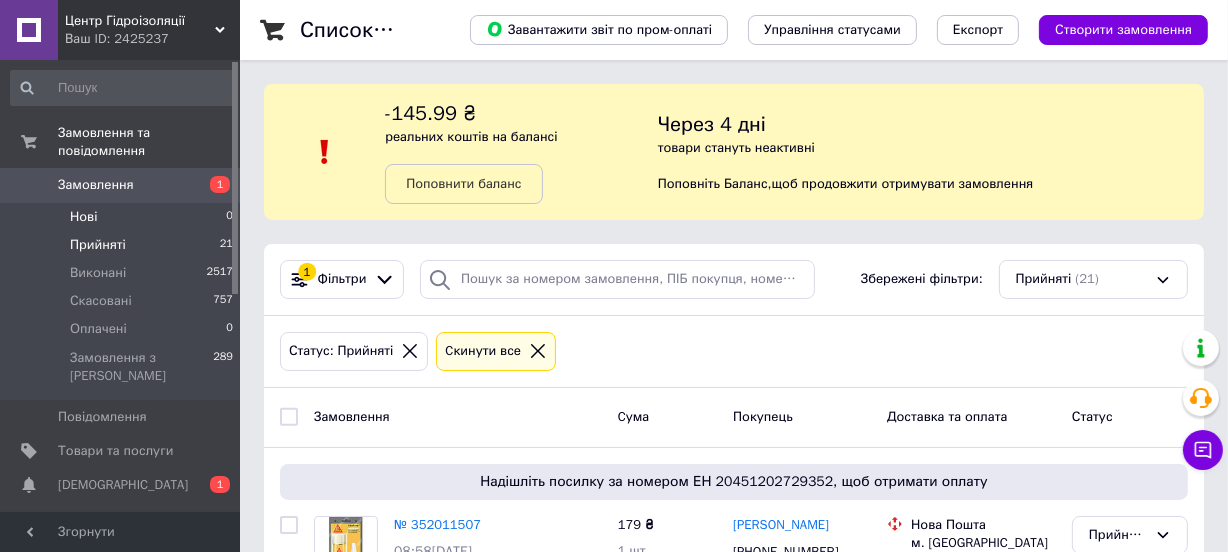 click on "Нові 0" at bounding box center (122, 217) 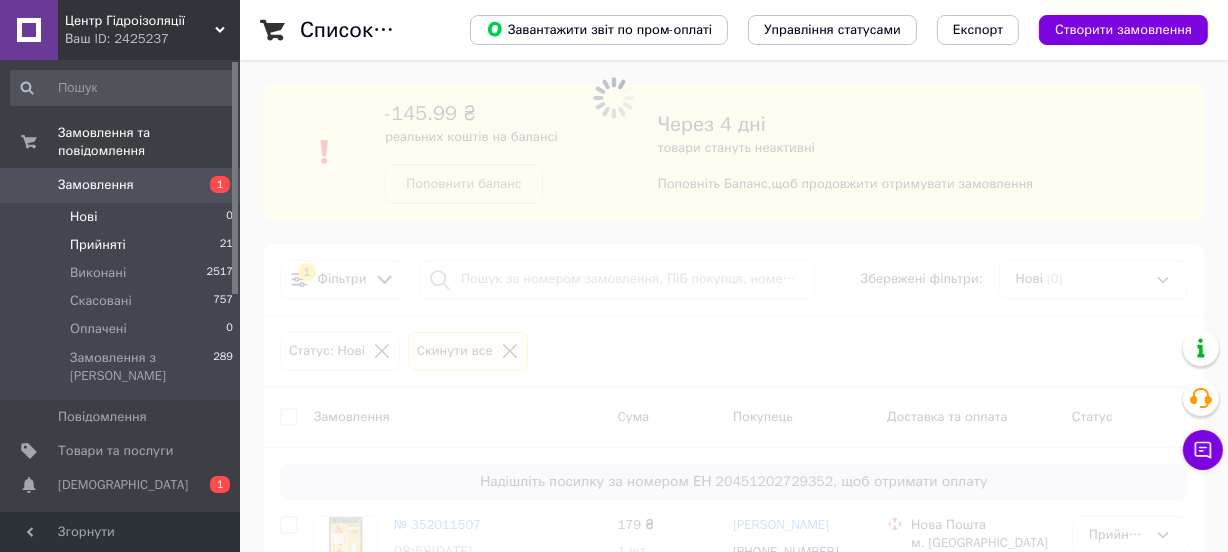 click on "Прийняті 21" at bounding box center [122, 245] 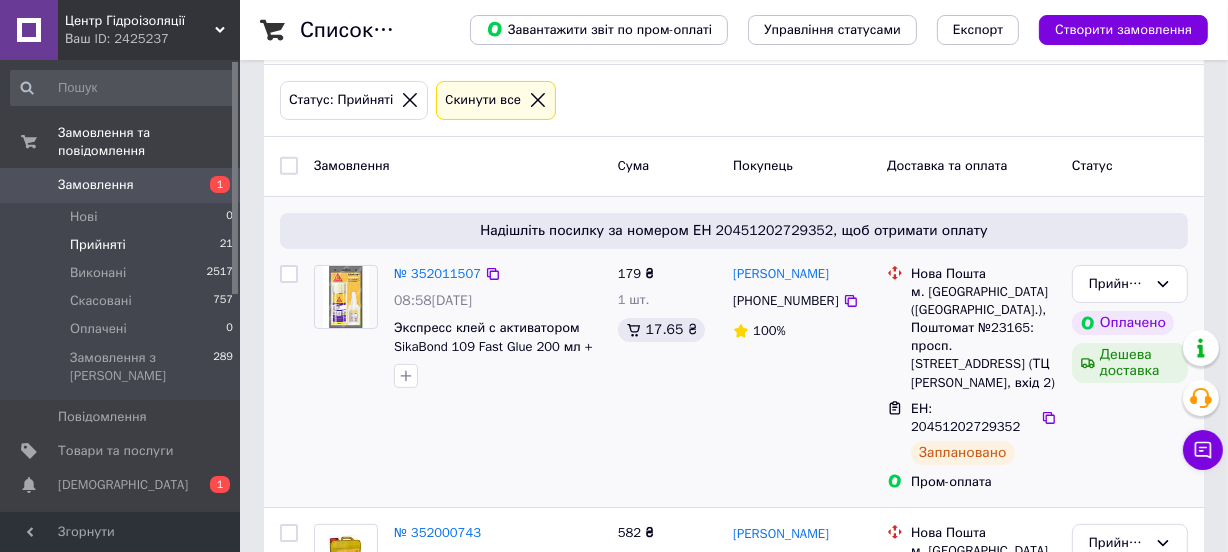 scroll, scrollTop: 272, scrollLeft: 0, axis: vertical 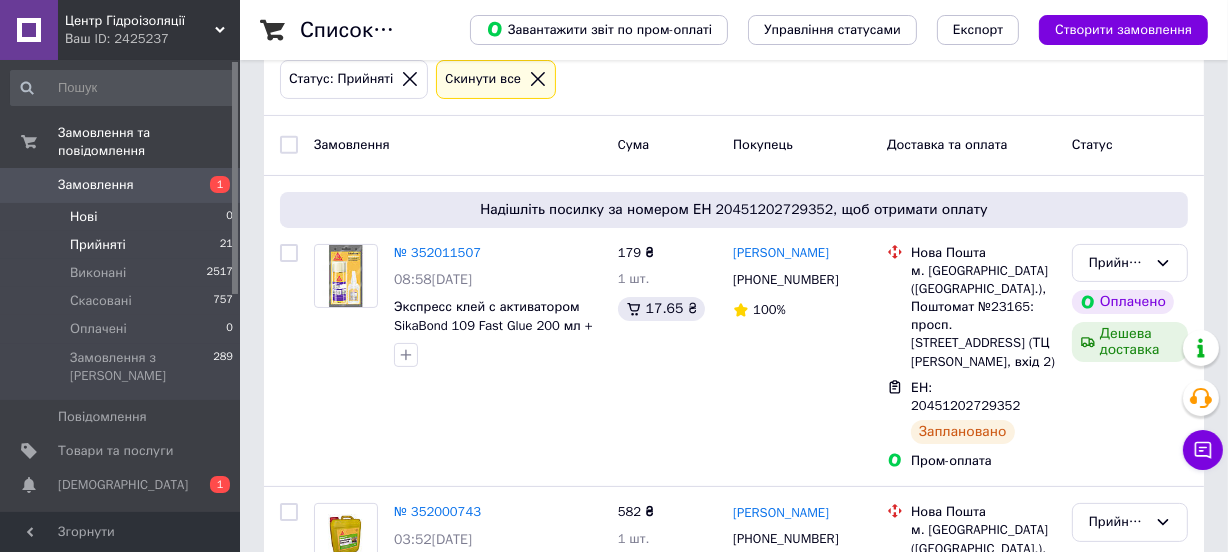 click on "Нові 0" at bounding box center [122, 217] 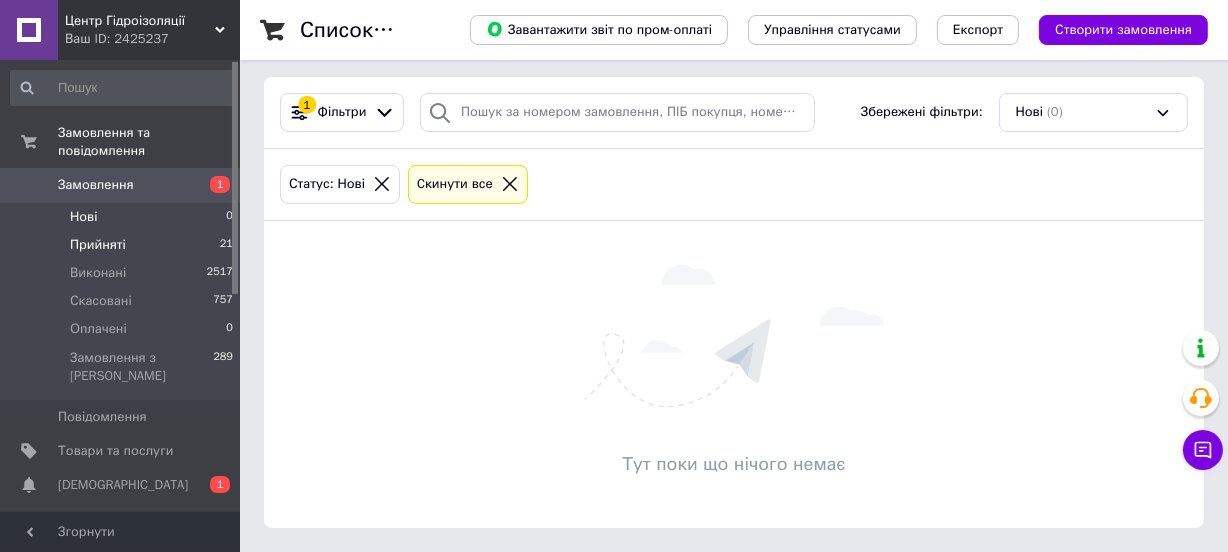 scroll, scrollTop: 0, scrollLeft: 0, axis: both 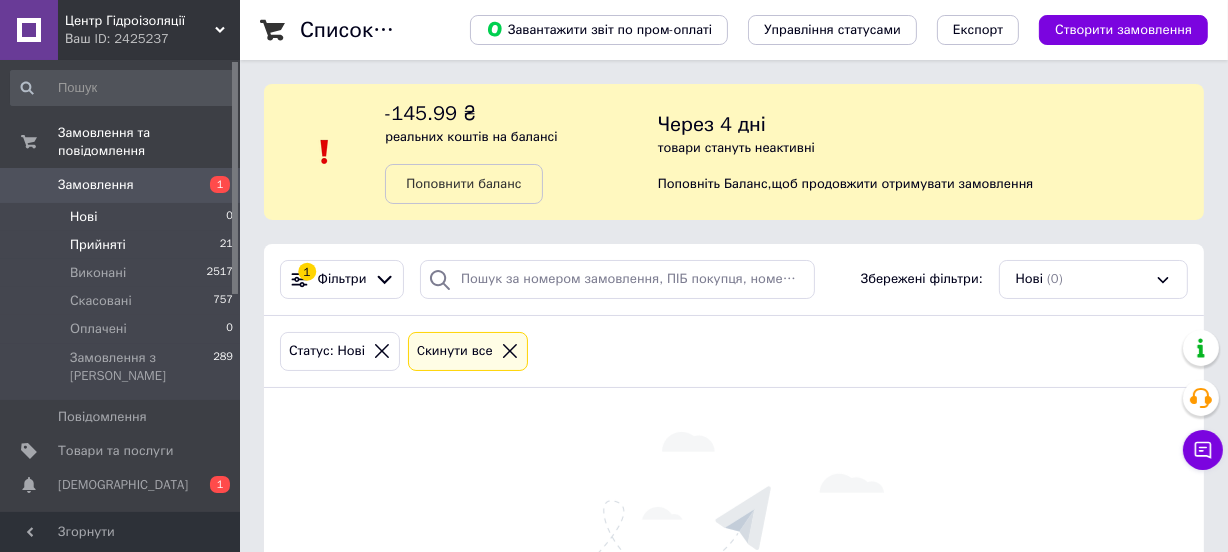 click on "Прийняті" at bounding box center (98, 245) 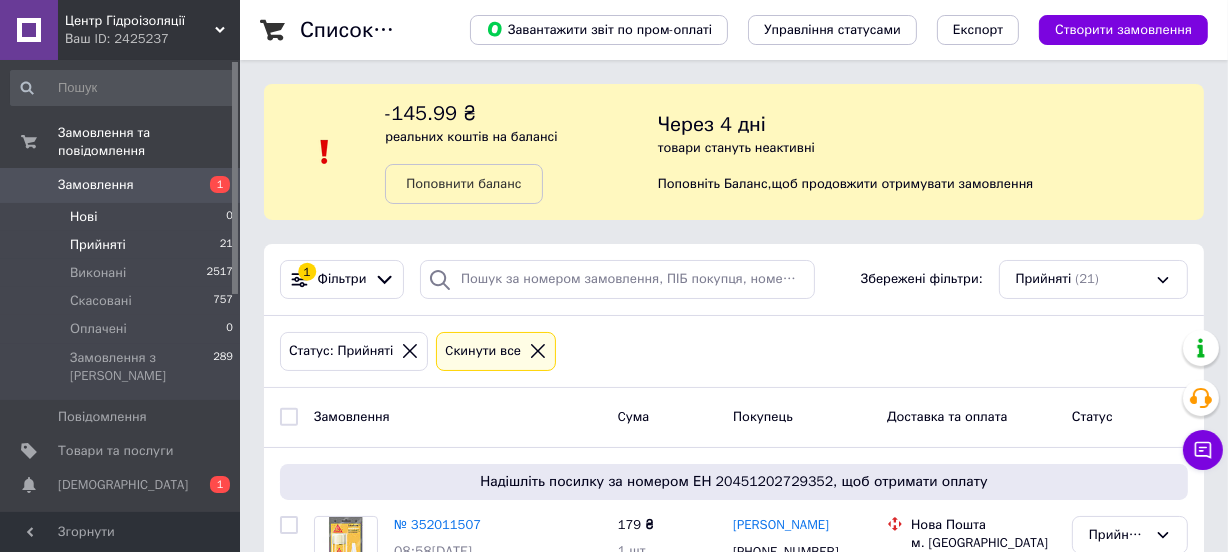 click on "Нові 0" at bounding box center [122, 217] 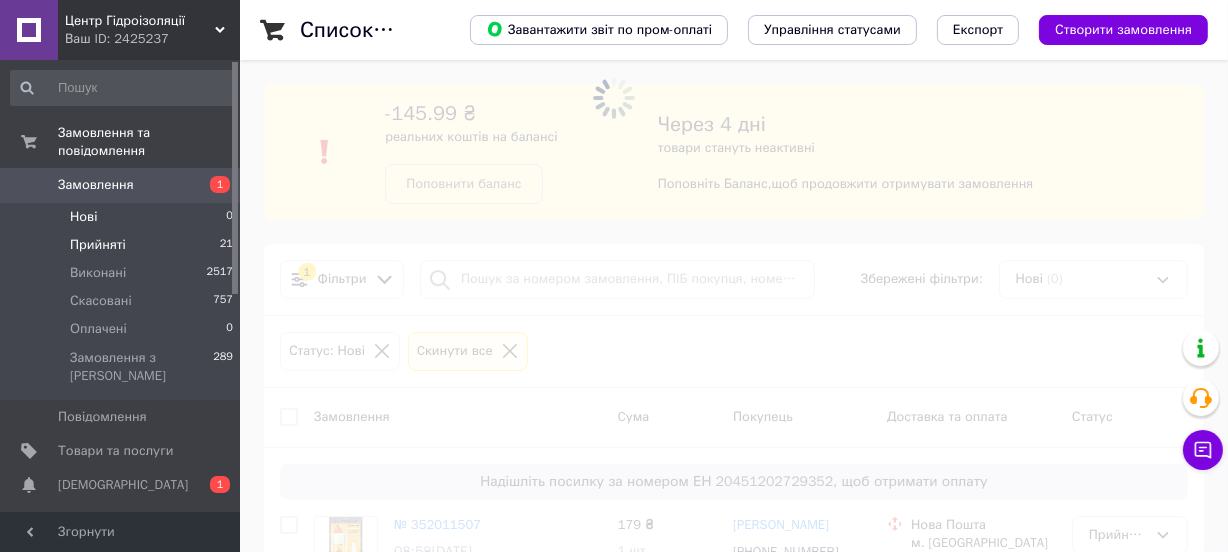 click on "Прийняті 21" at bounding box center [122, 245] 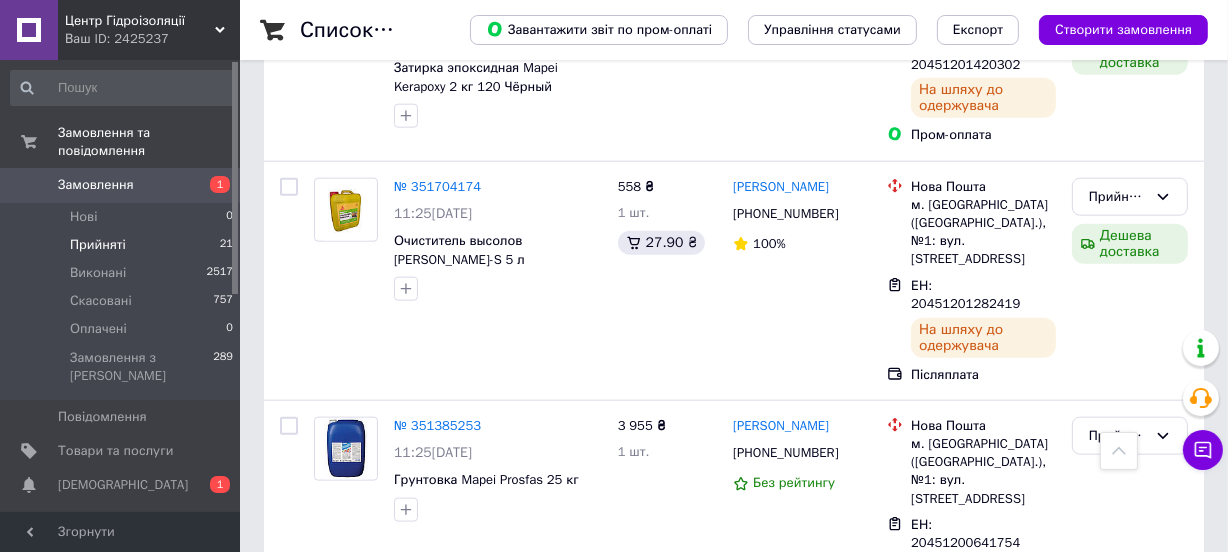 scroll, scrollTop: 2090, scrollLeft: 0, axis: vertical 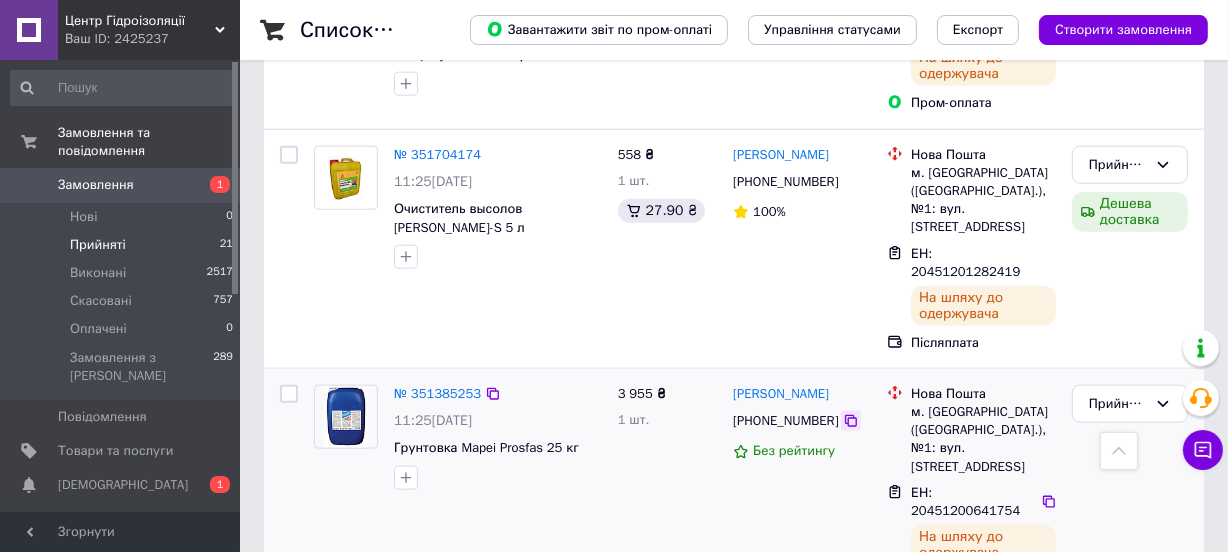 click 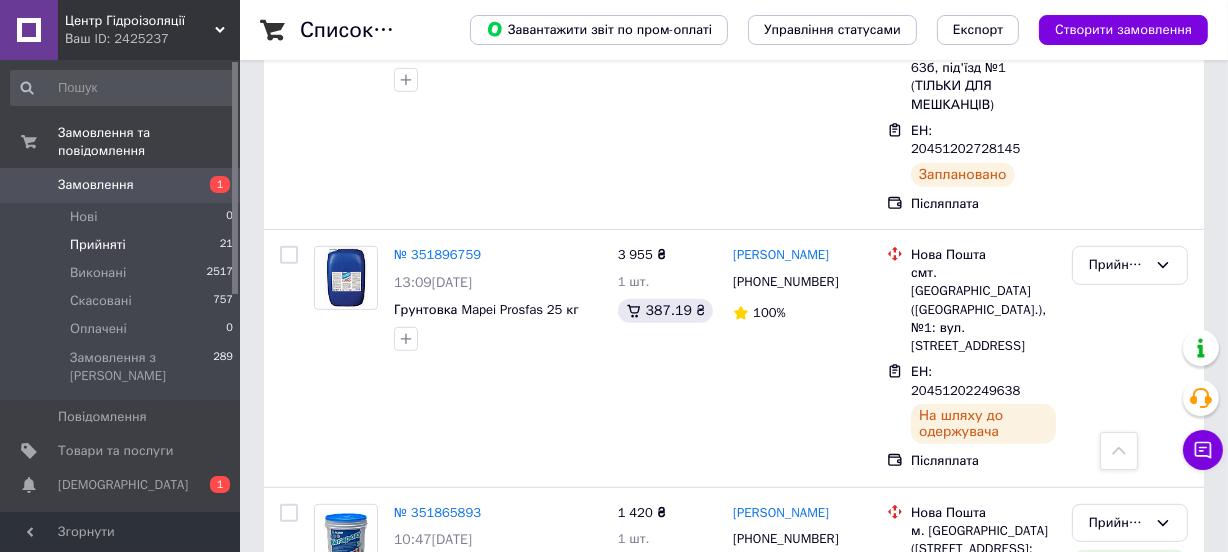 scroll, scrollTop: 727, scrollLeft: 0, axis: vertical 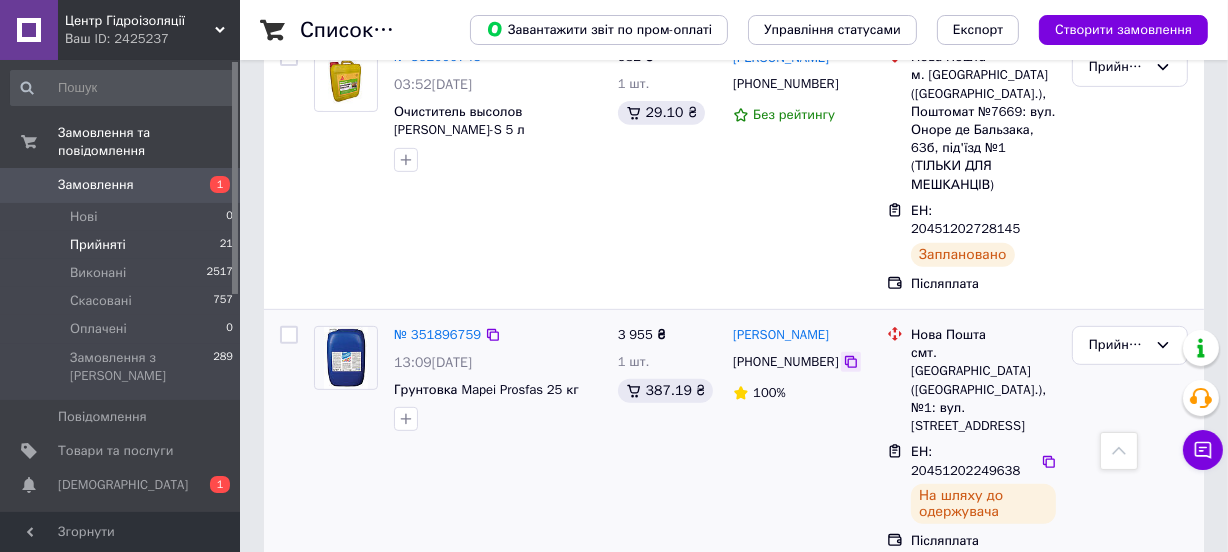 click 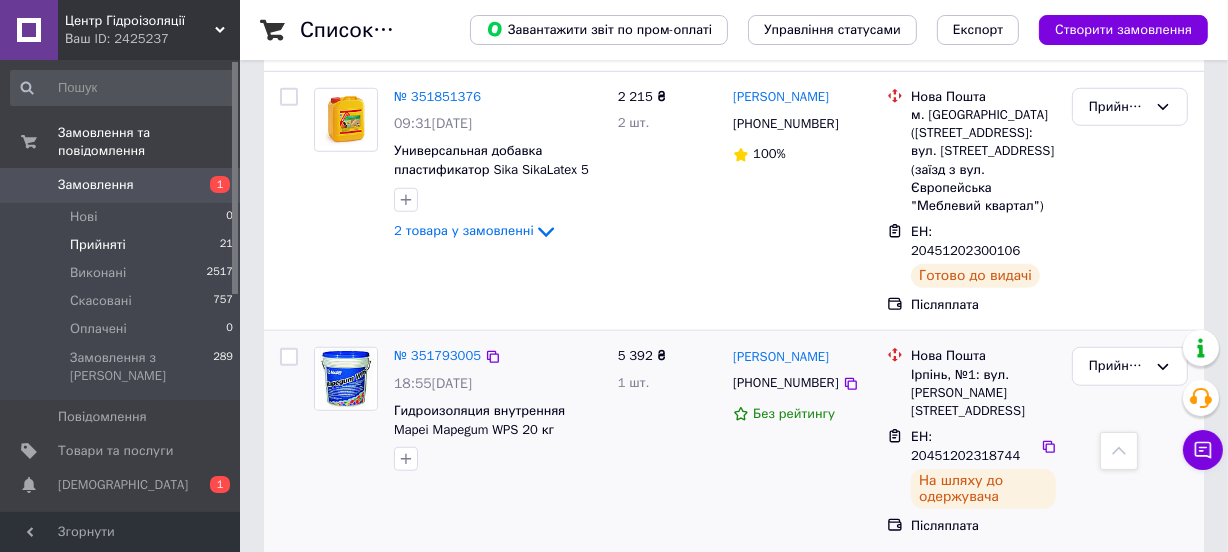 scroll, scrollTop: 1454, scrollLeft: 0, axis: vertical 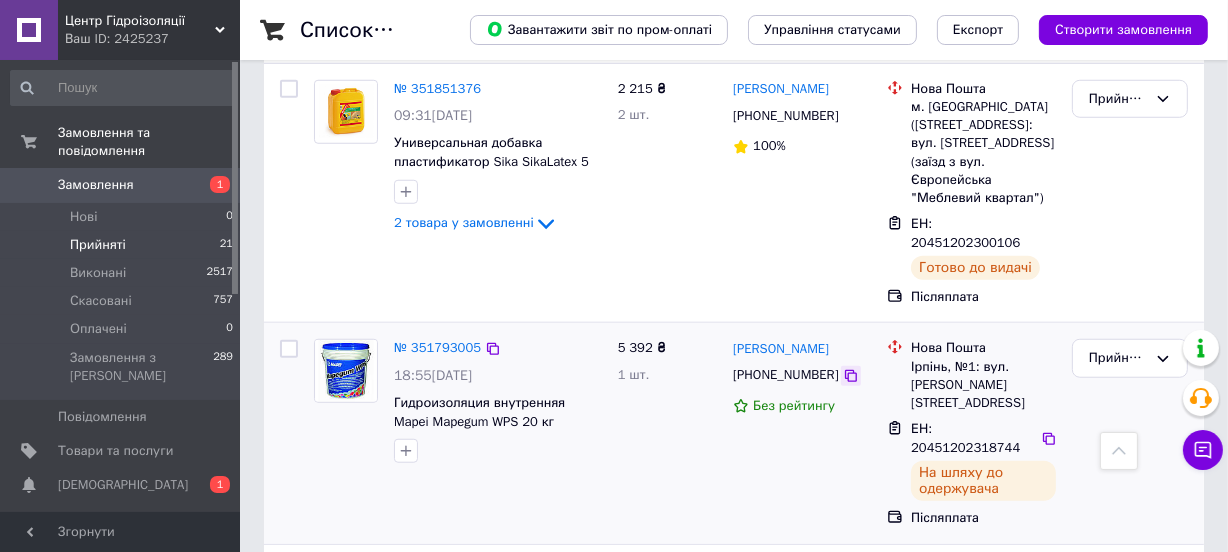 click 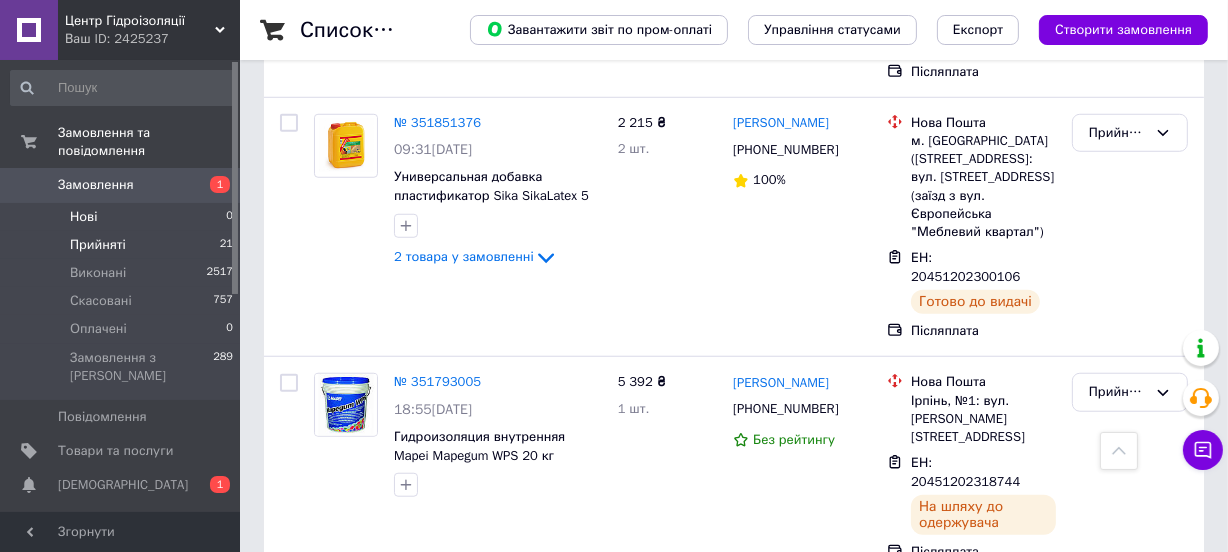 scroll, scrollTop: 1363, scrollLeft: 0, axis: vertical 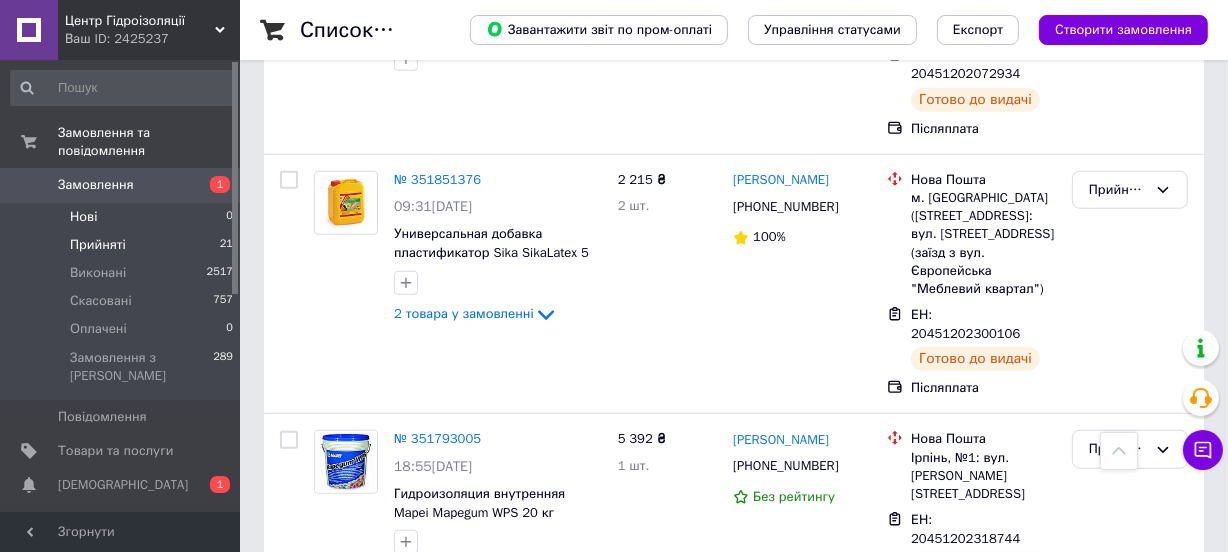 click on "Нові 0" at bounding box center [122, 217] 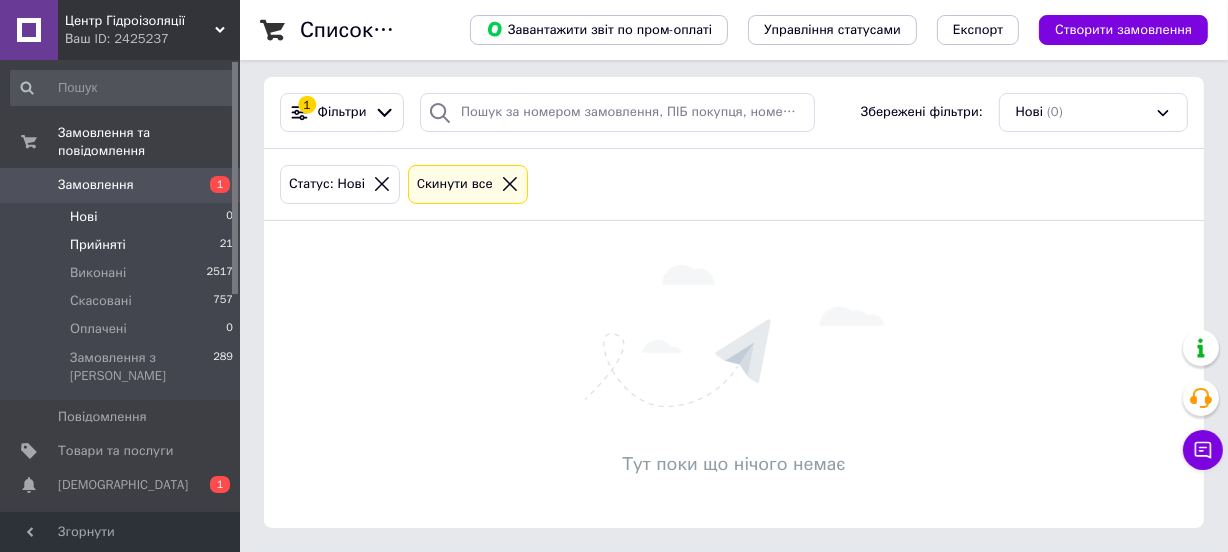 scroll, scrollTop: 0, scrollLeft: 0, axis: both 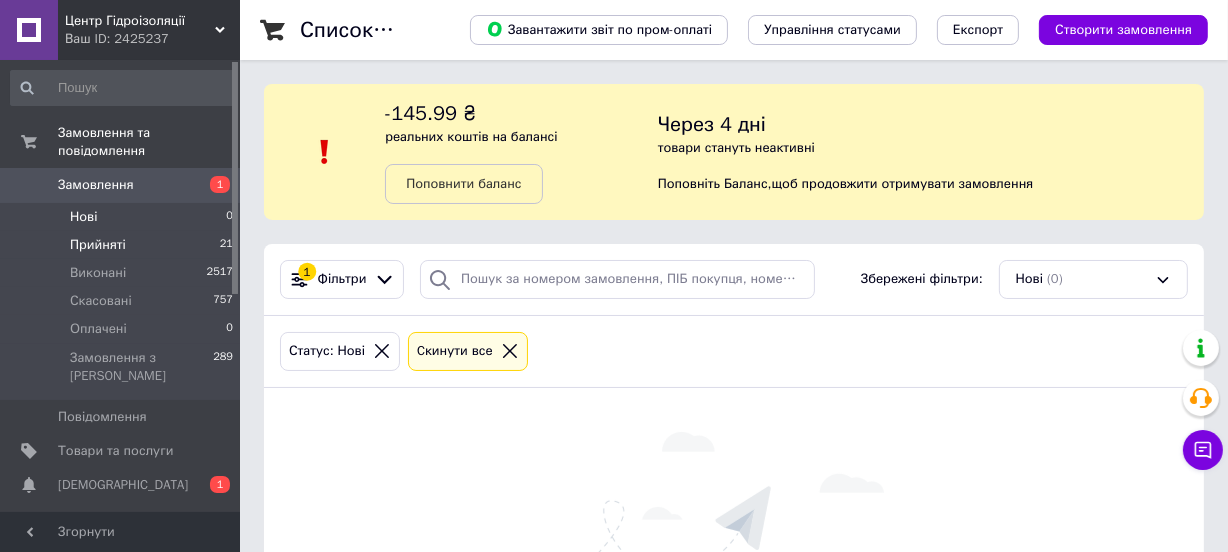 click on "Прийняті 21" at bounding box center (122, 245) 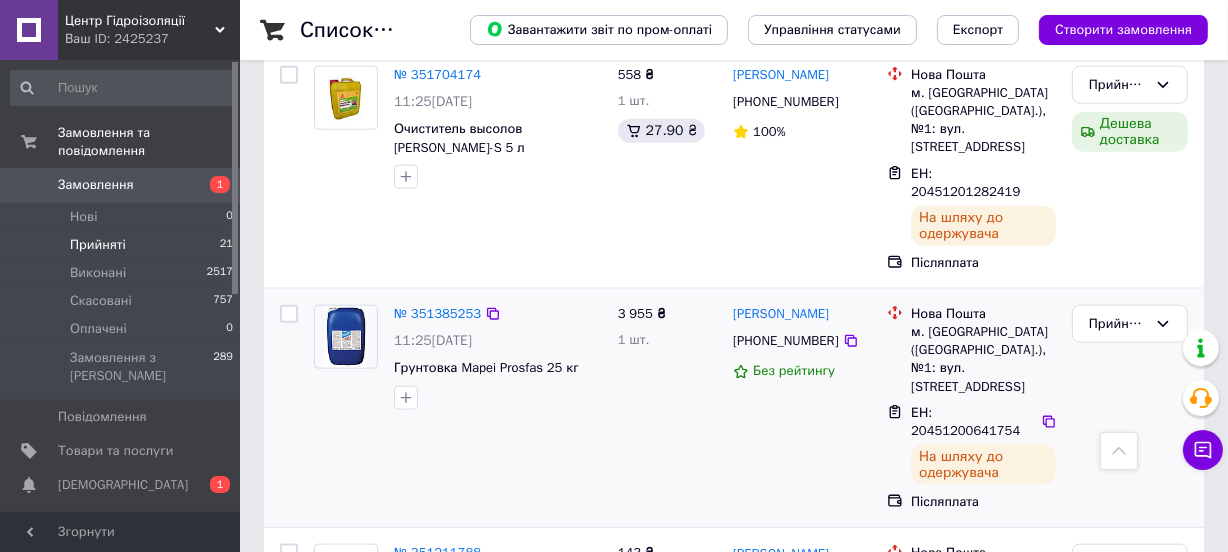 scroll, scrollTop: 2000, scrollLeft: 0, axis: vertical 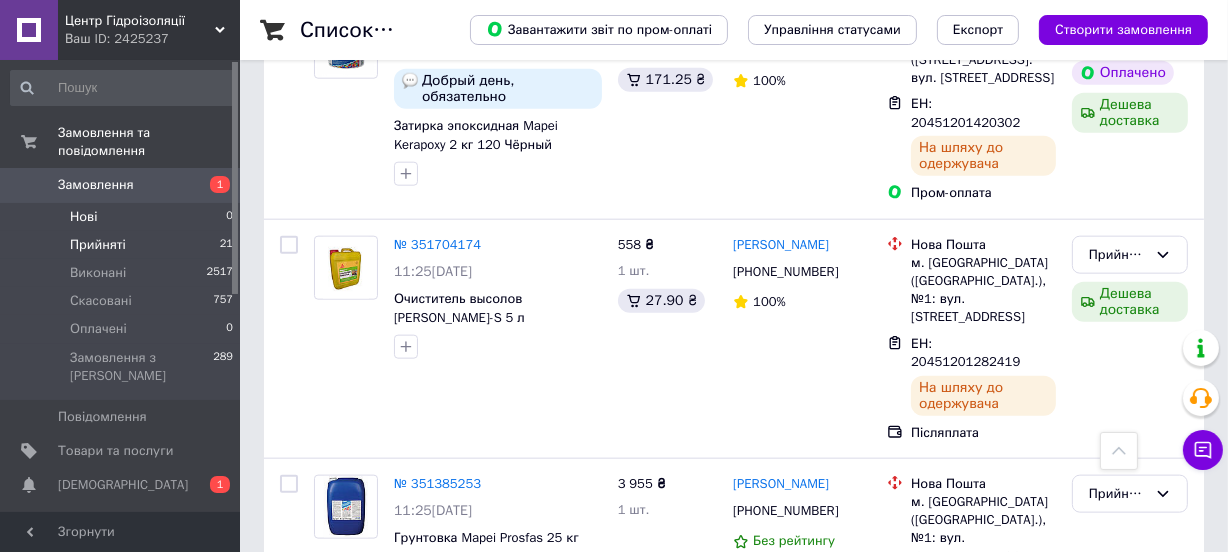 click on "Нові 0" at bounding box center [122, 217] 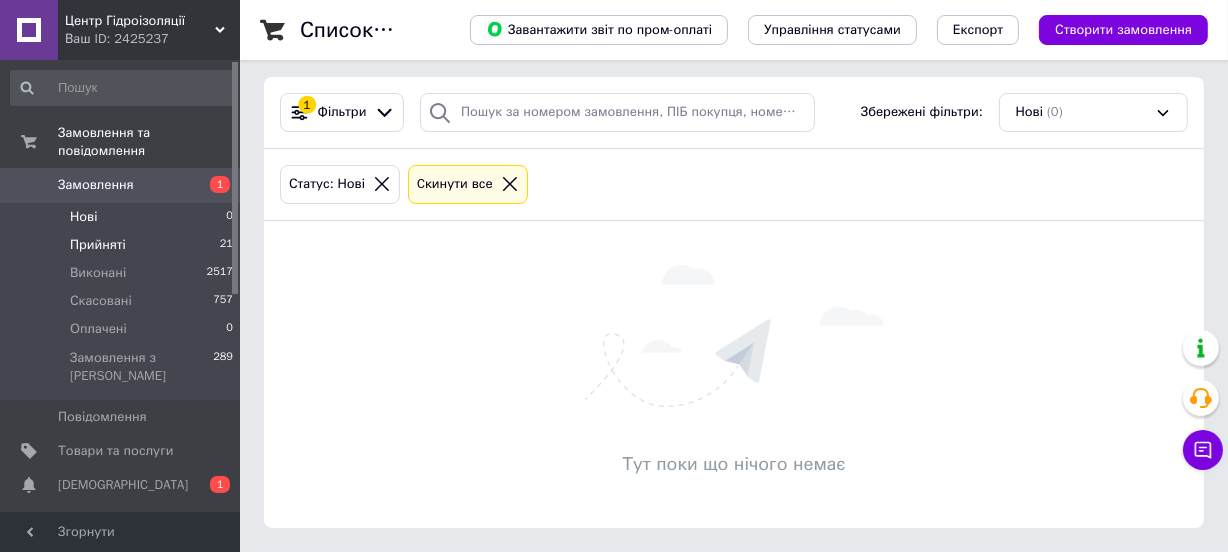 scroll, scrollTop: 0, scrollLeft: 0, axis: both 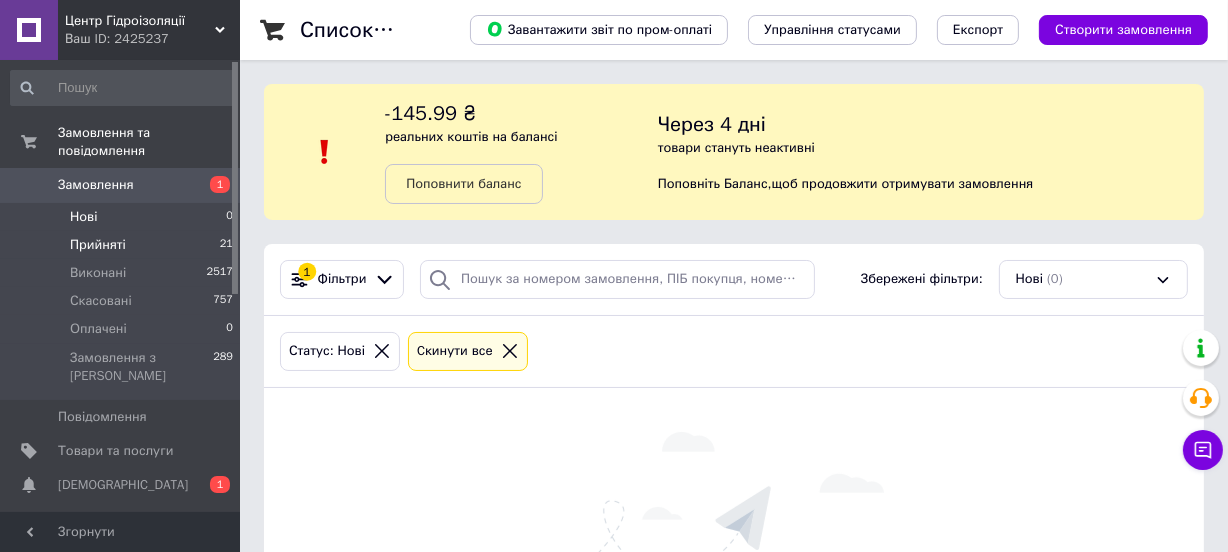 click on "Прийняті 21" at bounding box center (122, 245) 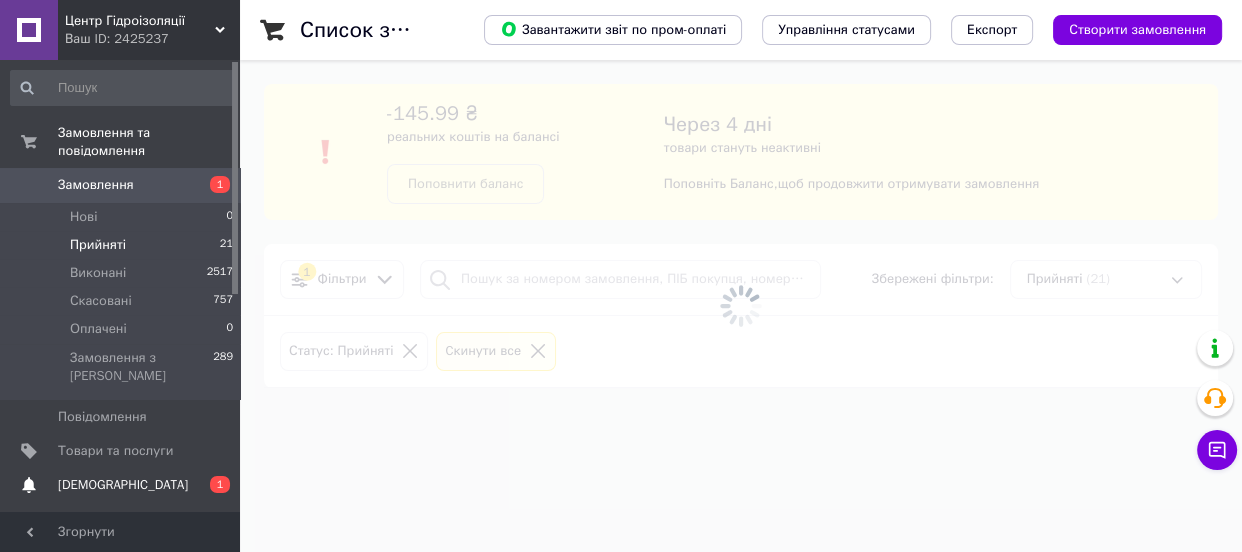 click on "[DEMOGRAPHIC_DATA]" at bounding box center [121, 485] 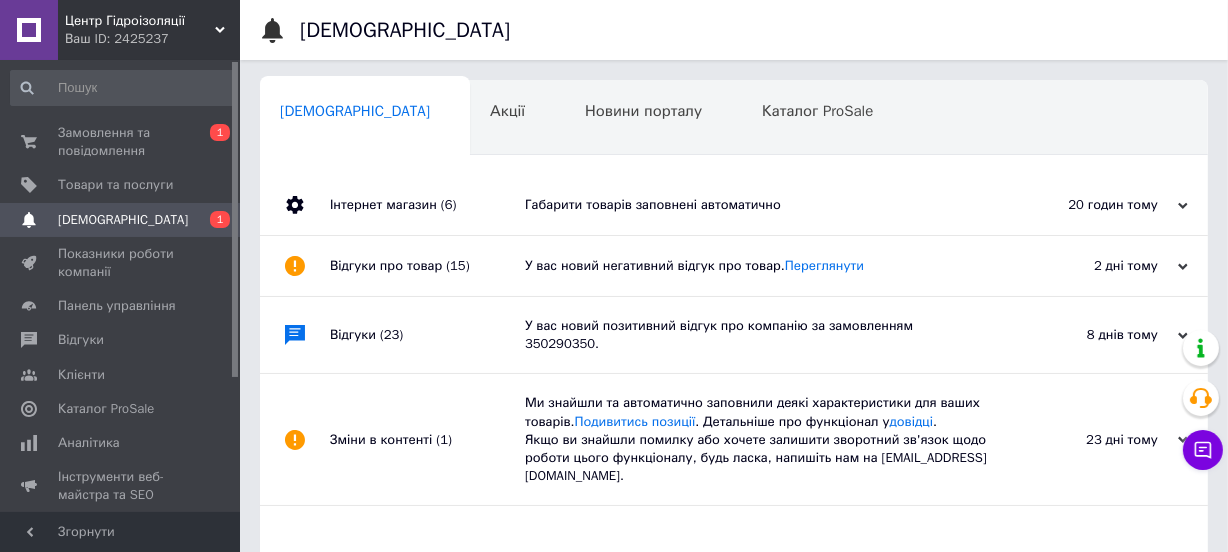 scroll, scrollTop: 0, scrollLeft: 2, axis: horizontal 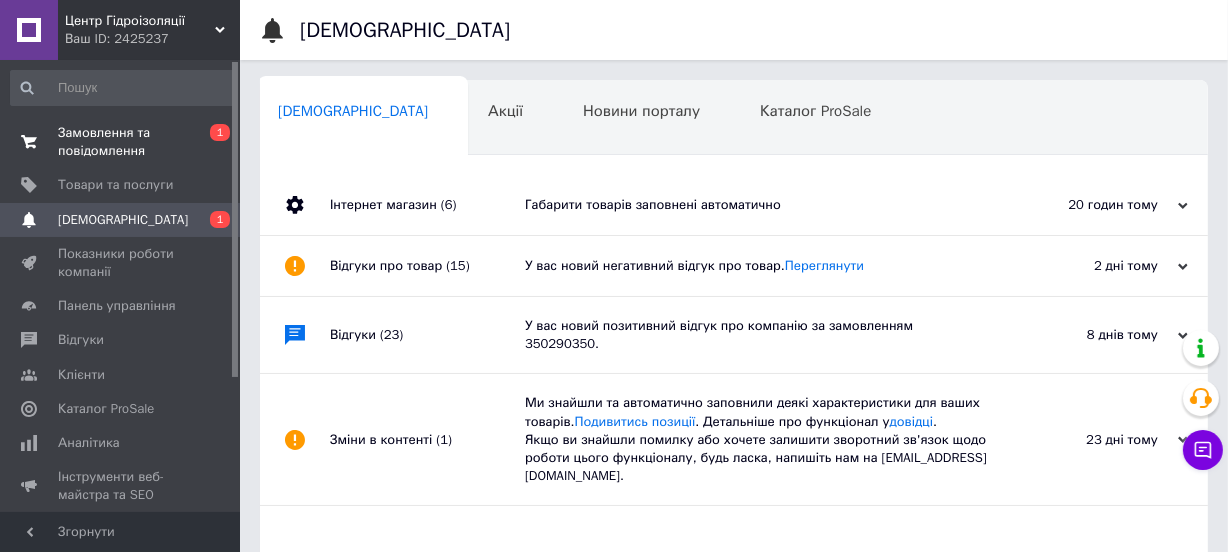 click on "Замовлення та повідомлення" at bounding box center (121, 142) 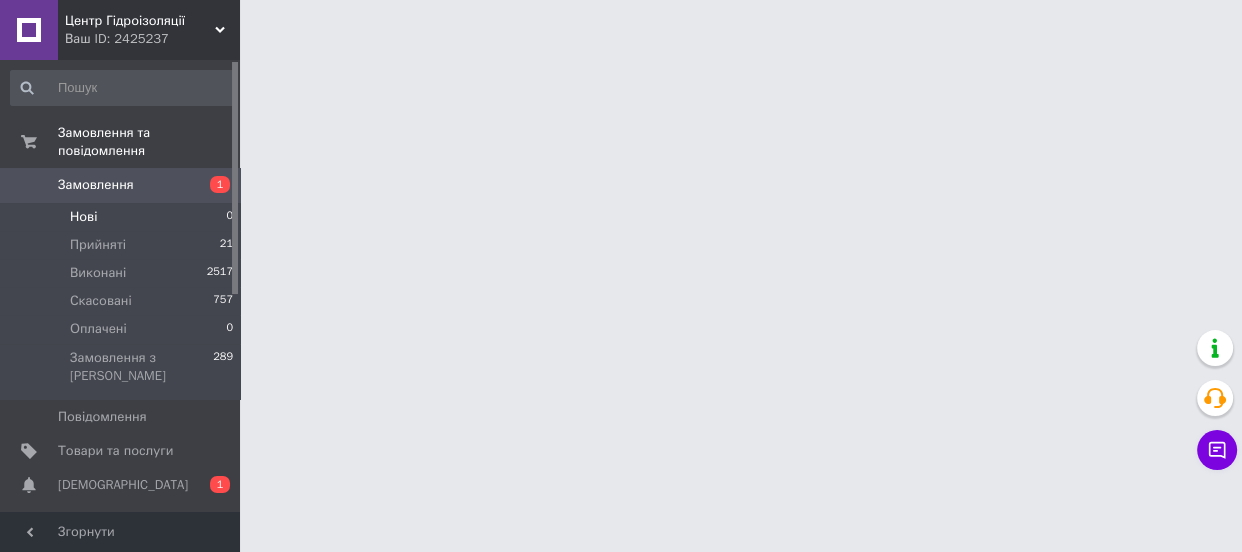 click on "Нові 0" at bounding box center (122, 217) 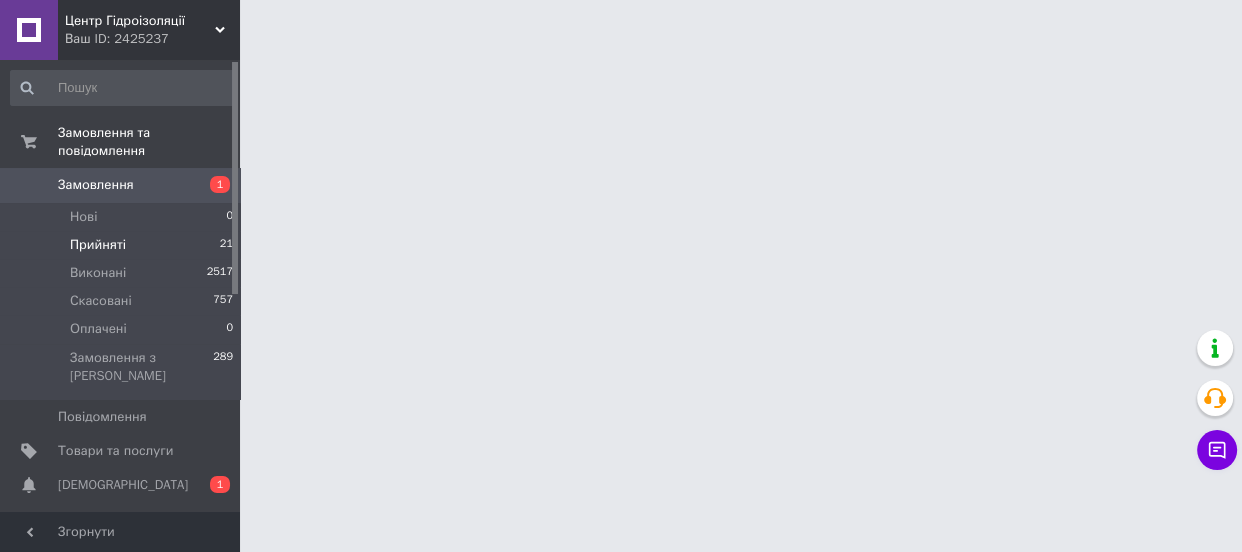 click on "Прийняті 21" at bounding box center (122, 245) 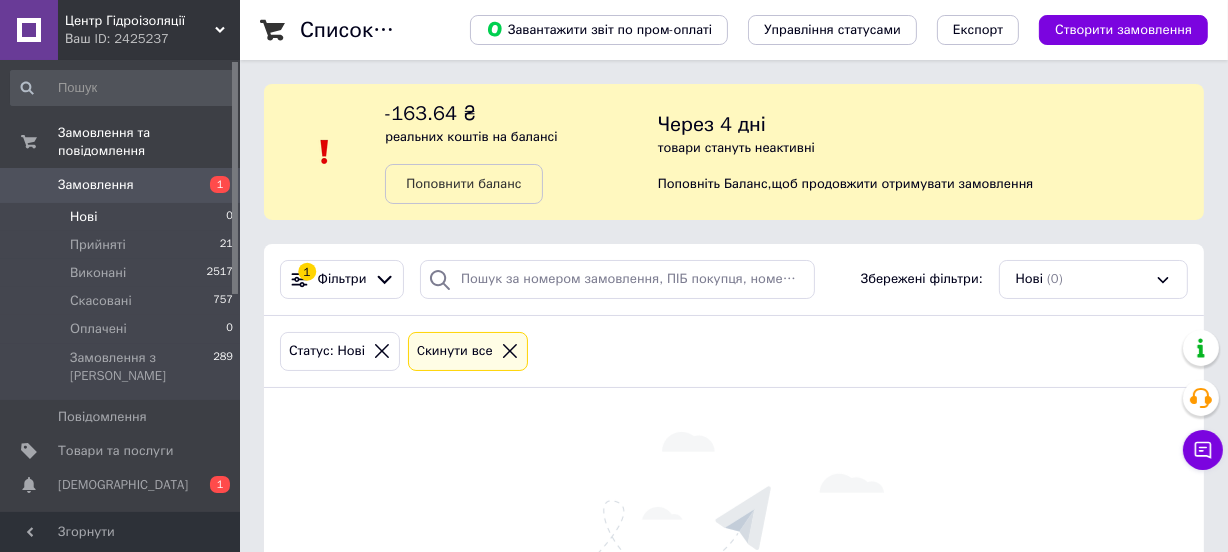 click on "Нові 0" at bounding box center [122, 217] 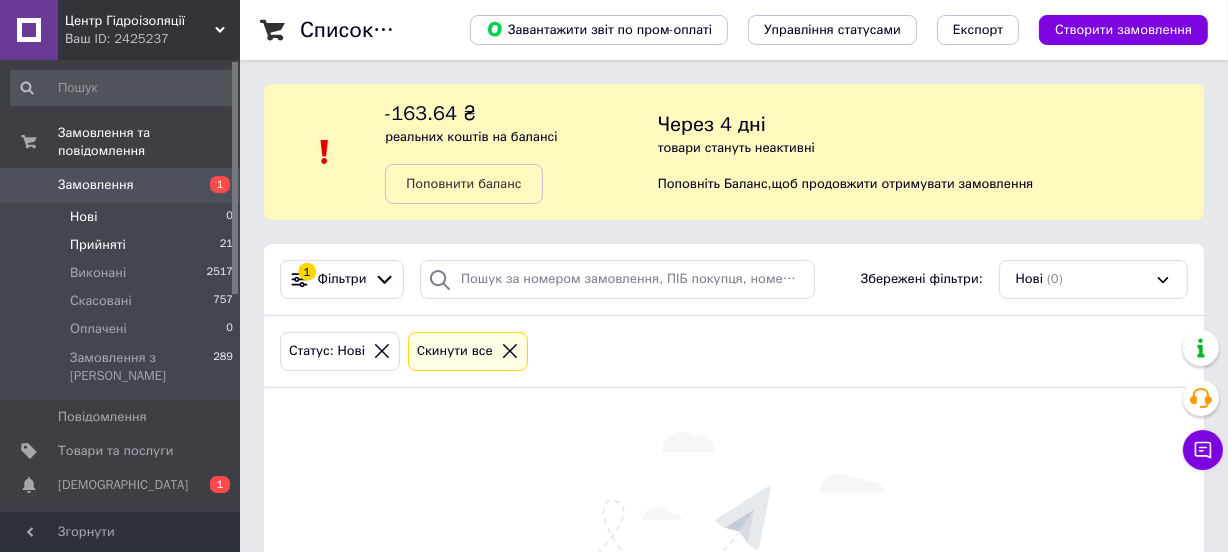 click on "Прийняті 21" at bounding box center [122, 245] 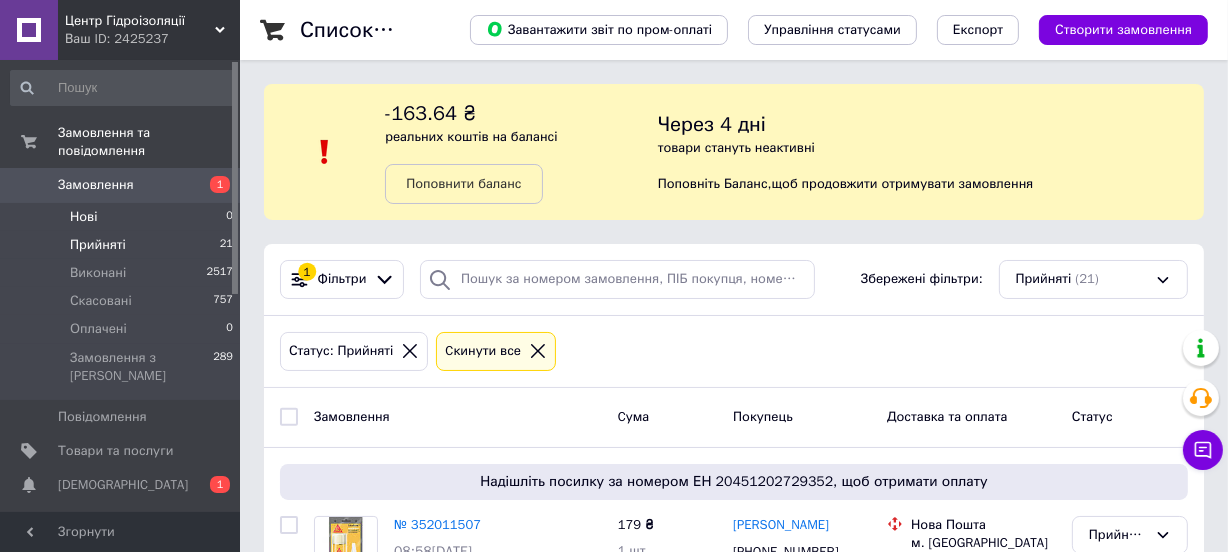 click on "Нові 0" at bounding box center [122, 217] 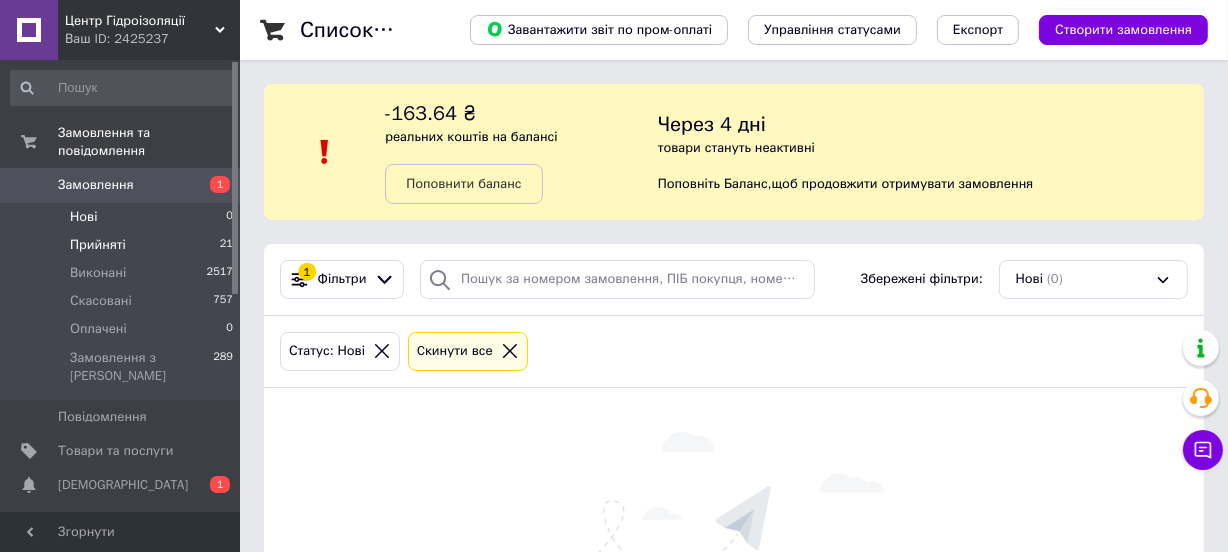 click on "Прийняті 21" at bounding box center [122, 245] 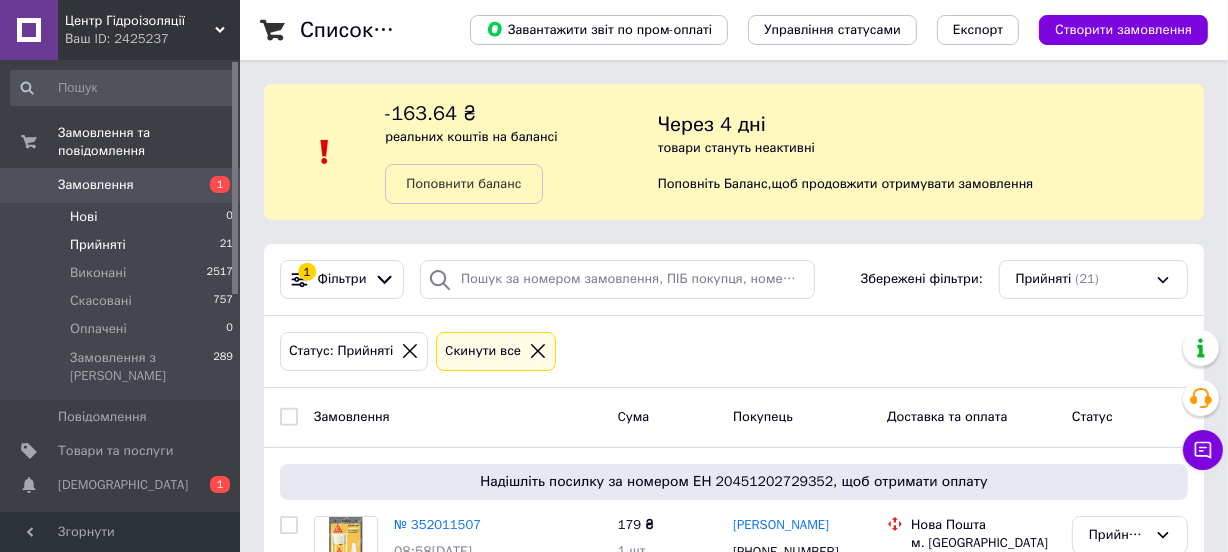 click on "Нові 0" at bounding box center (122, 217) 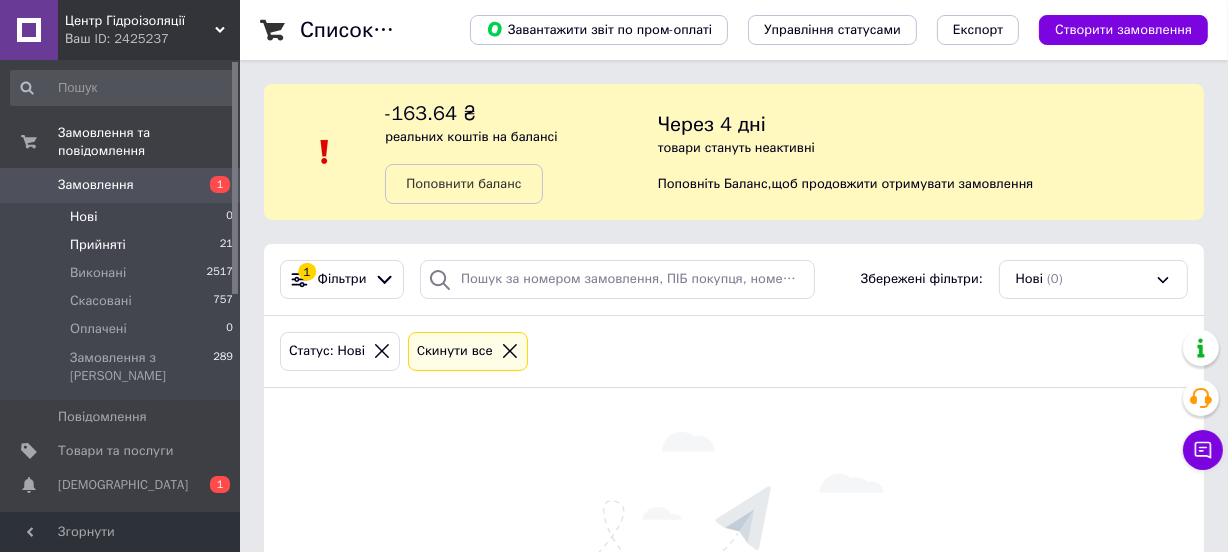 click on "Прийняті 21" at bounding box center (122, 245) 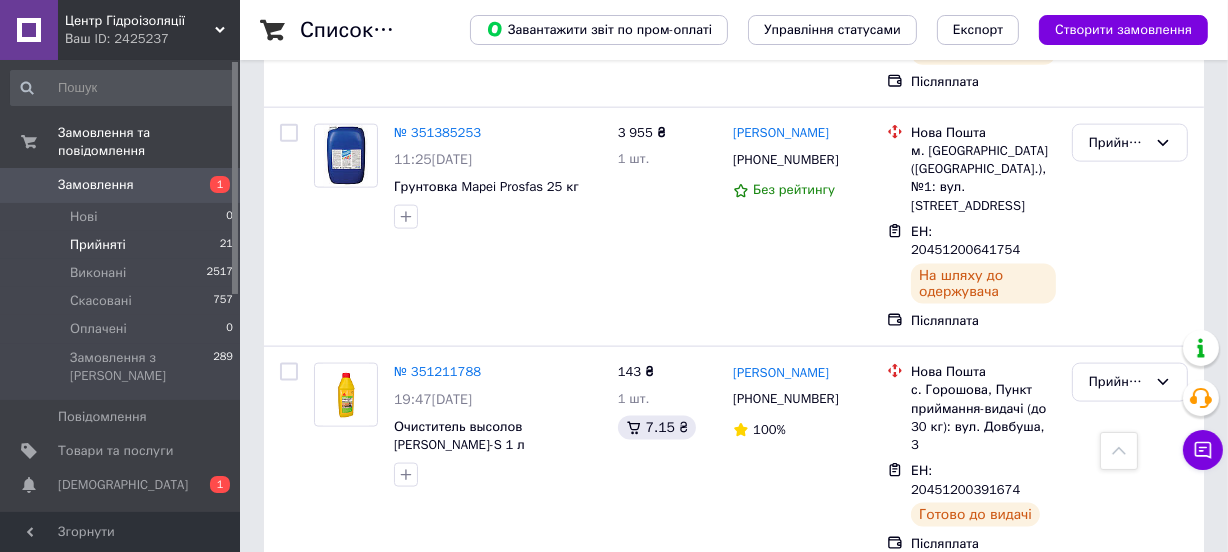 scroll, scrollTop: 2363, scrollLeft: 0, axis: vertical 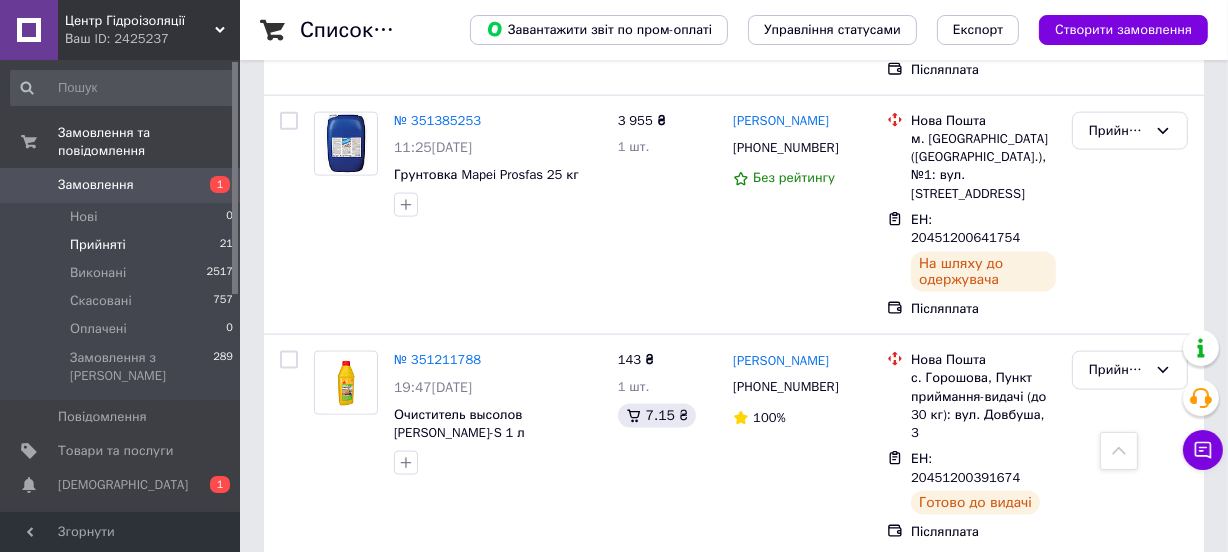 click on "Прийнято" at bounding box center [1118, 593] 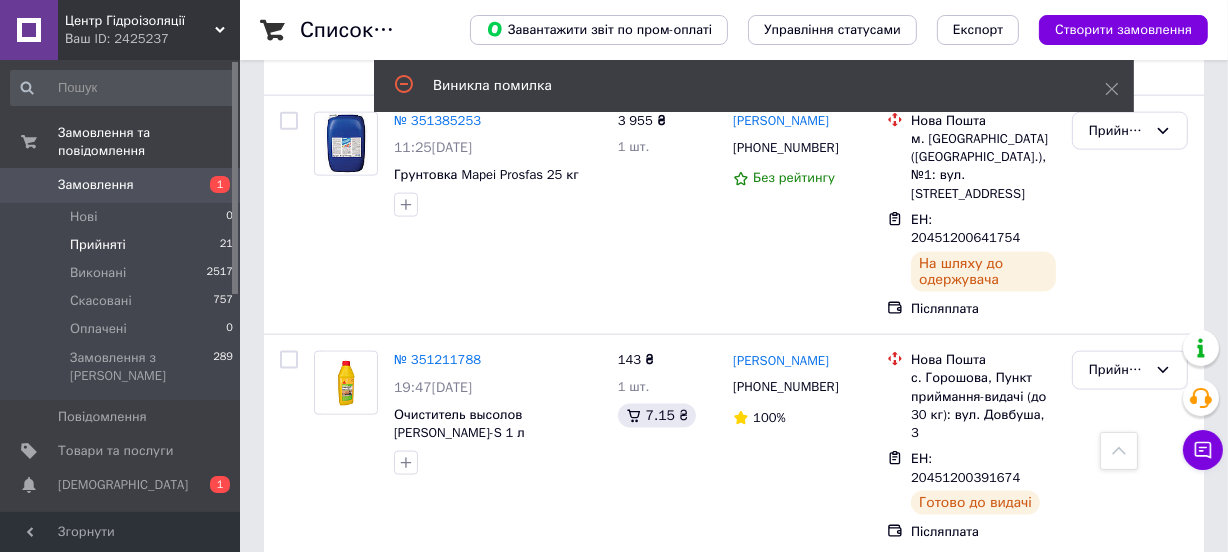 click on "Прийнято" at bounding box center (1118, 593) 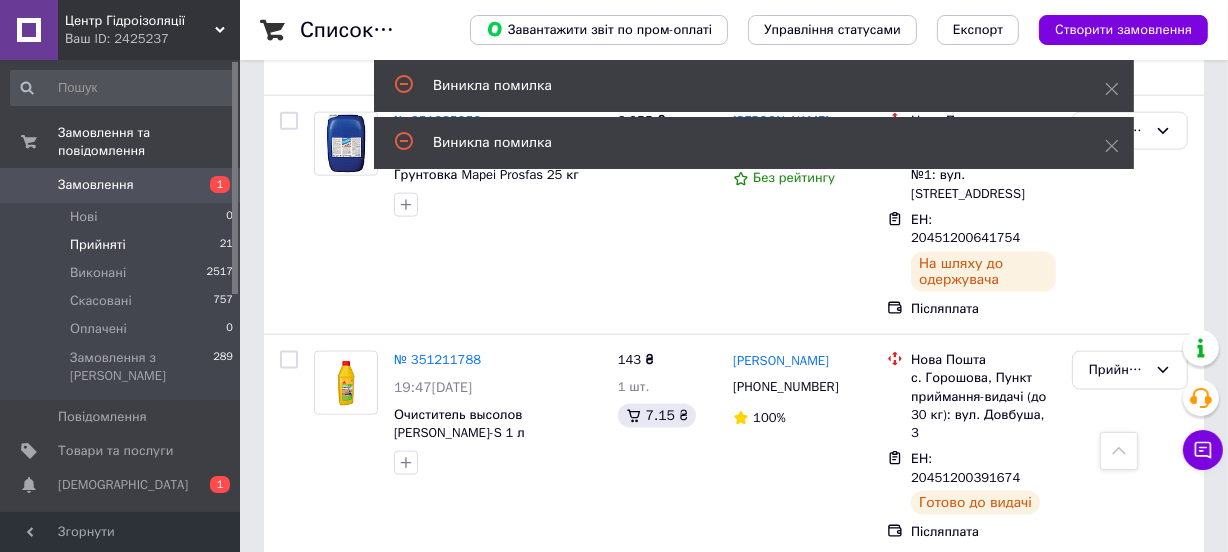 click on "Прийнято" at bounding box center (1118, 593) 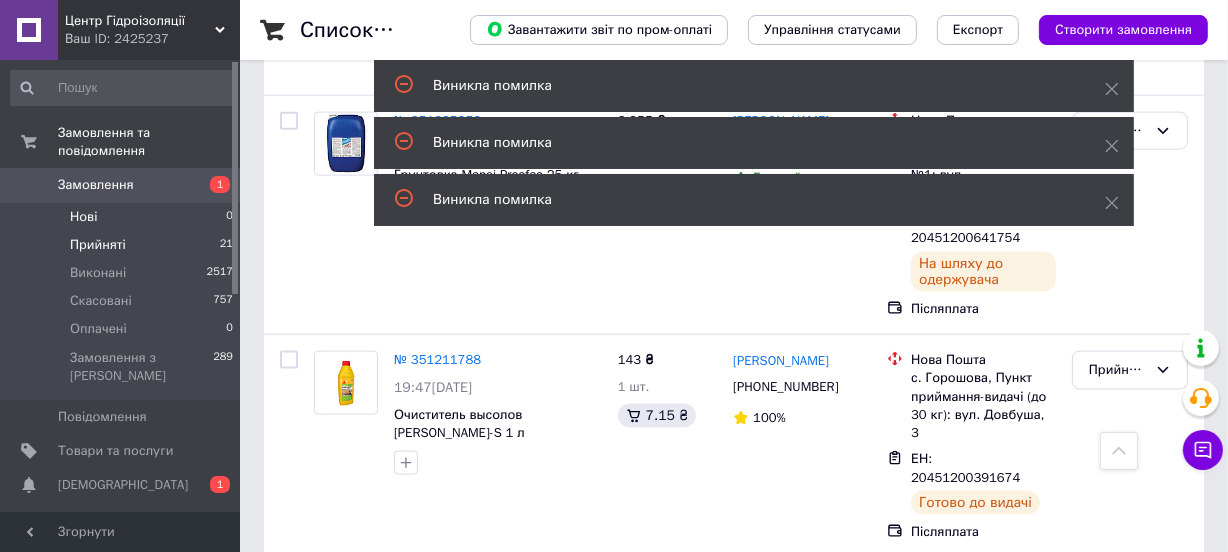 click on "Нові 0" at bounding box center (122, 217) 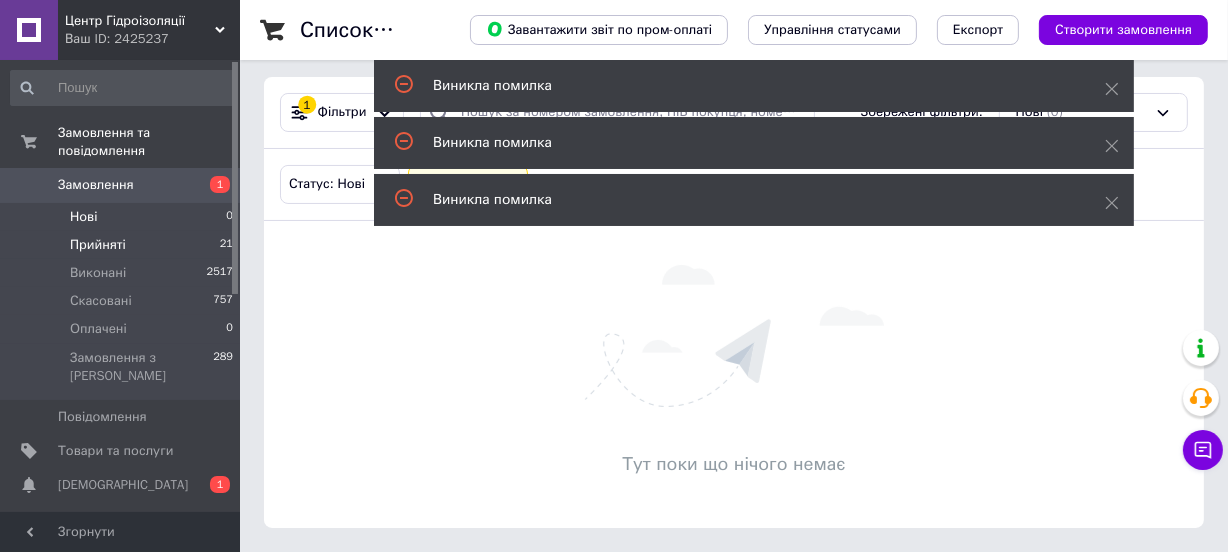 scroll, scrollTop: 0, scrollLeft: 0, axis: both 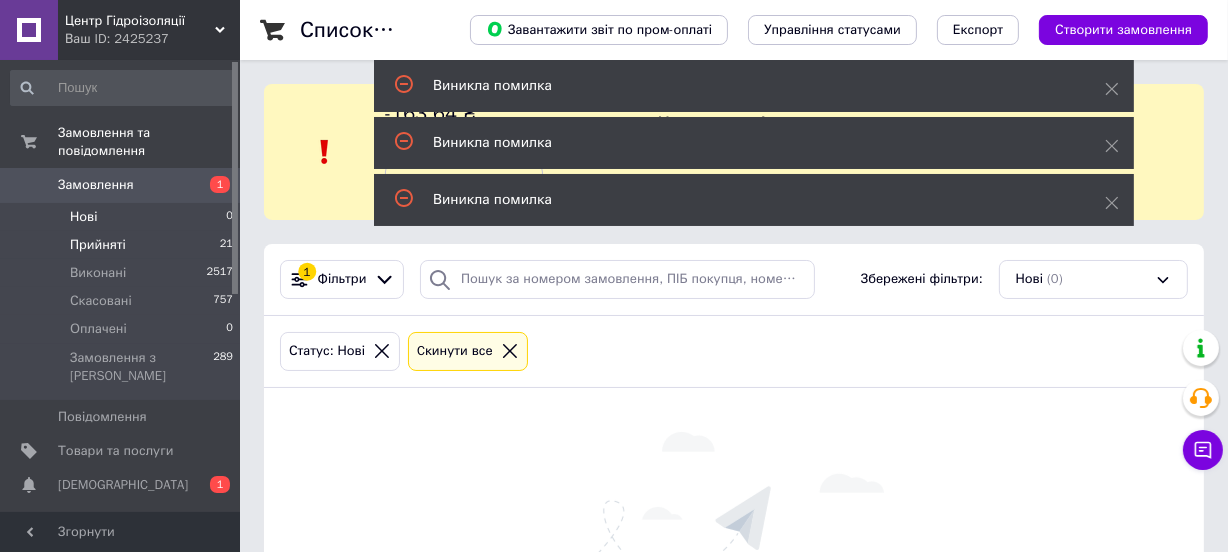 click on "Прийняті 21" at bounding box center [122, 245] 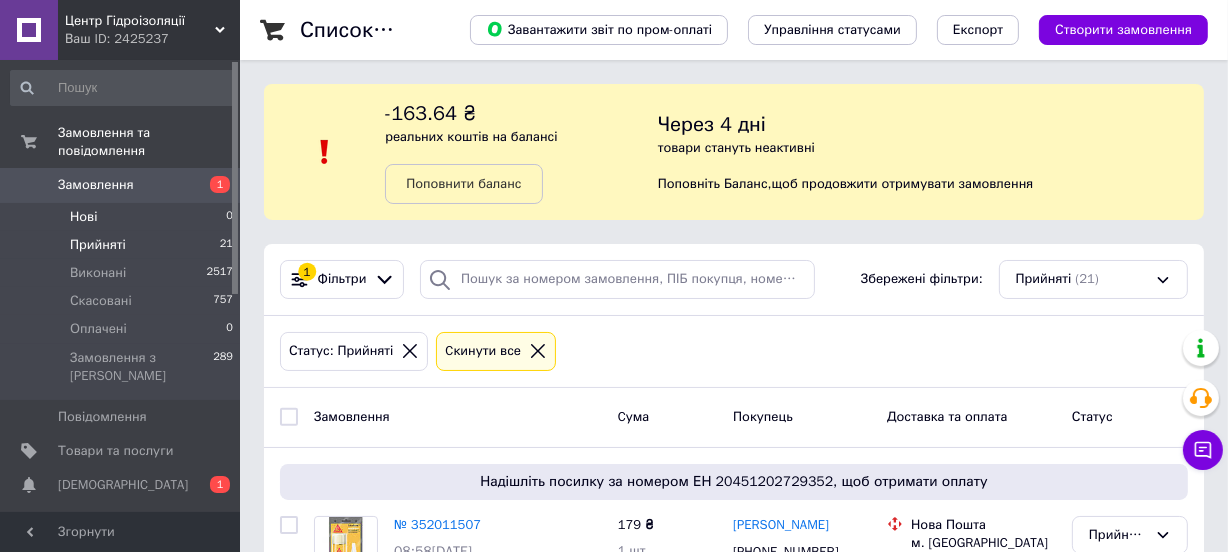 click on "Нові 0" at bounding box center [122, 217] 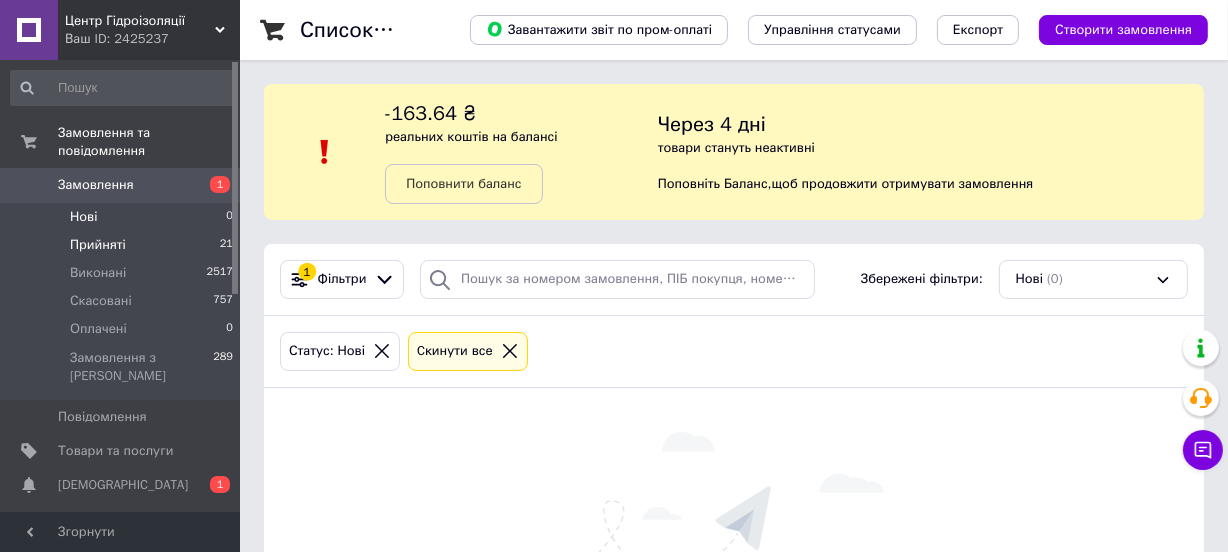 click on "Прийняті 21" at bounding box center [122, 245] 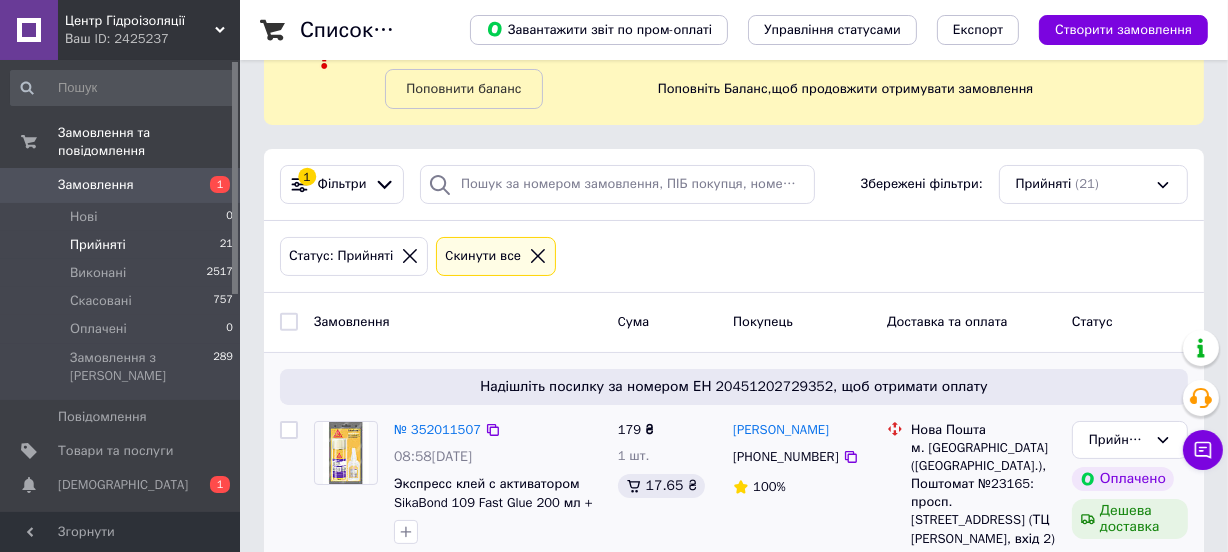 scroll, scrollTop: 363, scrollLeft: 0, axis: vertical 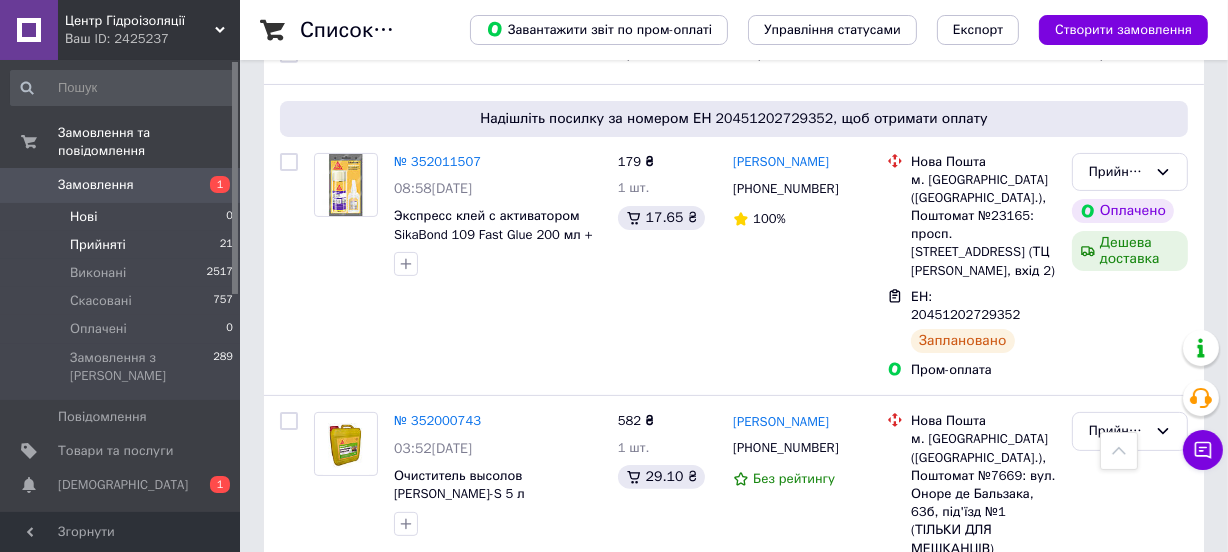 click on "Нові 0" at bounding box center [122, 217] 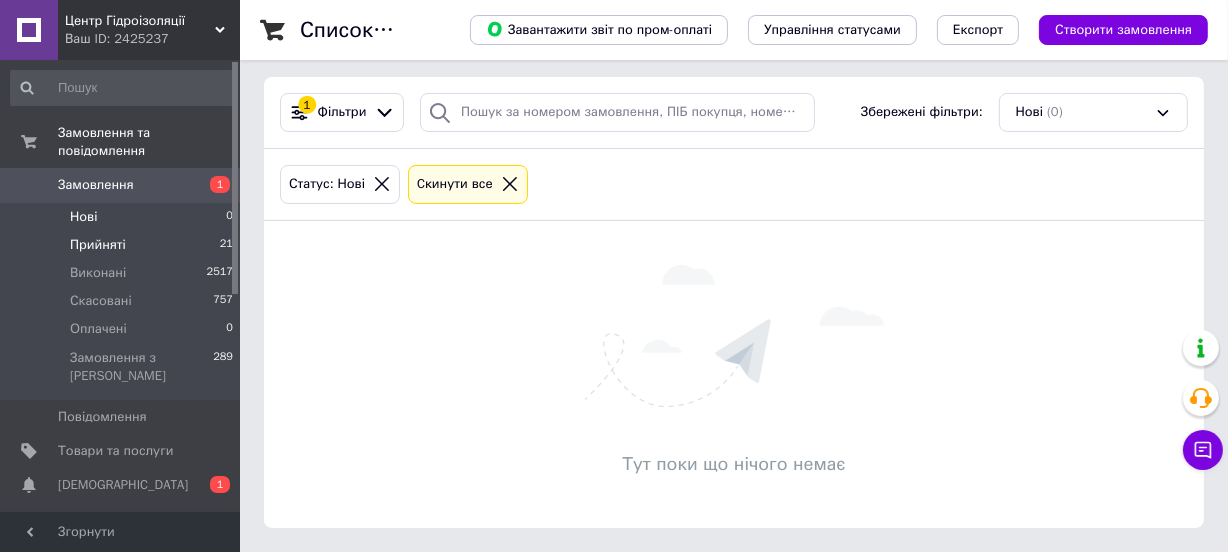 scroll, scrollTop: 0, scrollLeft: 0, axis: both 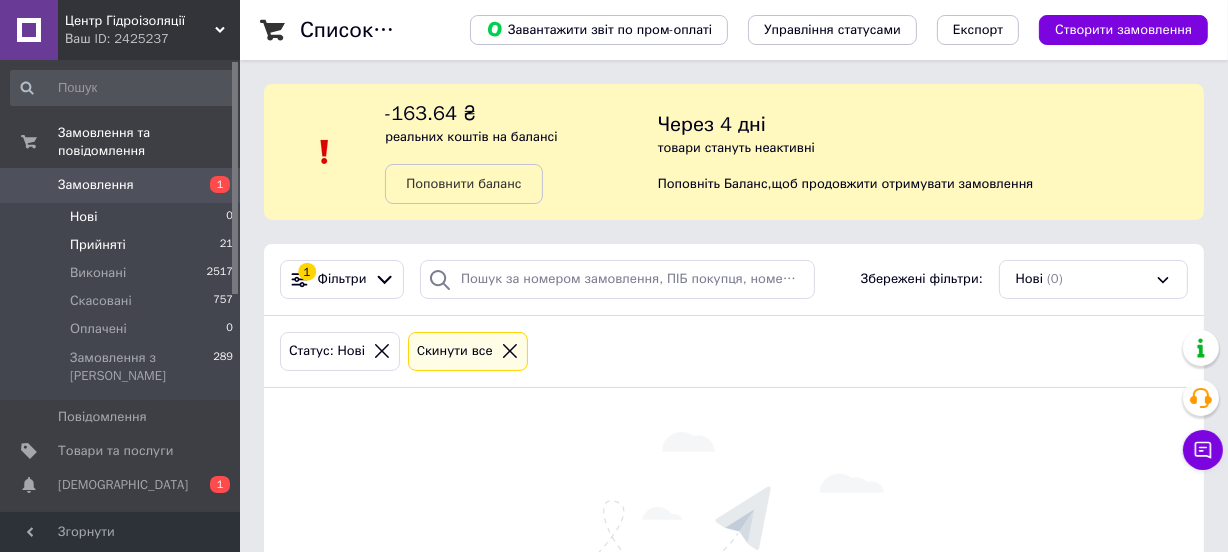click on "Прийняті 21" at bounding box center [122, 245] 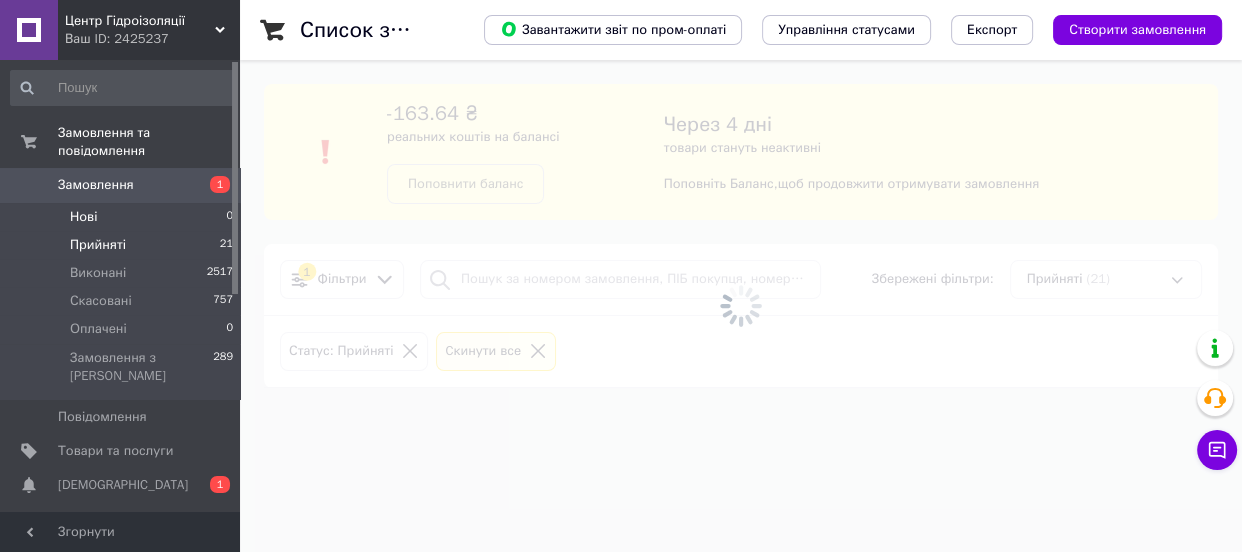 click on "Нові 0" at bounding box center [122, 217] 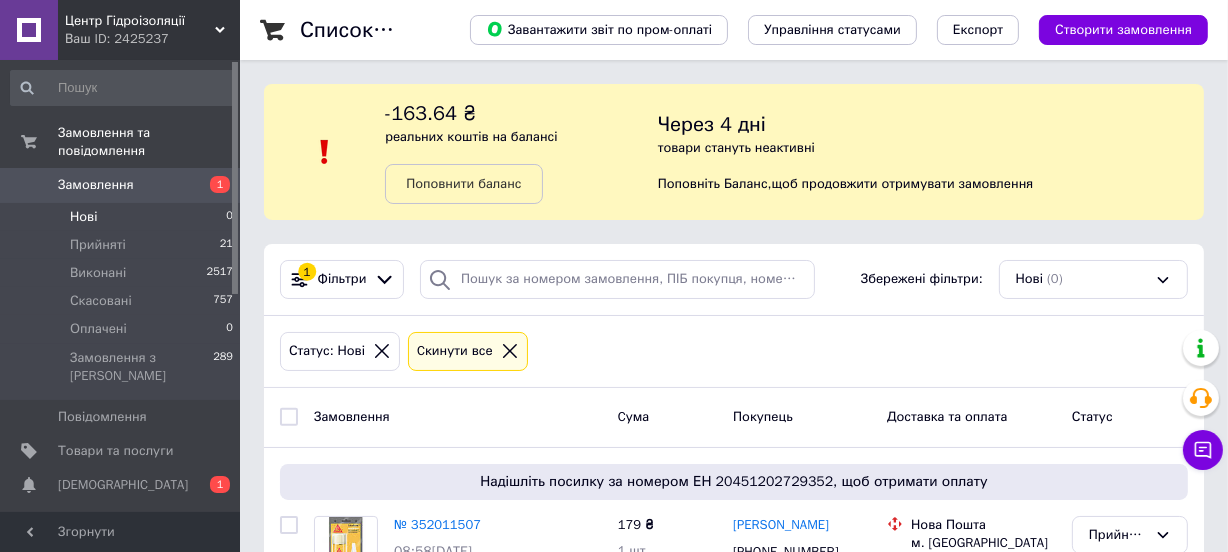 click on "Нові 0" at bounding box center [122, 217] 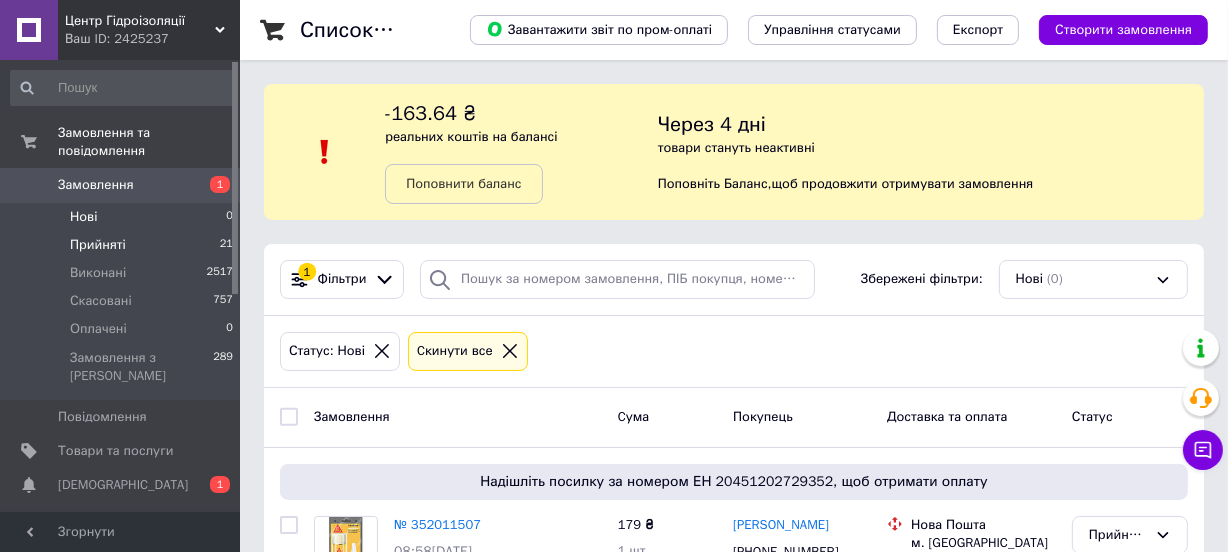 click on "Прийняті 21" at bounding box center (122, 245) 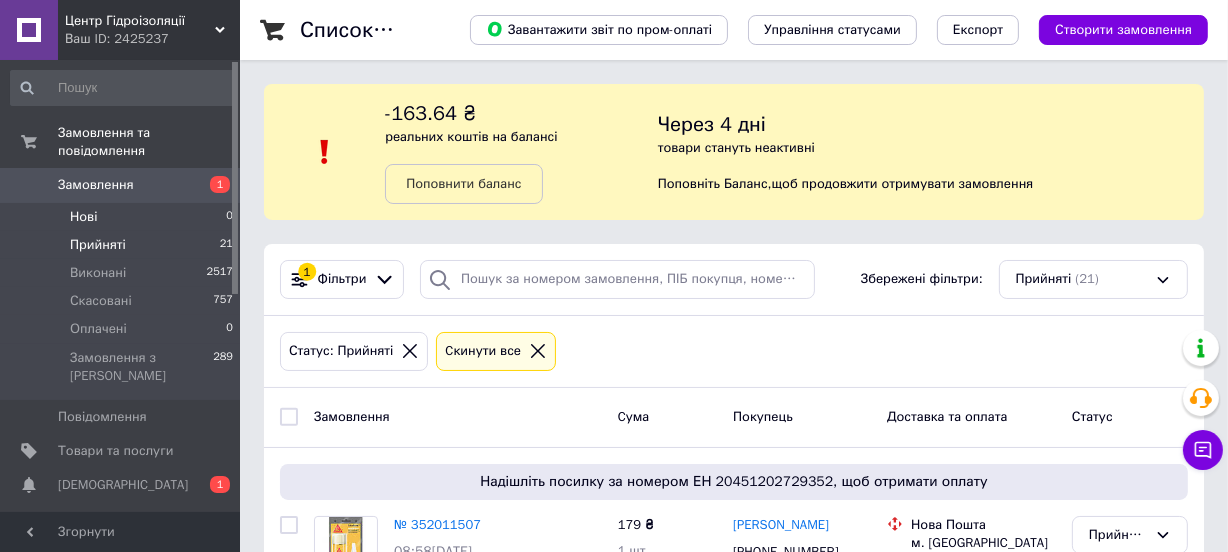 click on "Нові 0" at bounding box center [122, 217] 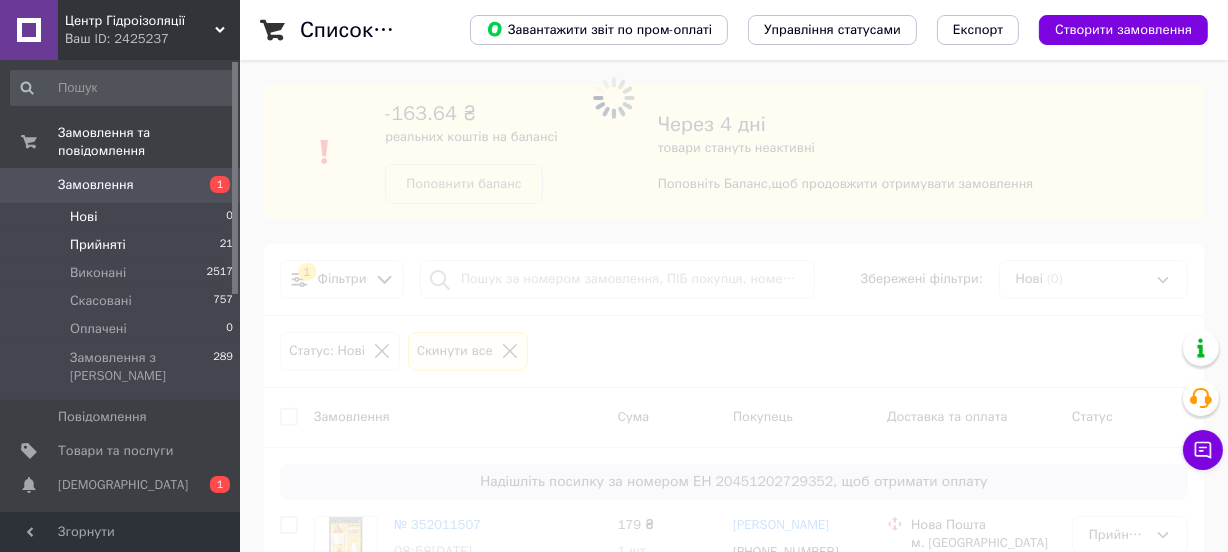 click on "Прийняті 21" at bounding box center [122, 245] 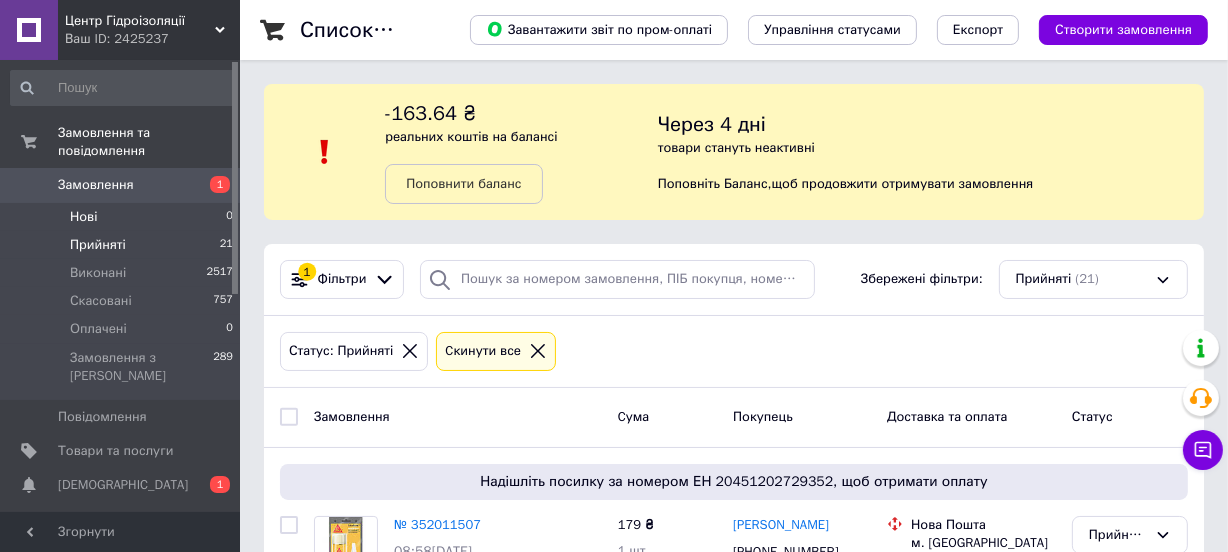 click on "Нові 0" at bounding box center [122, 217] 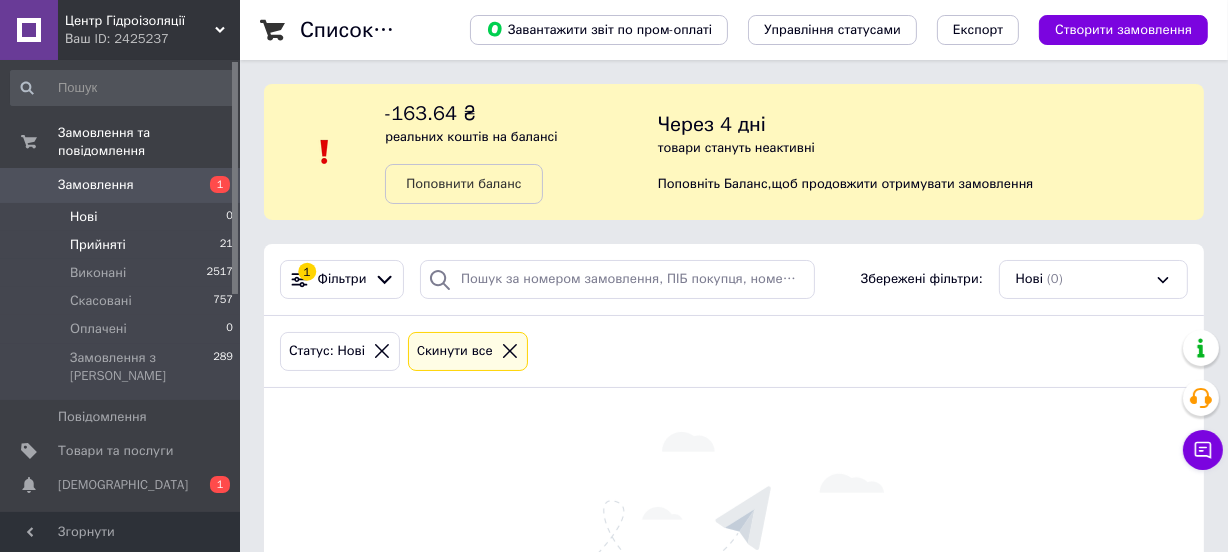 click on "Прийняті 21" at bounding box center (122, 245) 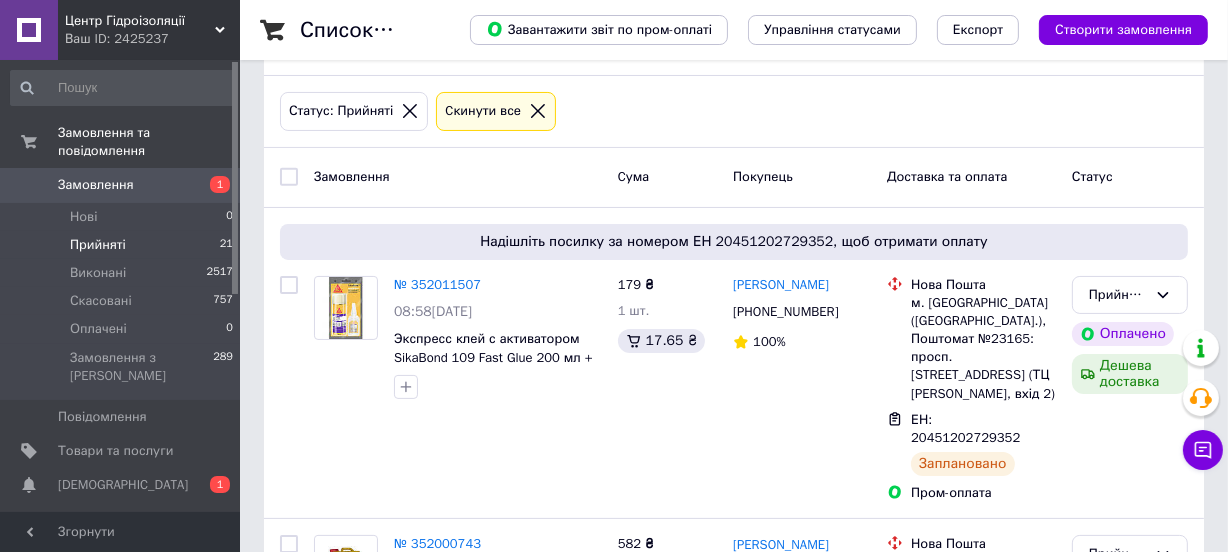 scroll, scrollTop: 272, scrollLeft: 0, axis: vertical 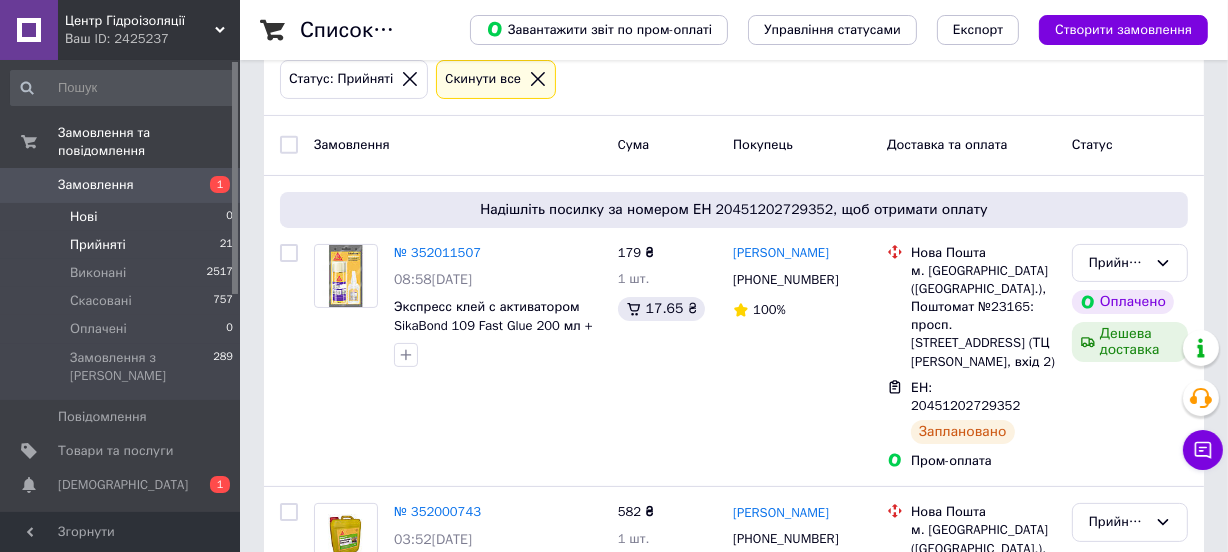 click on "Нові 0" at bounding box center [122, 217] 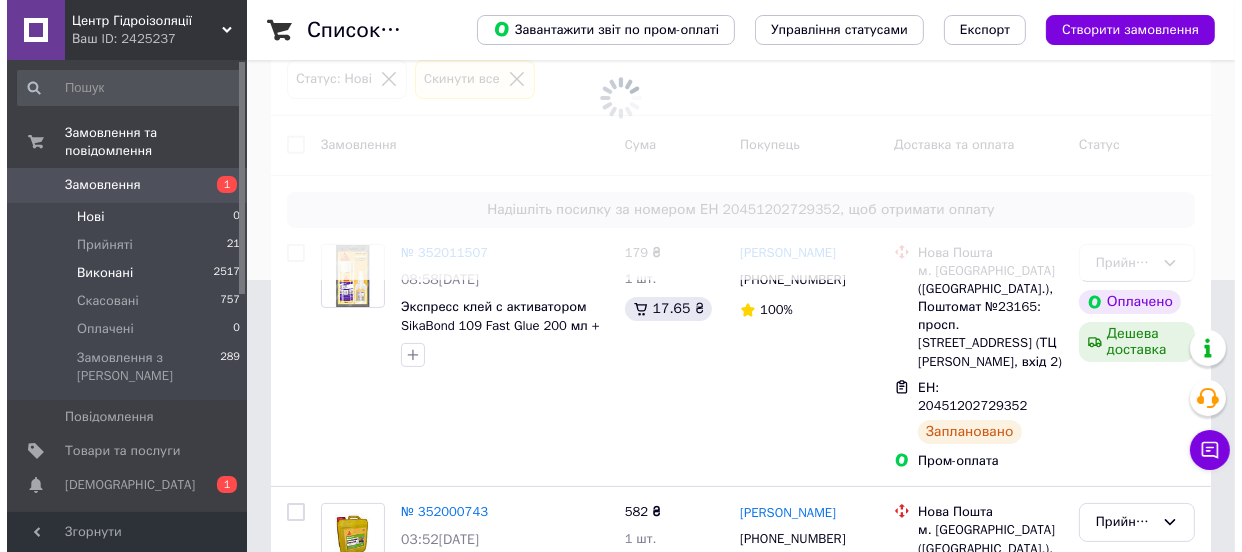 scroll, scrollTop: 0, scrollLeft: 0, axis: both 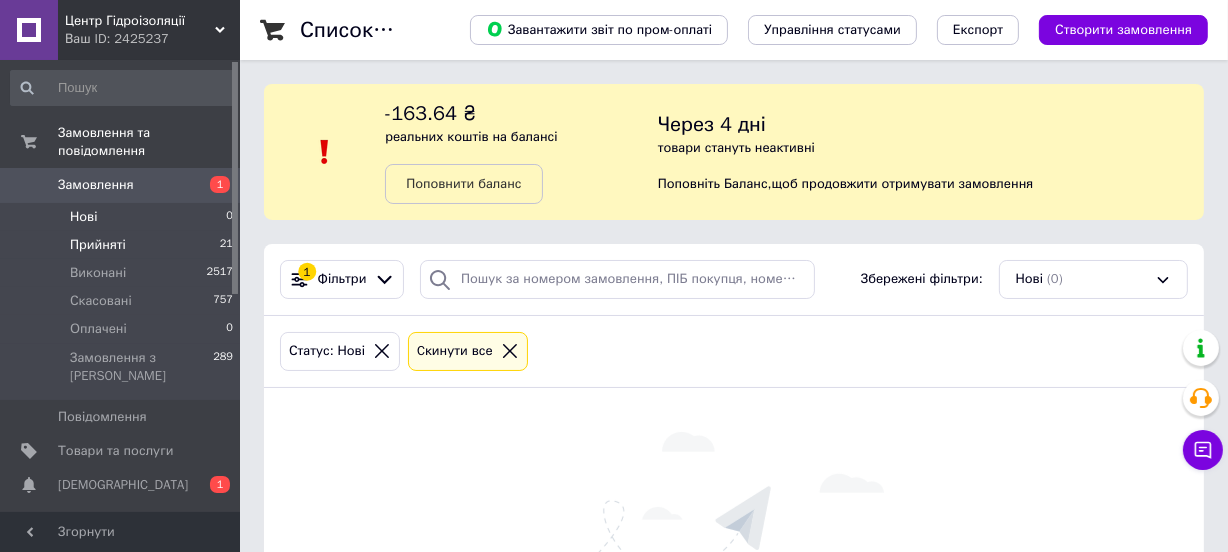 click on "Прийняті 21" at bounding box center [122, 245] 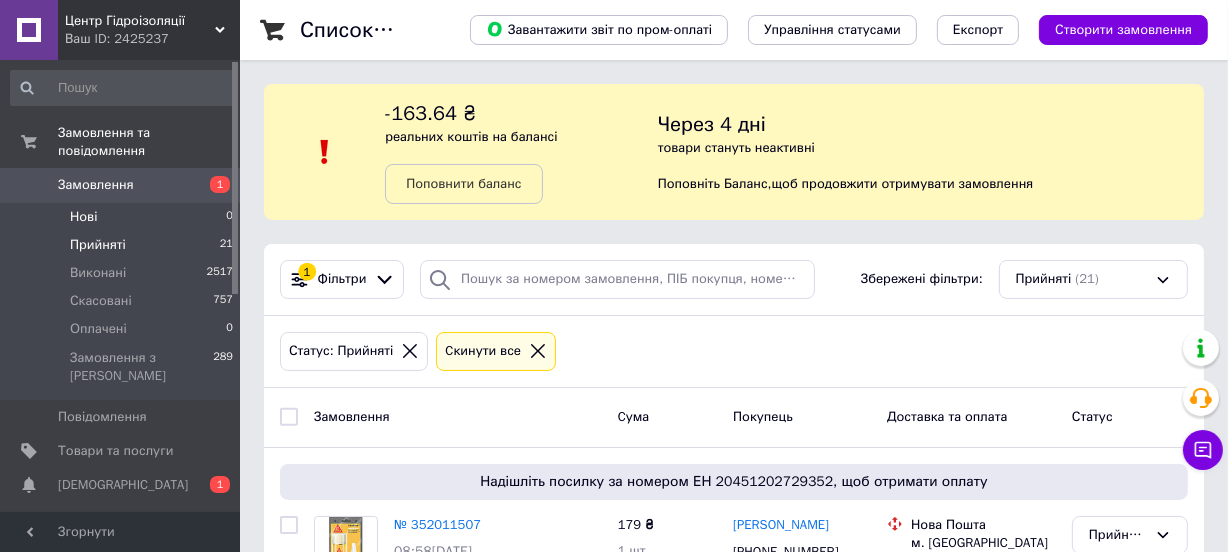 click on "Нові 0" at bounding box center [122, 217] 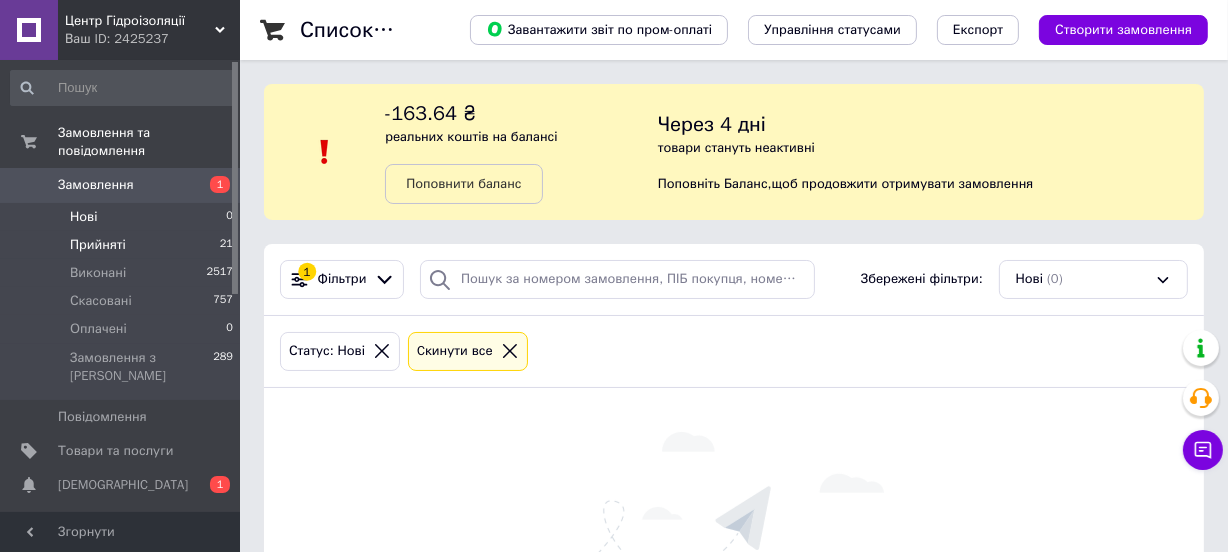 click on "Прийняті 21" at bounding box center [122, 245] 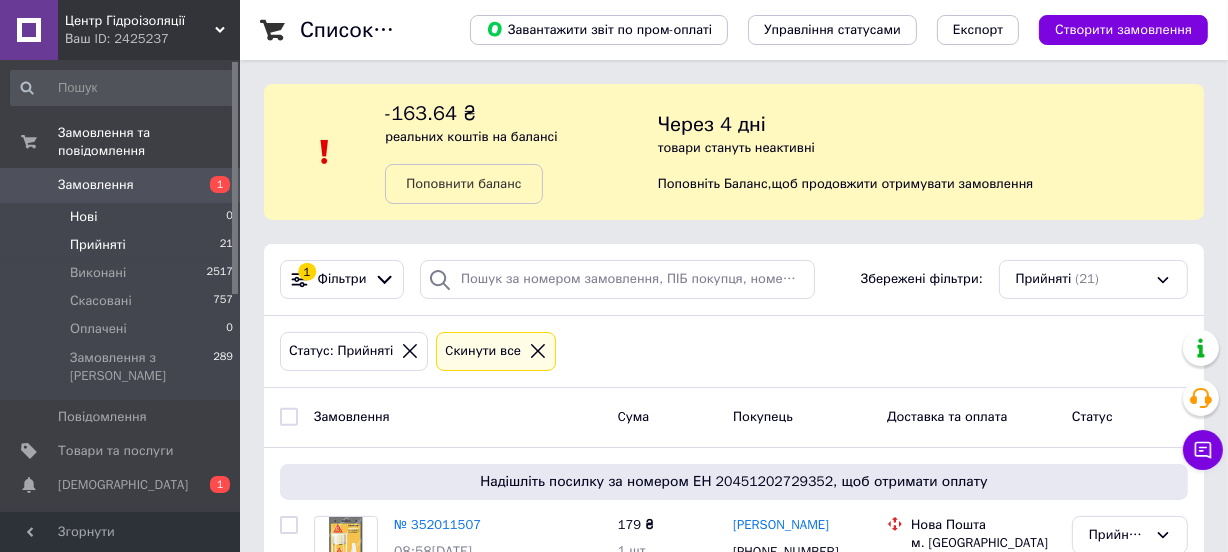 click on "Нові 0" at bounding box center (122, 217) 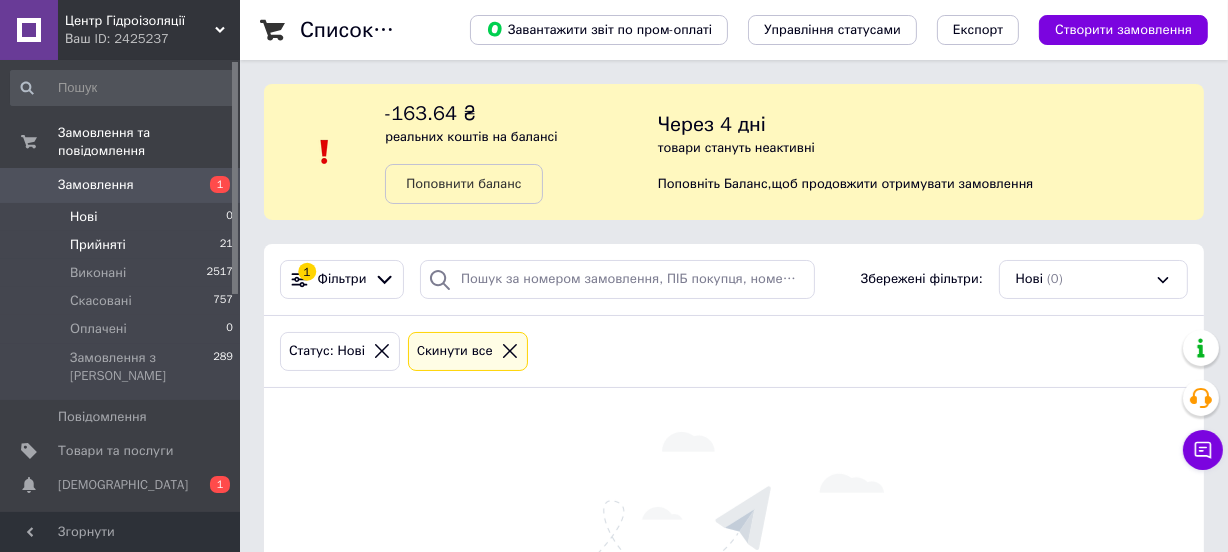 click on "Прийняті 21" at bounding box center [122, 245] 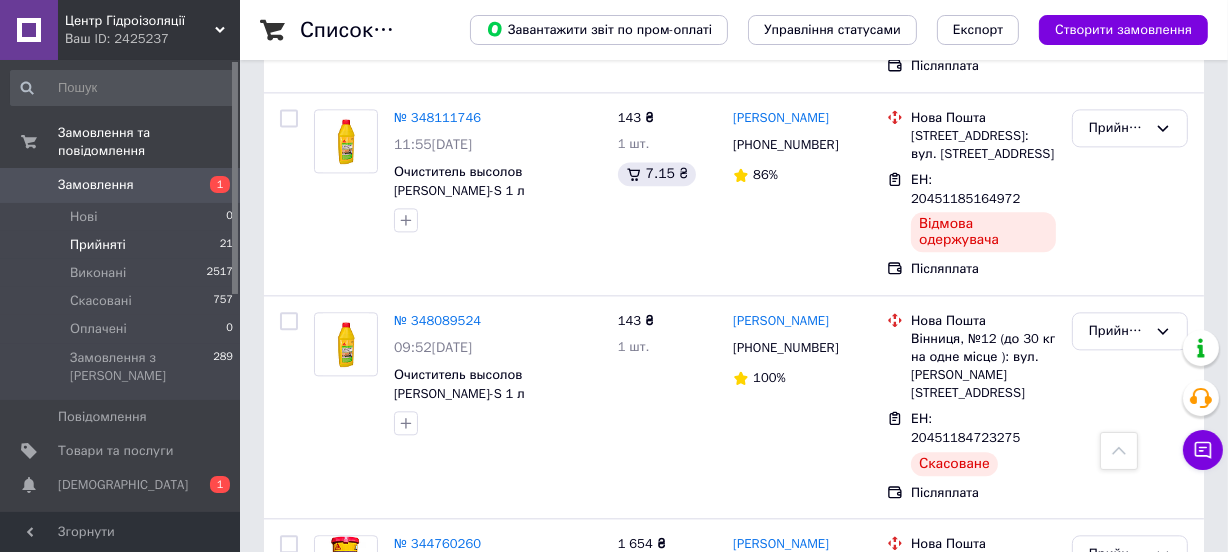 scroll, scrollTop: 4136, scrollLeft: 0, axis: vertical 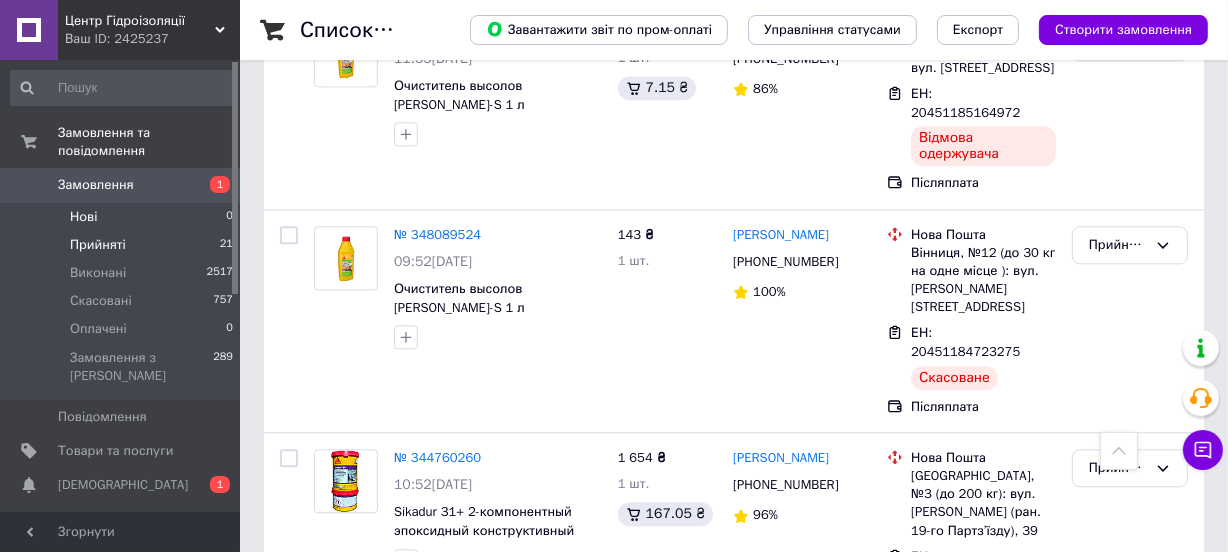 click on "Нові 0" at bounding box center [122, 217] 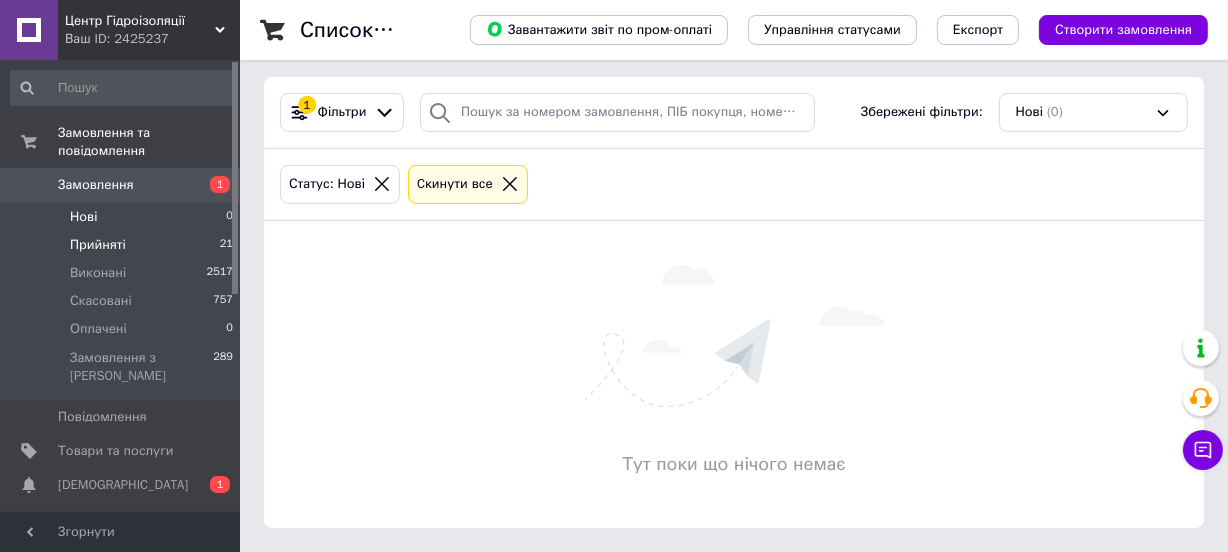 scroll, scrollTop: 0, scrollLeft: 0, axis: both 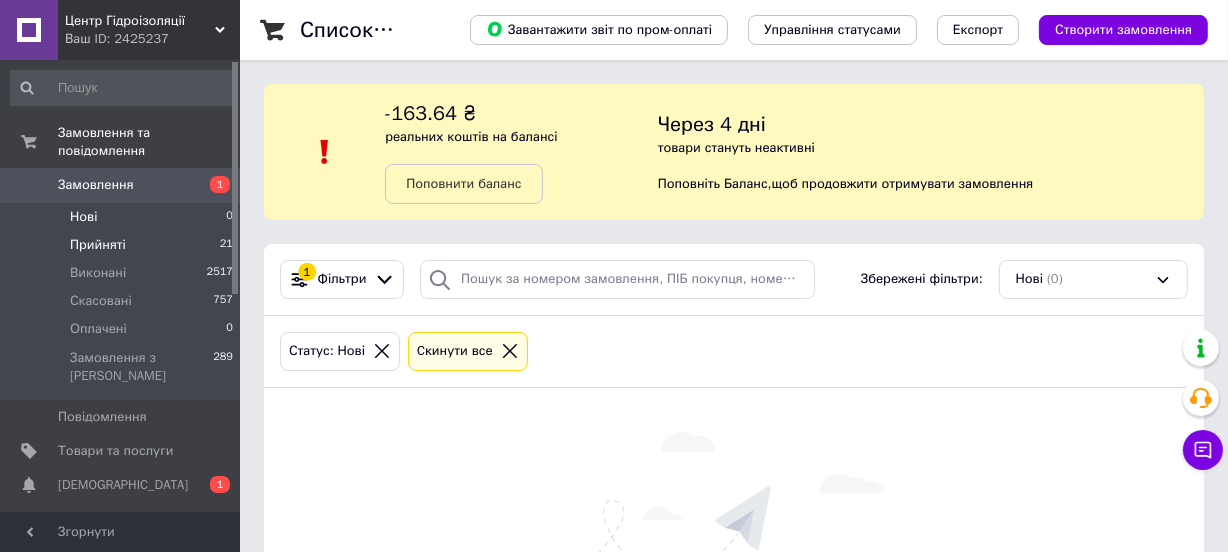 click on "Прийняті 21" at bounding box center (122, 245) 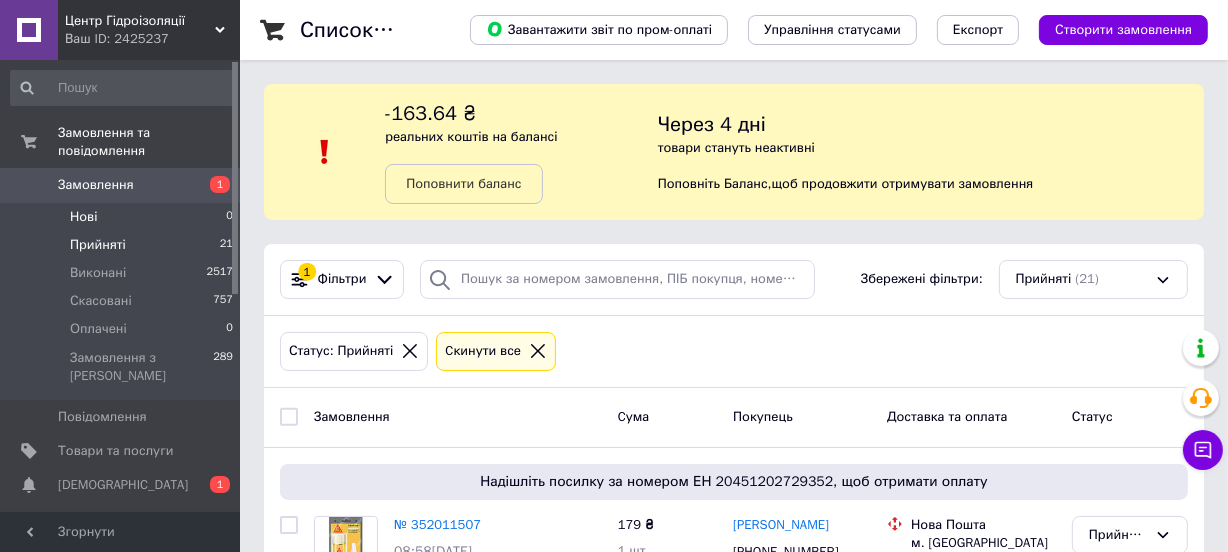 click on "Нові 0" at bounding box center (122, 217) 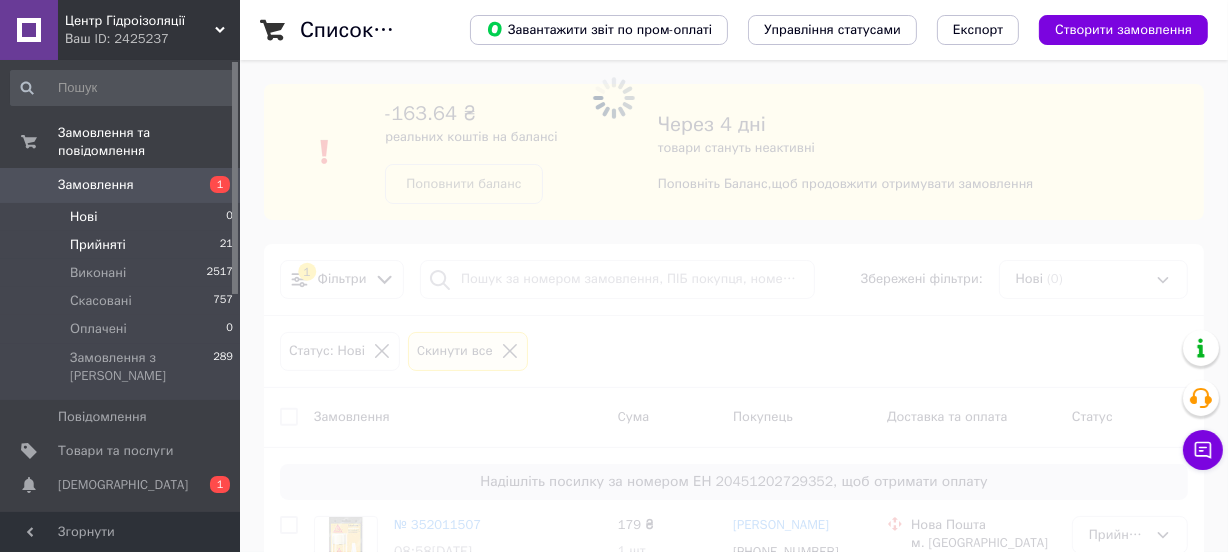click on "Прийняті 21" at bounding box center [122, 245] 